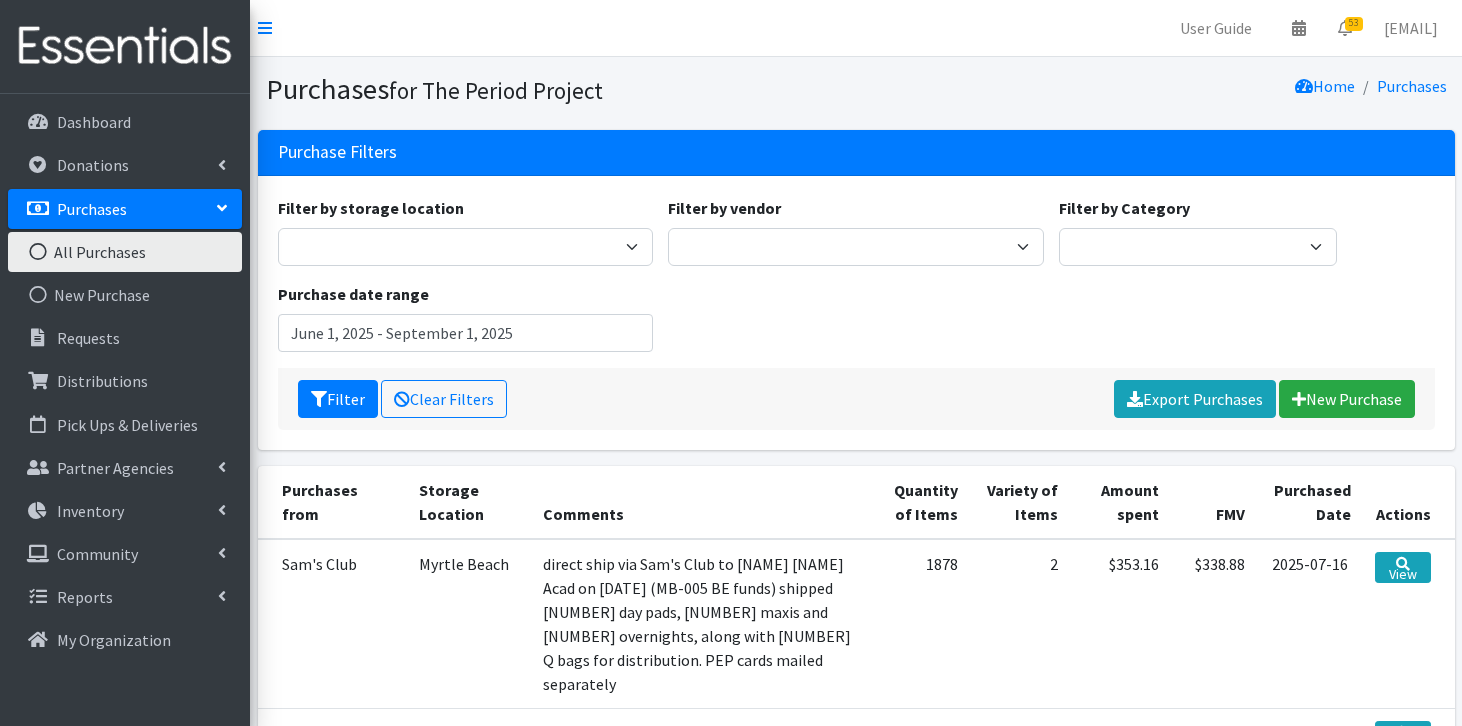 scroll, scrollTop: 62, scrollLeft: 0, axis: vertical 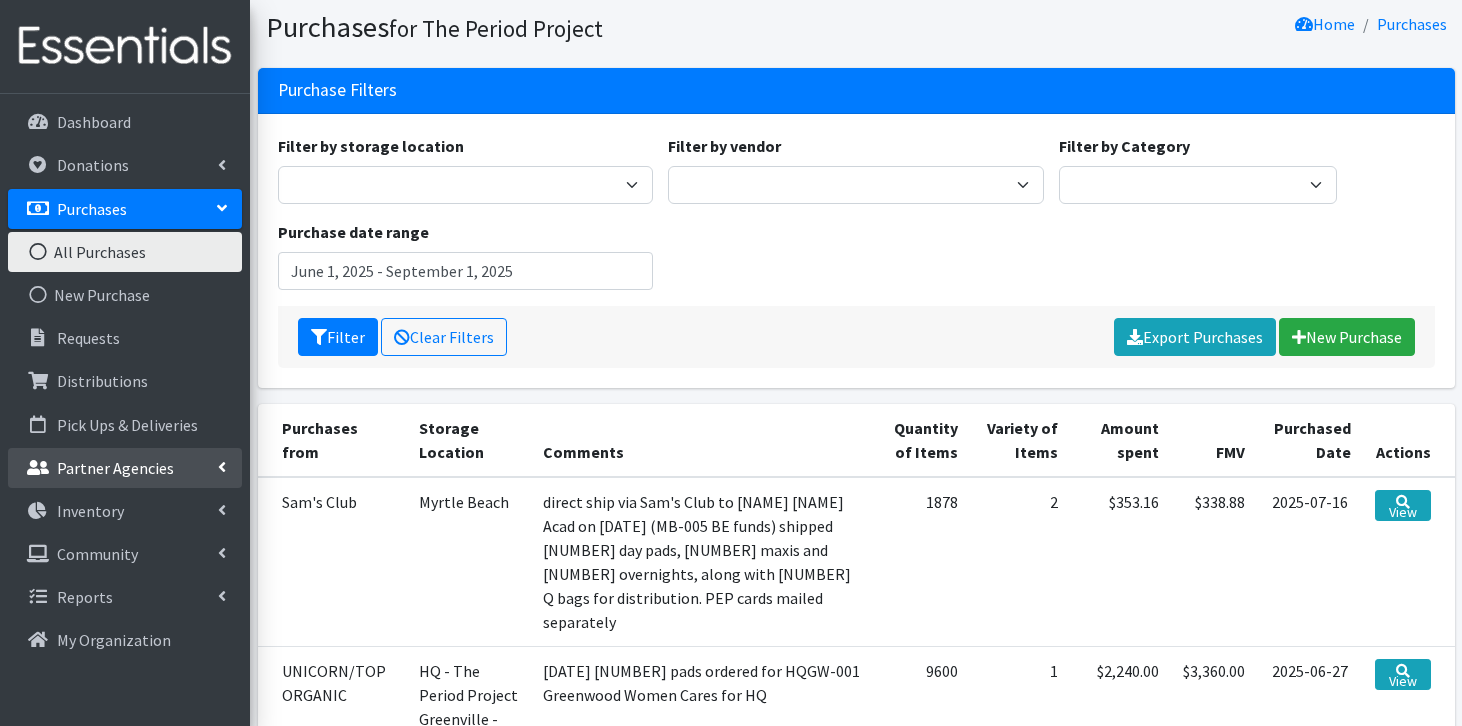 click on "Partner Agencies" at bounding box center [115, 468] 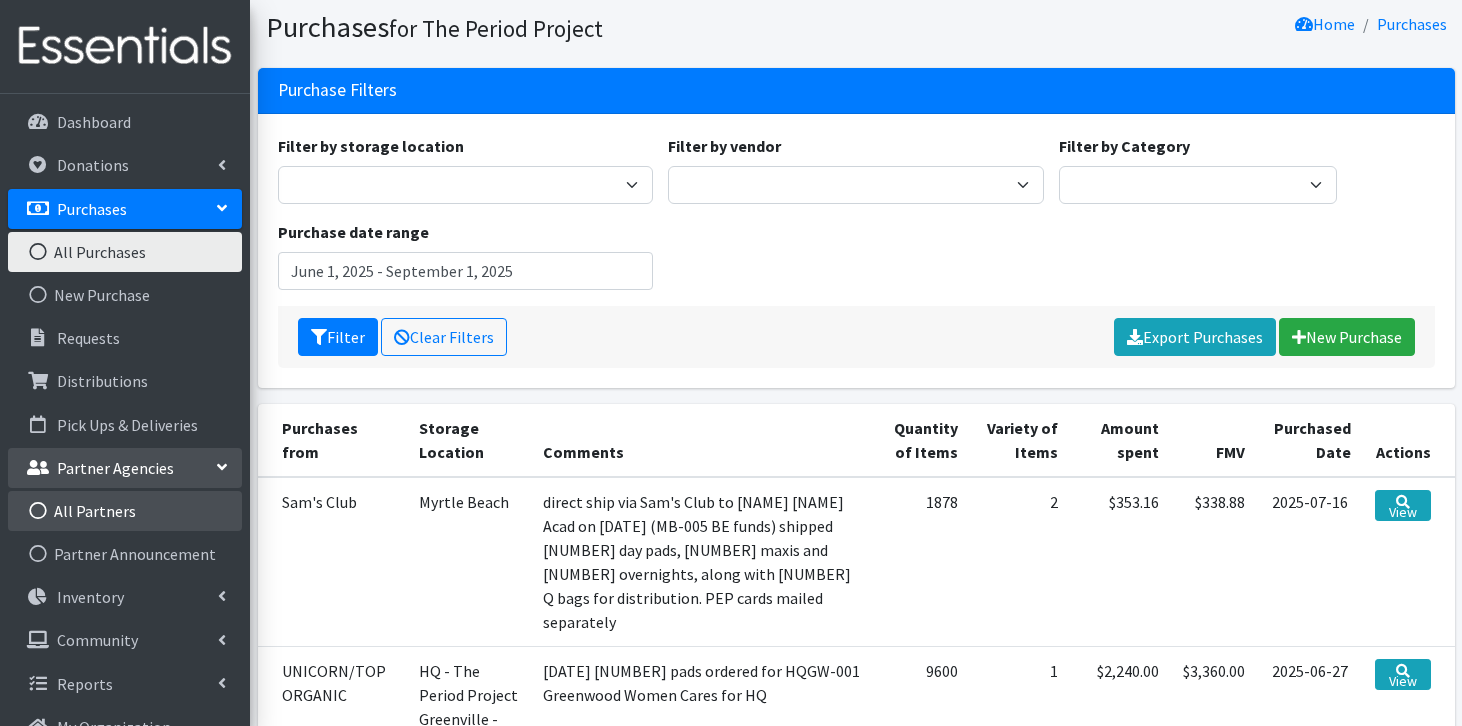 click on "All Partners" at bounding box center [125, 511] 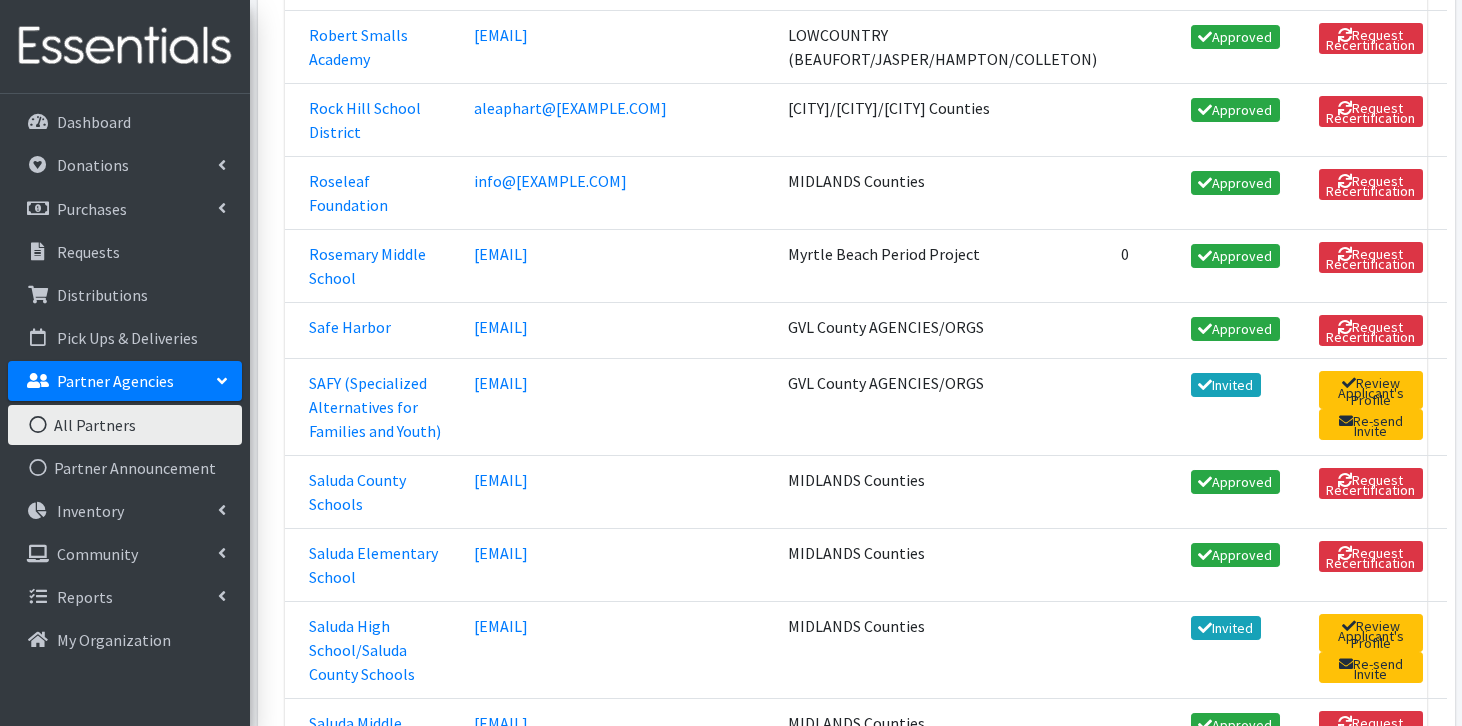 scroll, scrollTop: 68276, scrollLeft: 0, axis: vertical 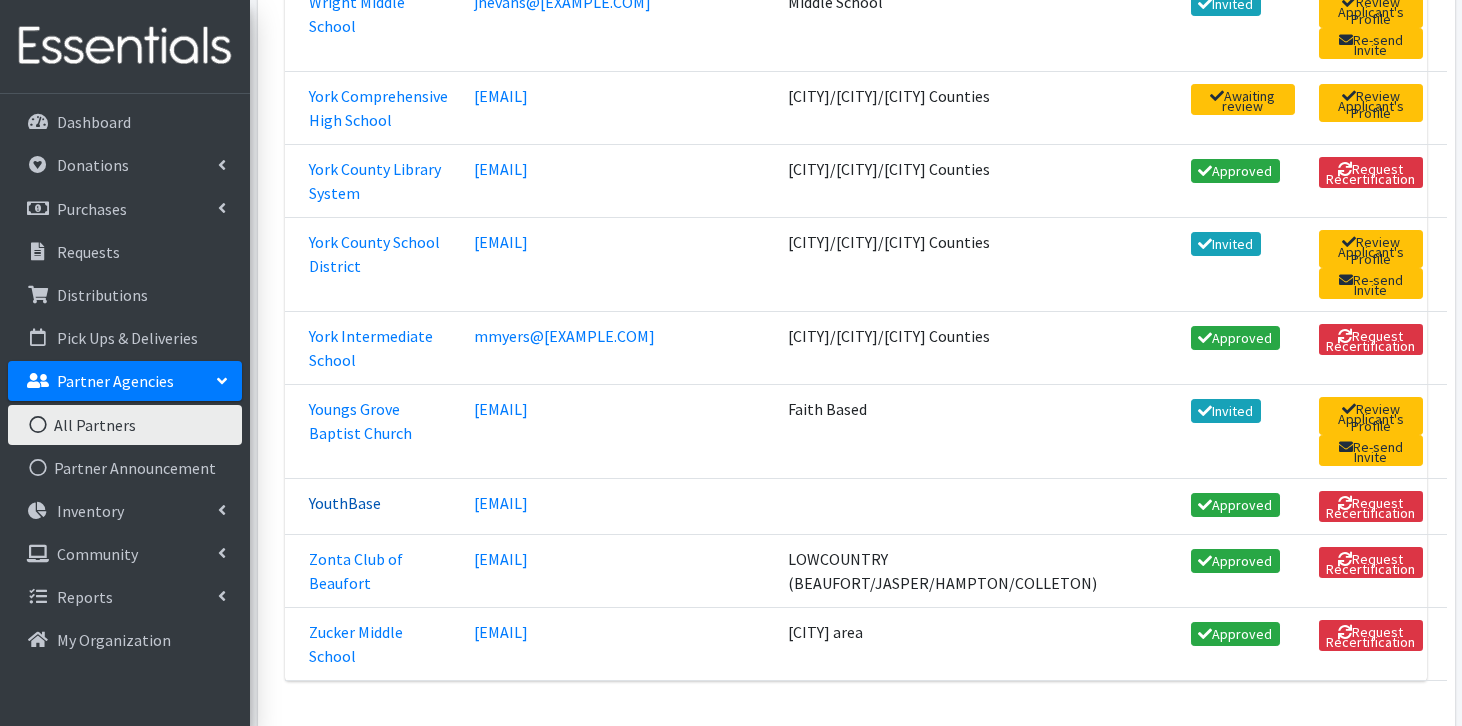 click on "YouthBase" at bounding box center (345, 503) 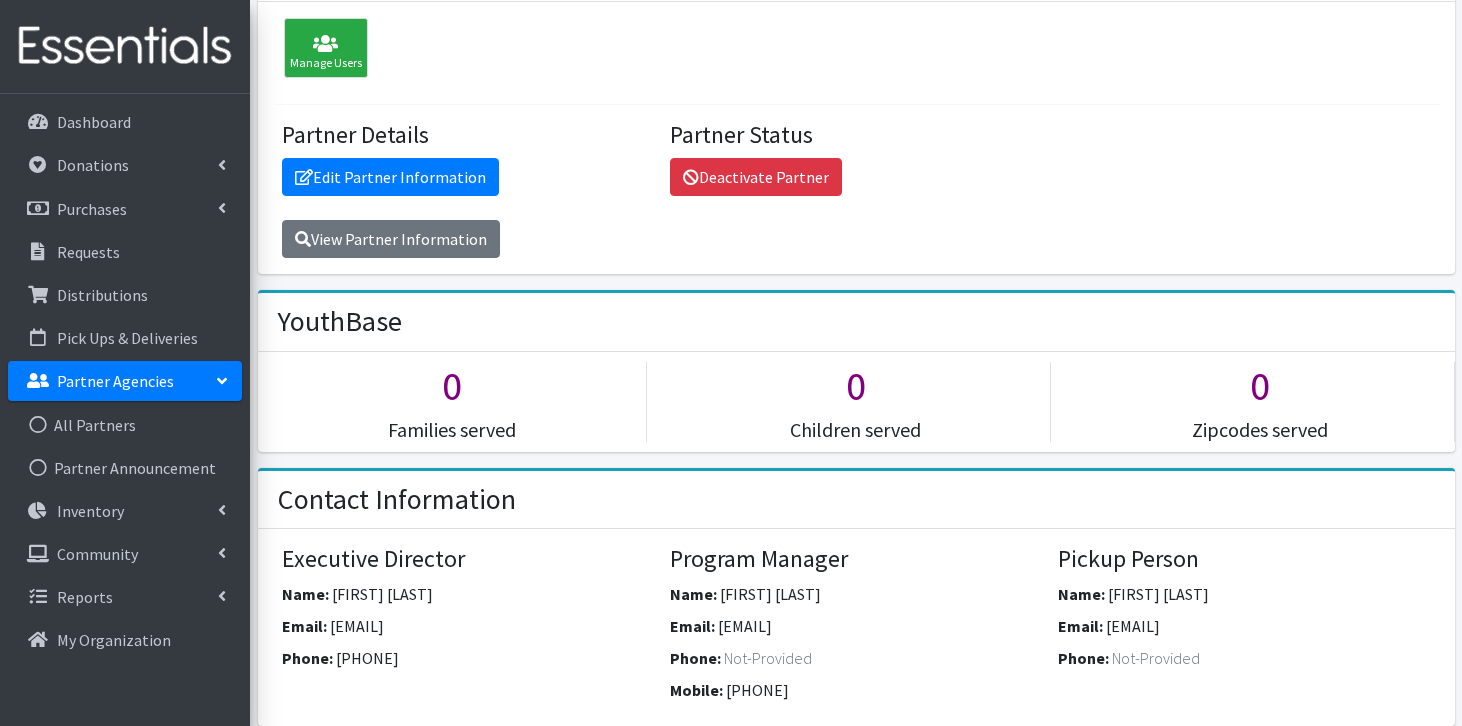 scroll, scrollTop: 0, scrollLeft: 0, axis: both 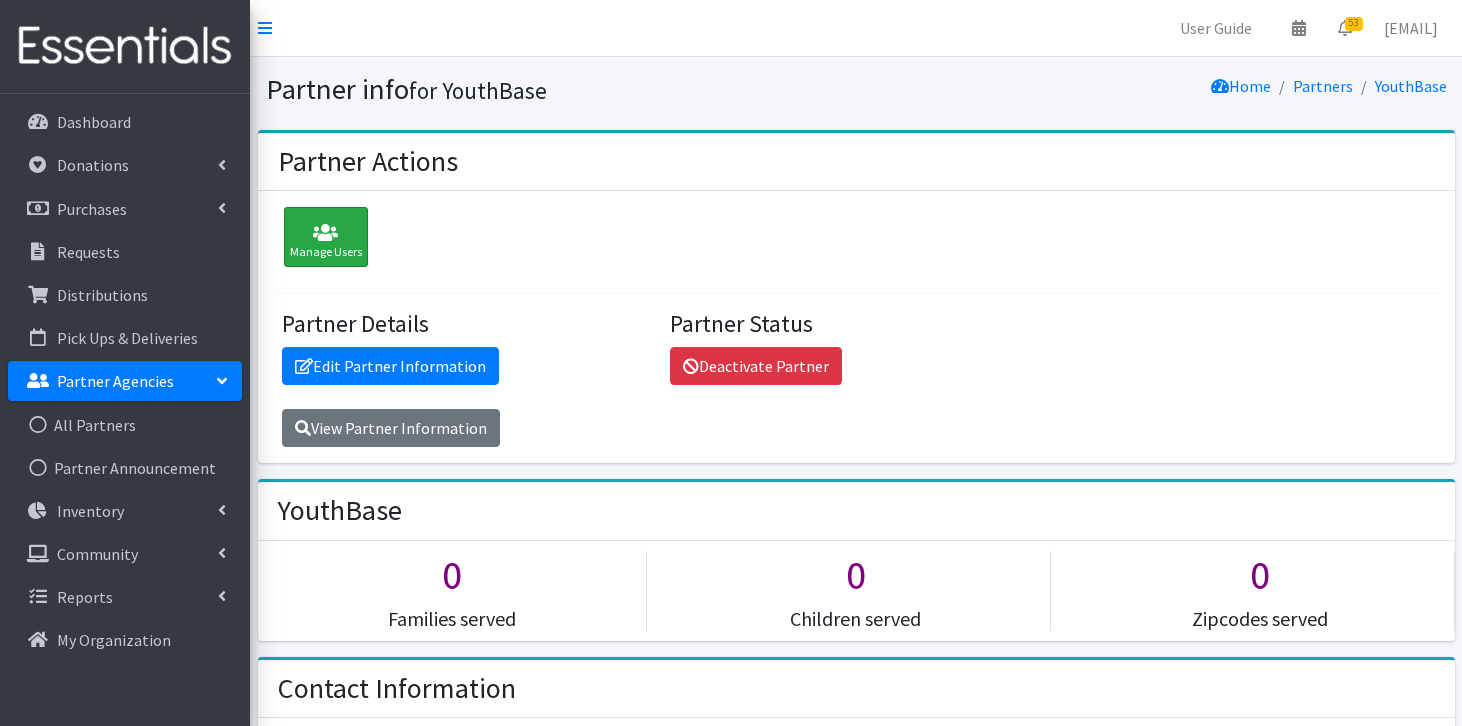 click on "Manage Users" at bounding box center [326, 237] 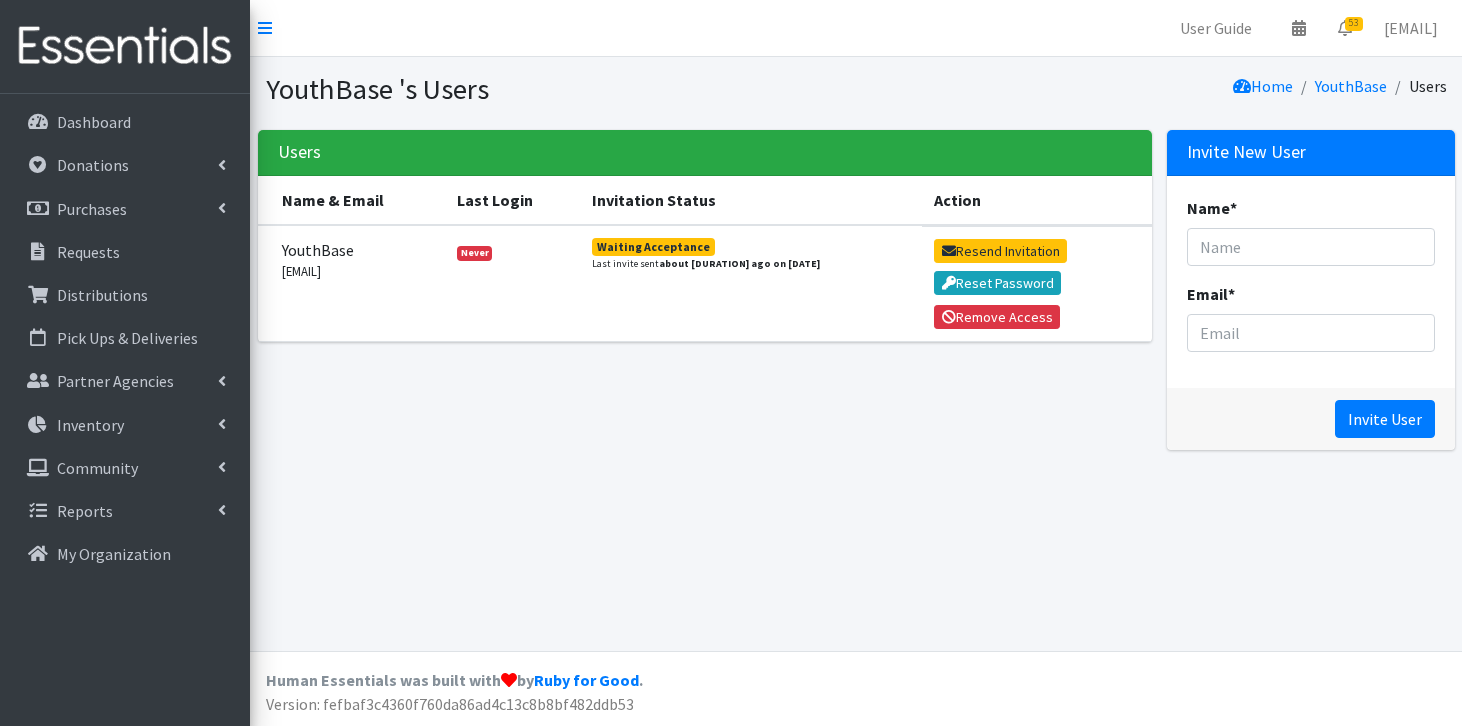 scroll, scrollTop: 0, scrollLeft: 0, axis: both 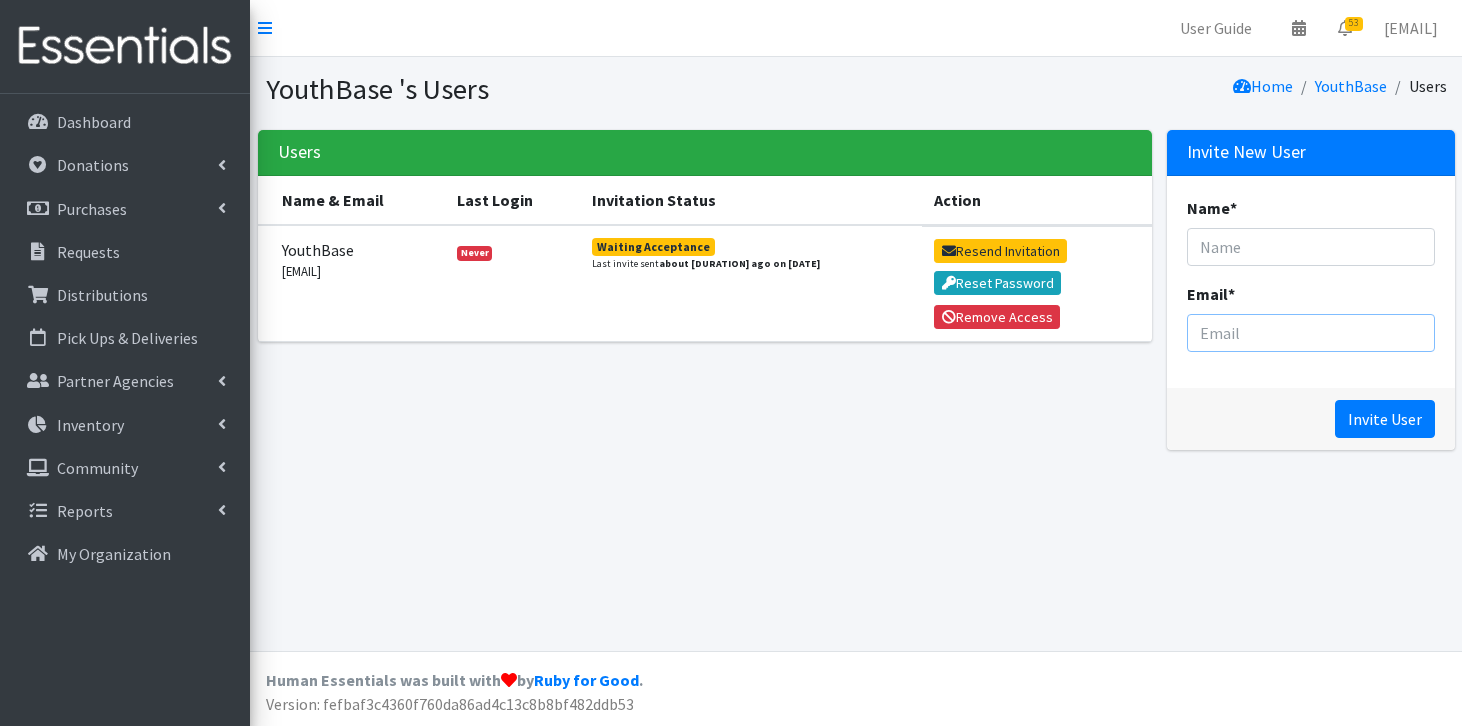 click on "Email  *" at bounding box center [1311, 333] 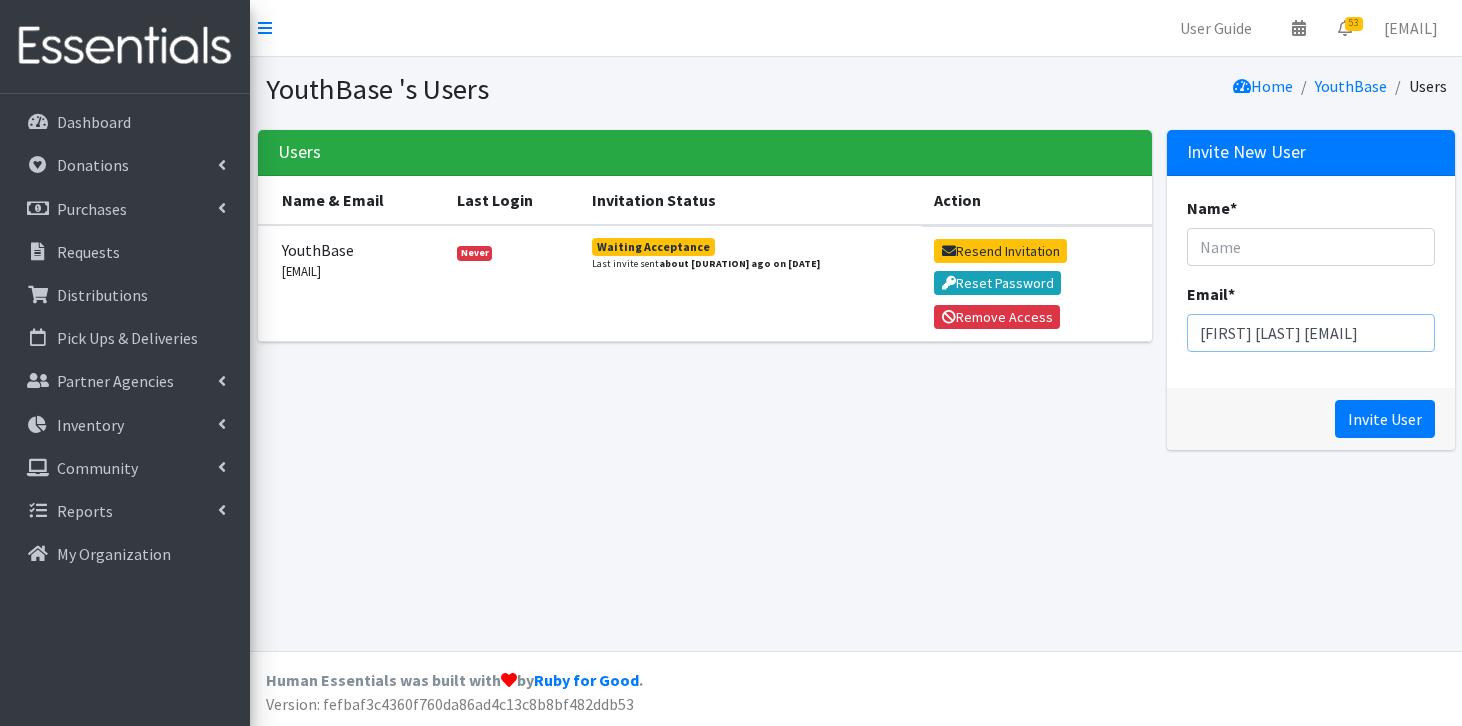 scroll, scrollTop: 0, scrollLeft: 38, axis: horizontal 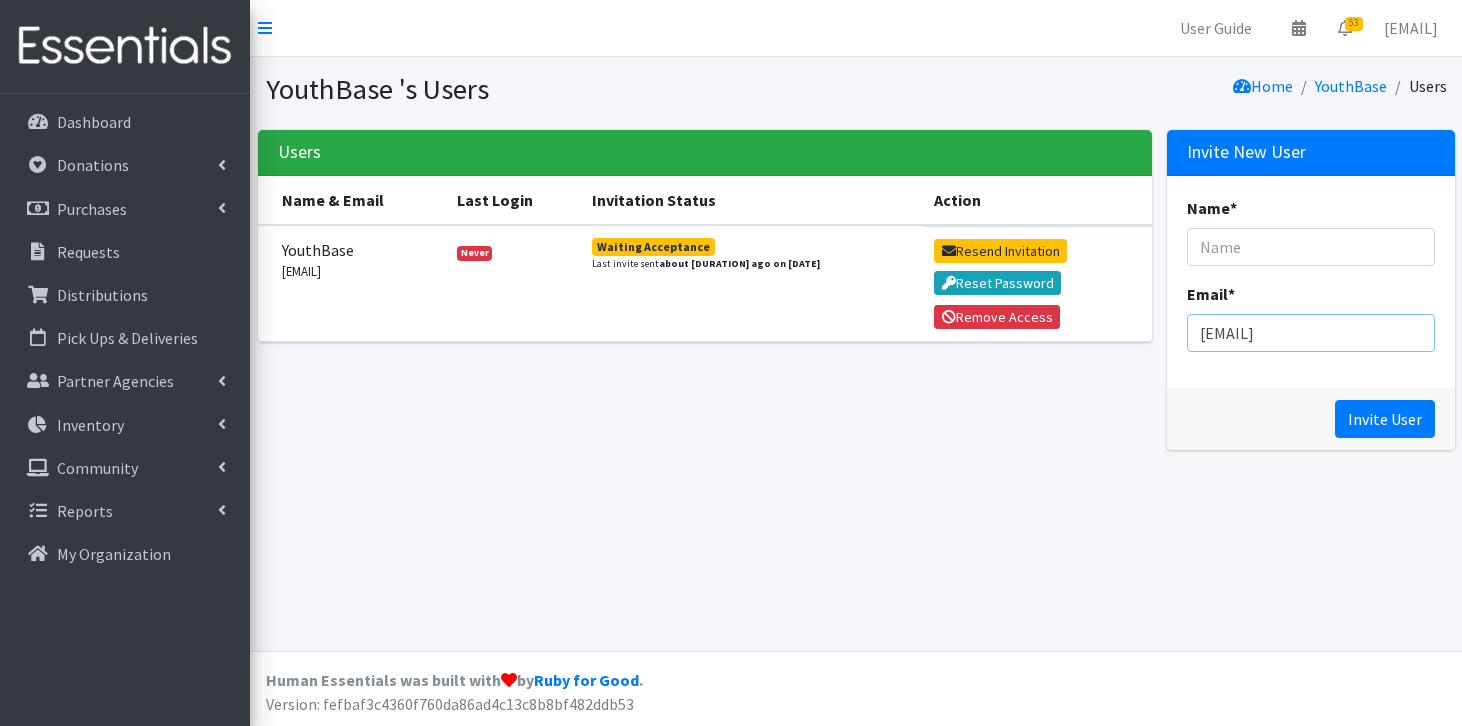 type on "khilbert@youthbase.org>" 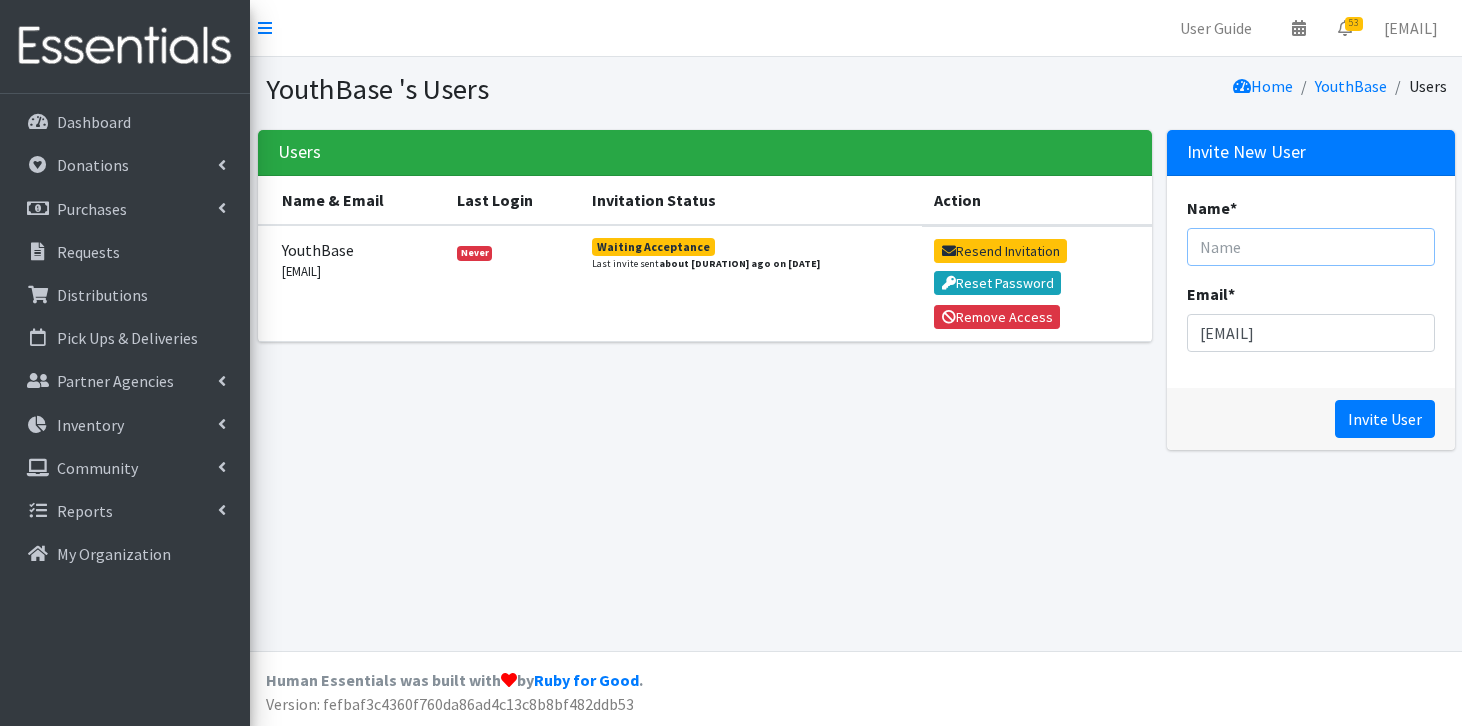 click on "Name  *" at bounding box center [1311, 247] 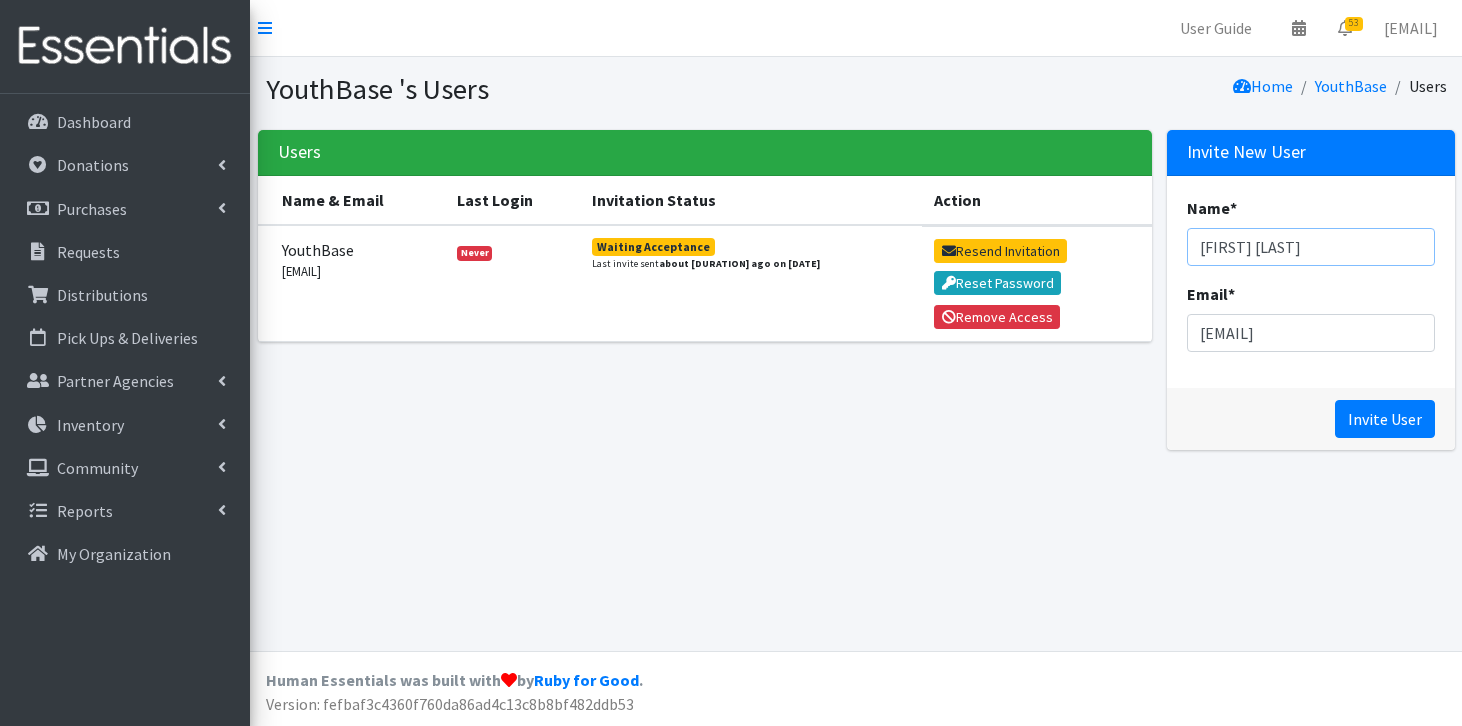 type on "Katy Hilbert" 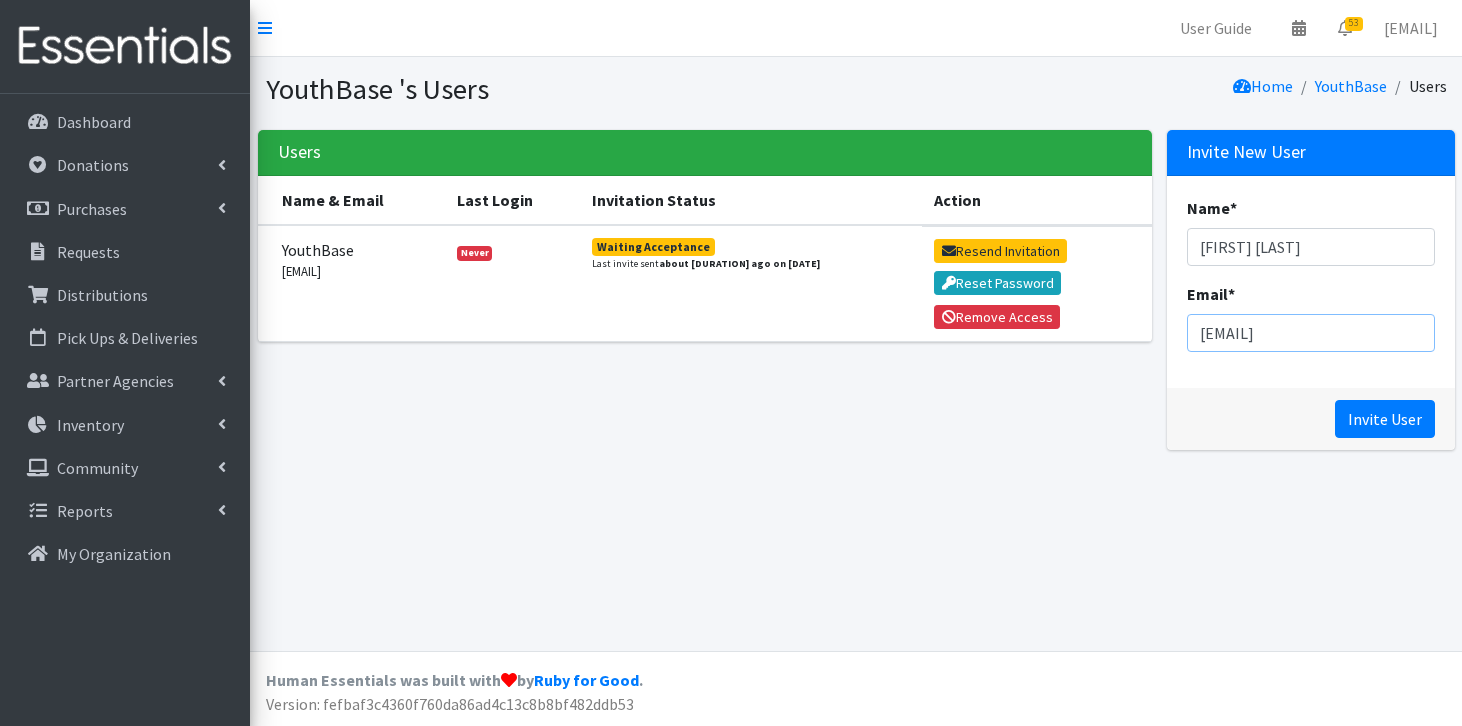 click on "khilbert@youthbase.org>" at bounding box center (1311, 333) 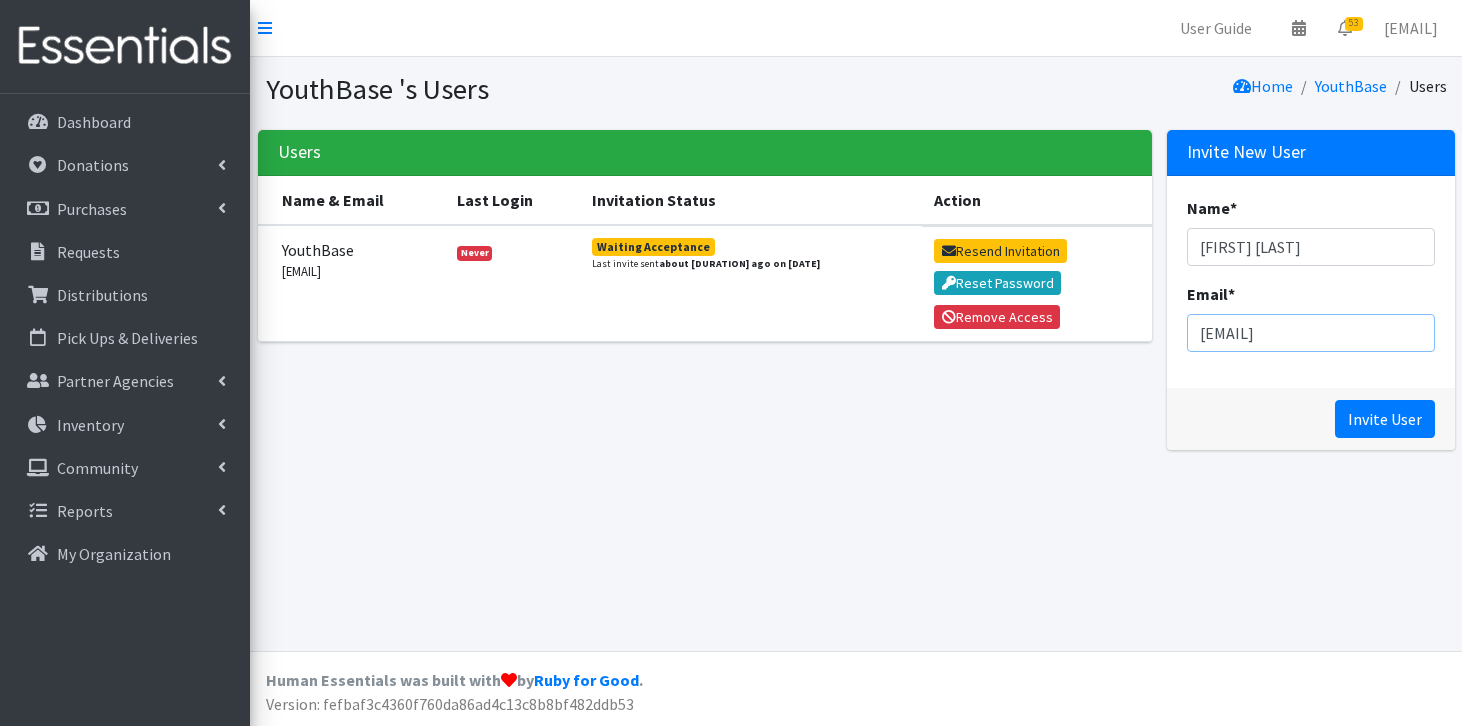 type on "khilbert@youthbase.org" 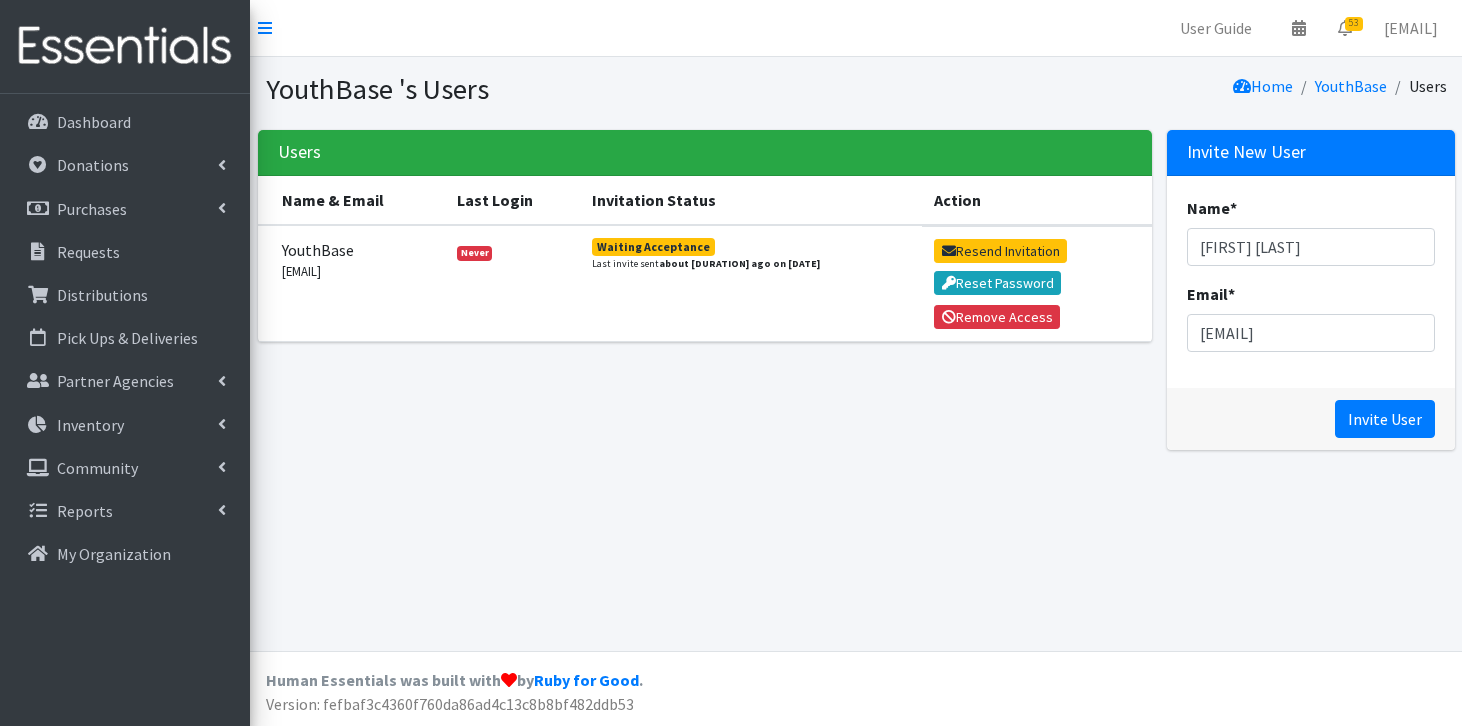 click on "Name  * Katy Hilbert
Email  * khilbert@youthbase.org" at bounding box center [1311, 282] 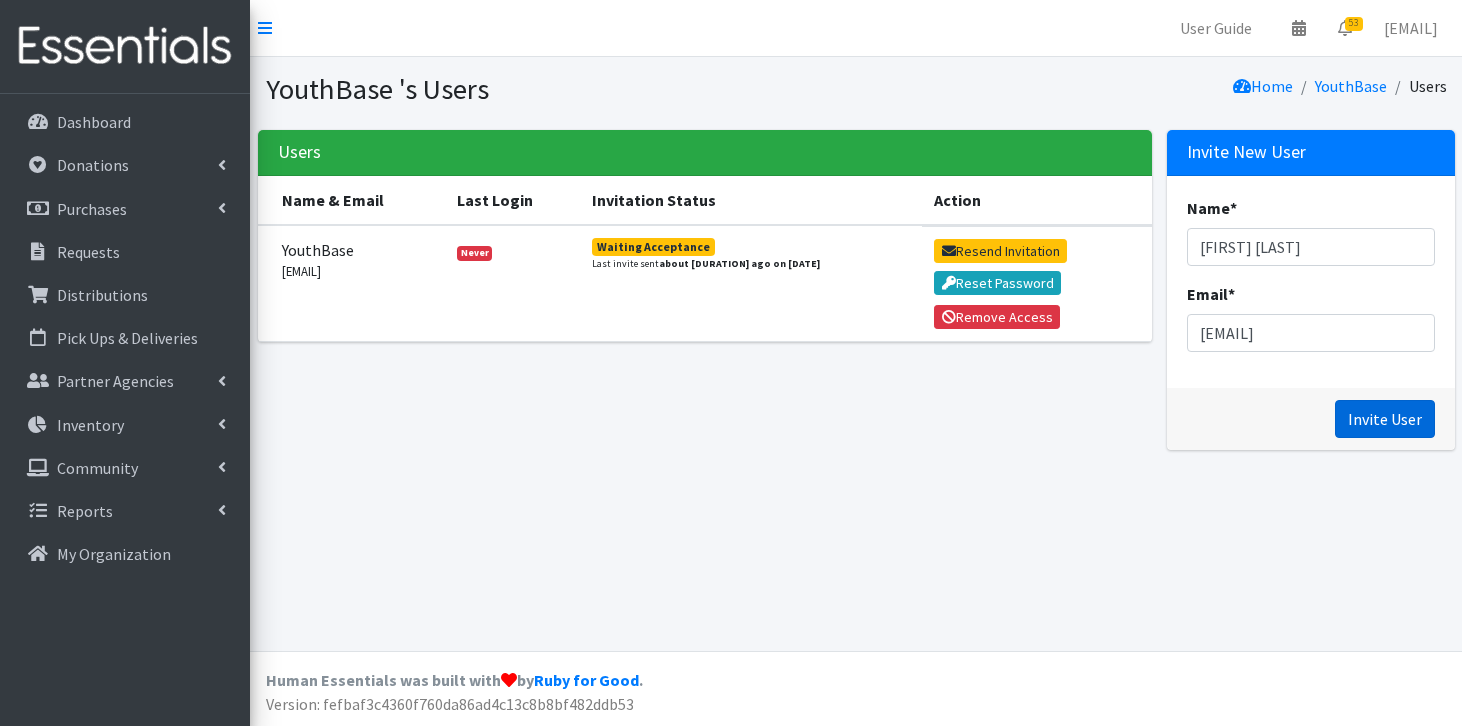 click on "Invite User" at bounding box center (1385, 419) 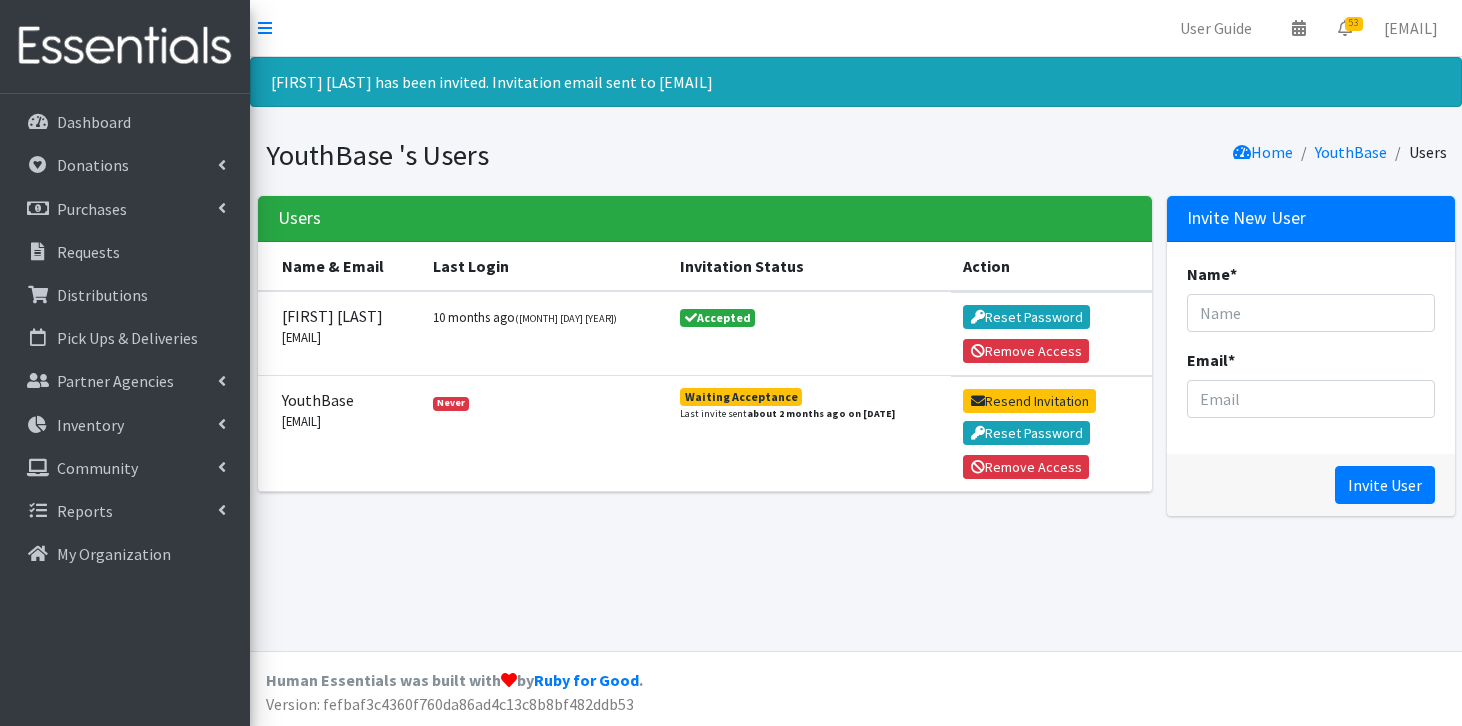 scroll, scrollTop: 0, scrollLeft: 0, axis: both 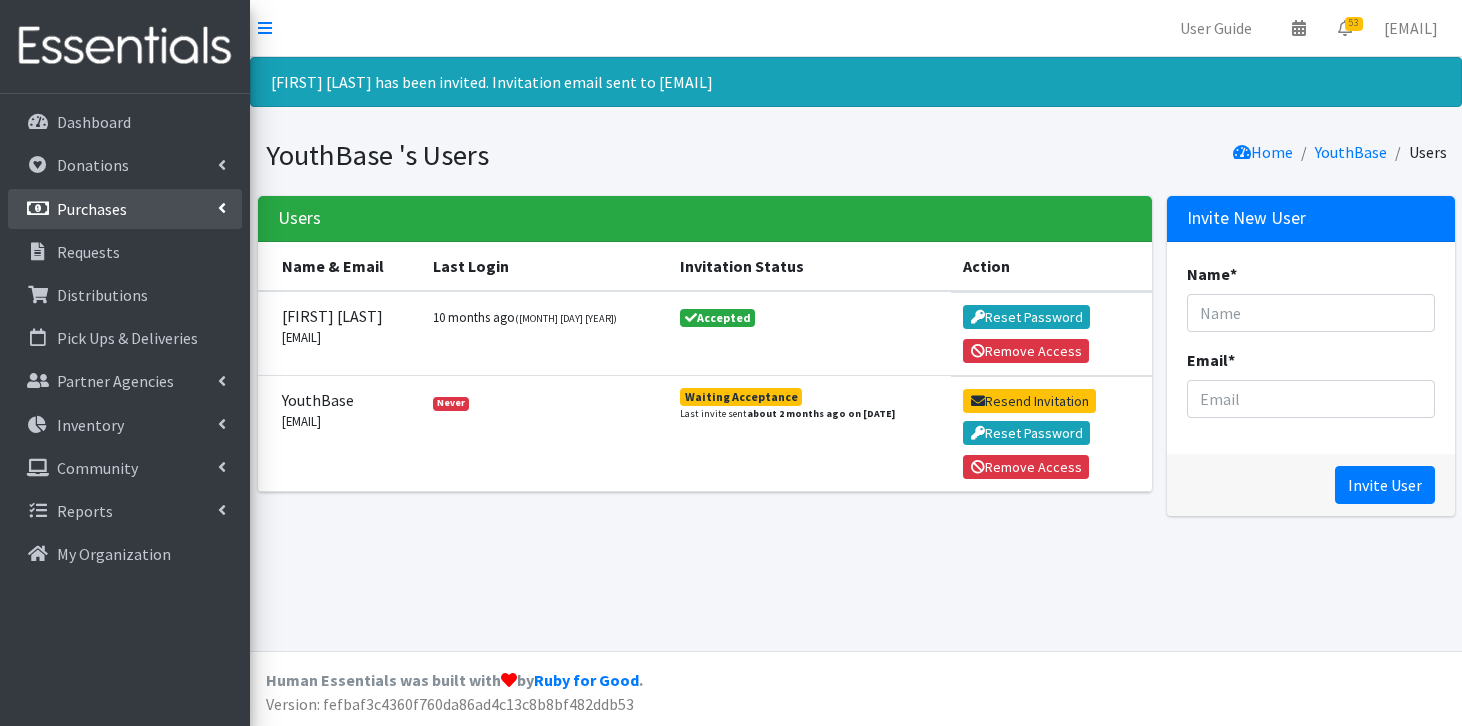 click on "Purchases" at bounding box center [92, 209] 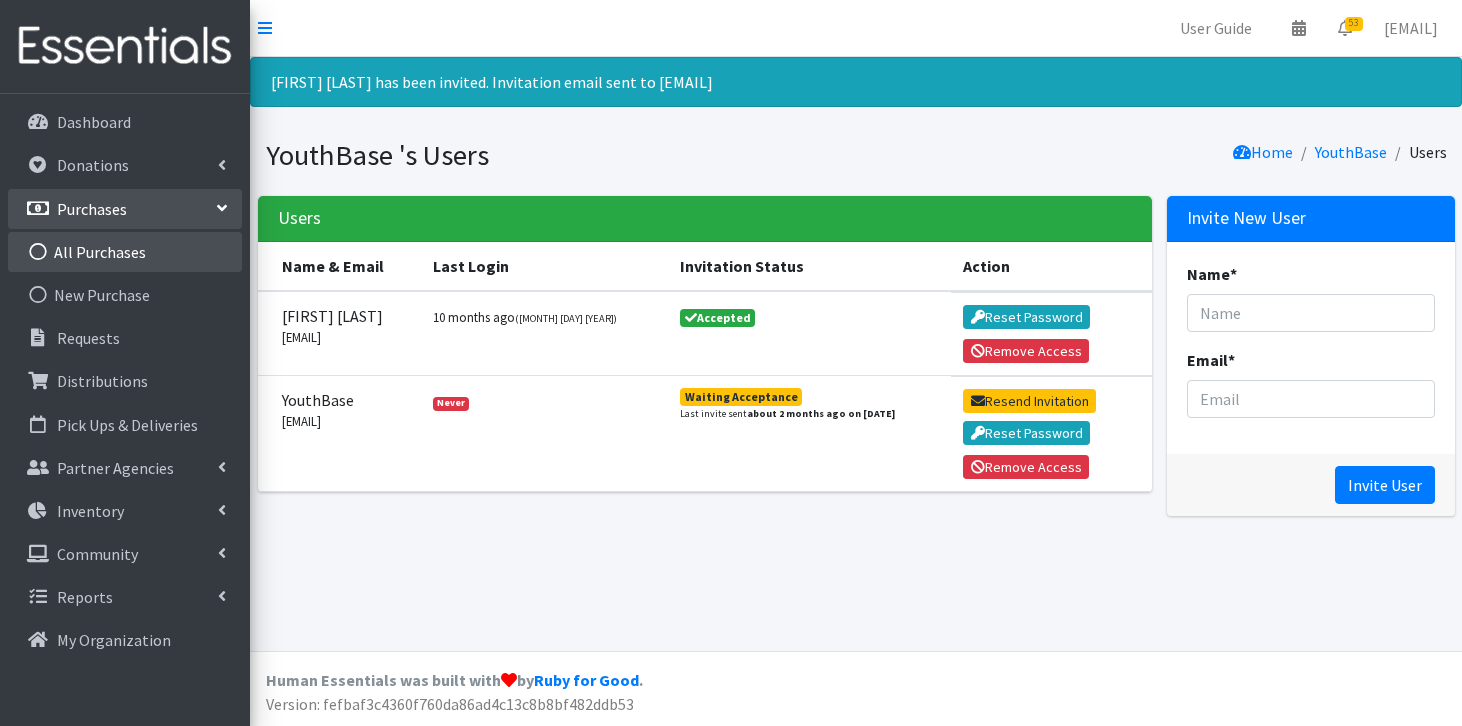 click on "All Purchases" at bounding box center [125, 252] 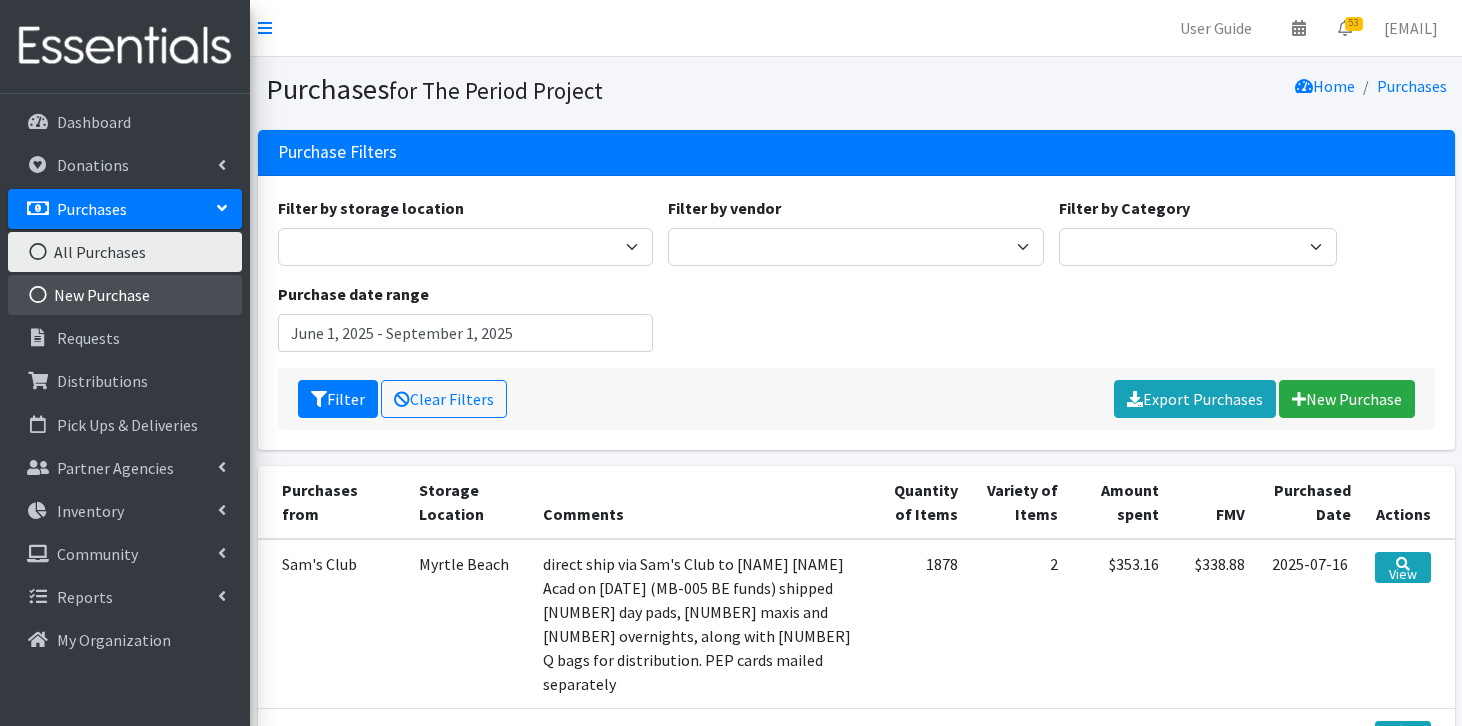 scroll, scrollTop: 0, scrollLeft: 0, axis: both 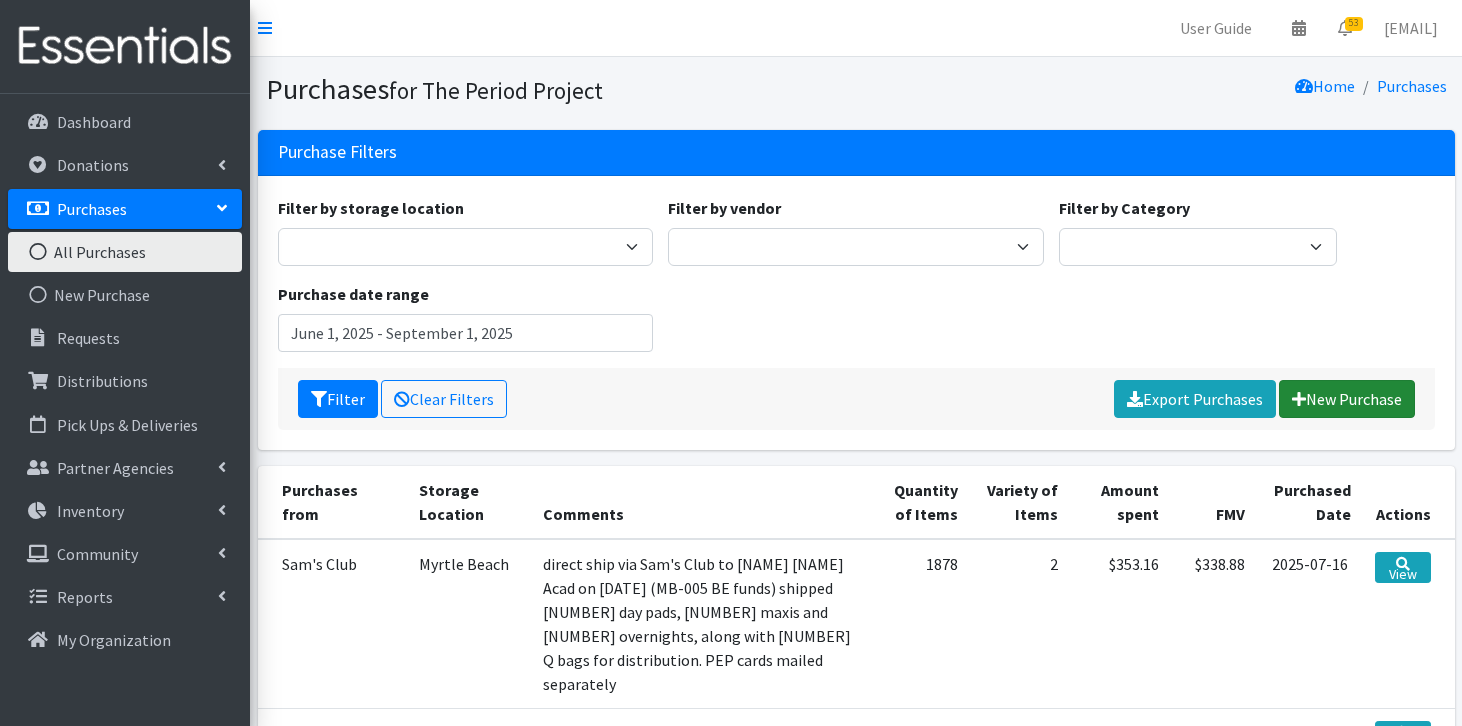 click on "New Purchase" at bounding box center [1347, 399] 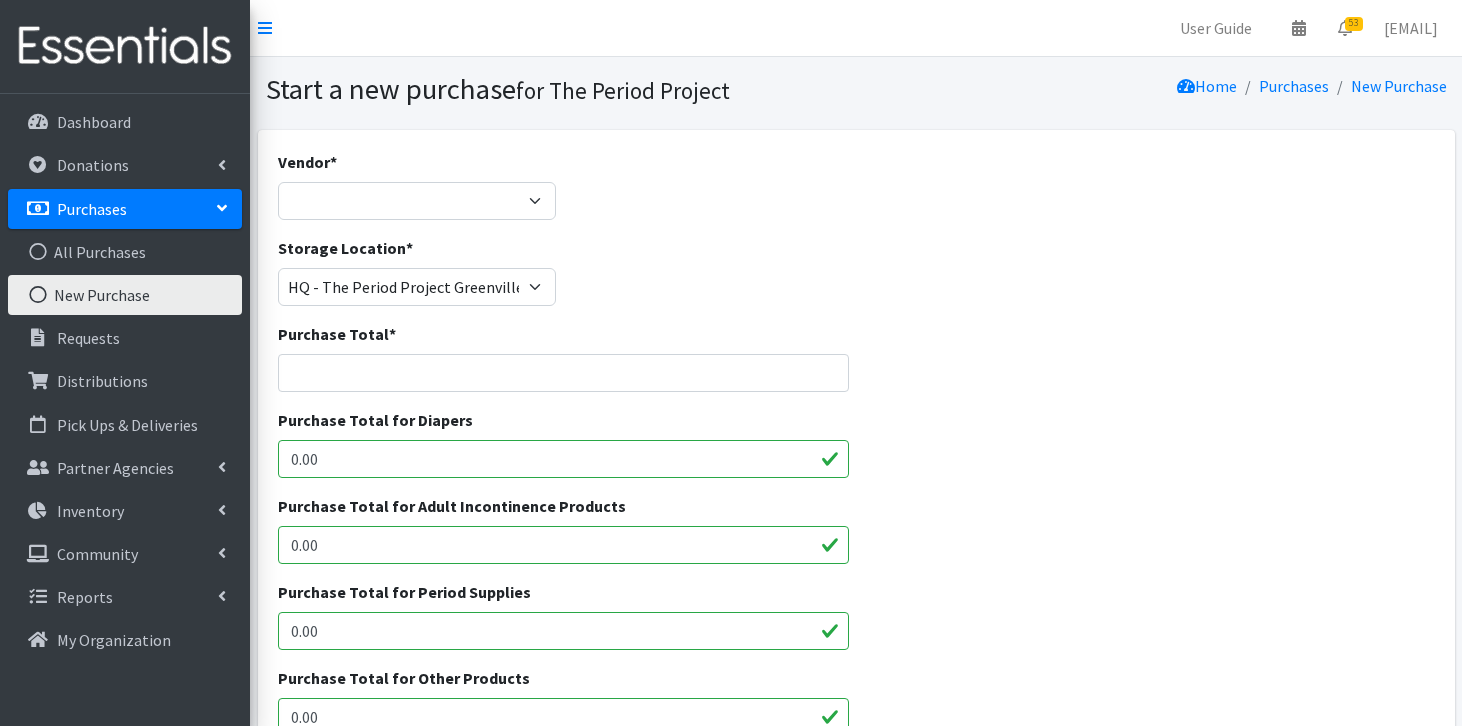 scroll, scrollTop: 0, scrollLeft: 0, axis: both 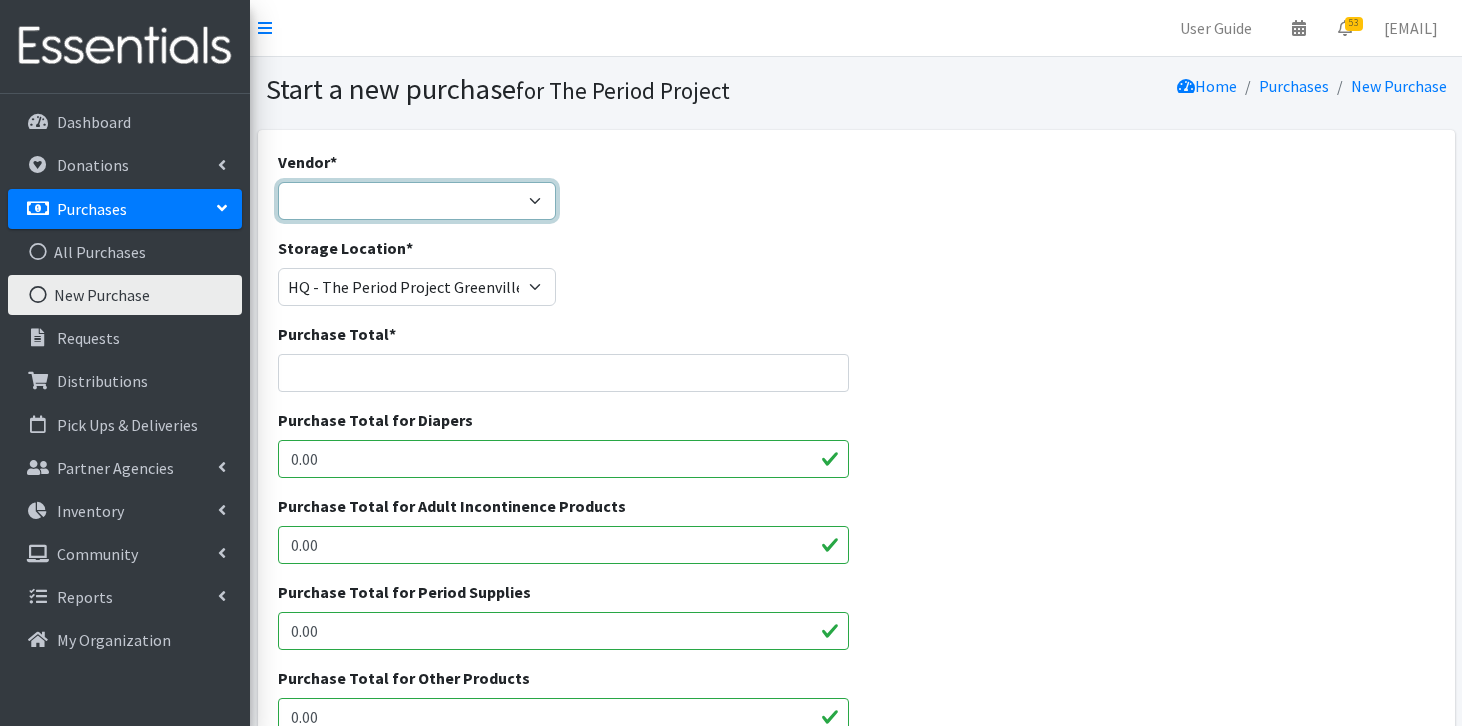 click on "ALLIANCE/KOTEX
Amazon
Costco
Dollar Days
PEP (Period Education Project)
Rhino Medical
Sam's Club
SAVEMORE SUPERSTORE: MYRTLE BEACH
UNICORN/TOP ORGANIC
Walmart ---Not Listed---" at bounding box center (417, 201) 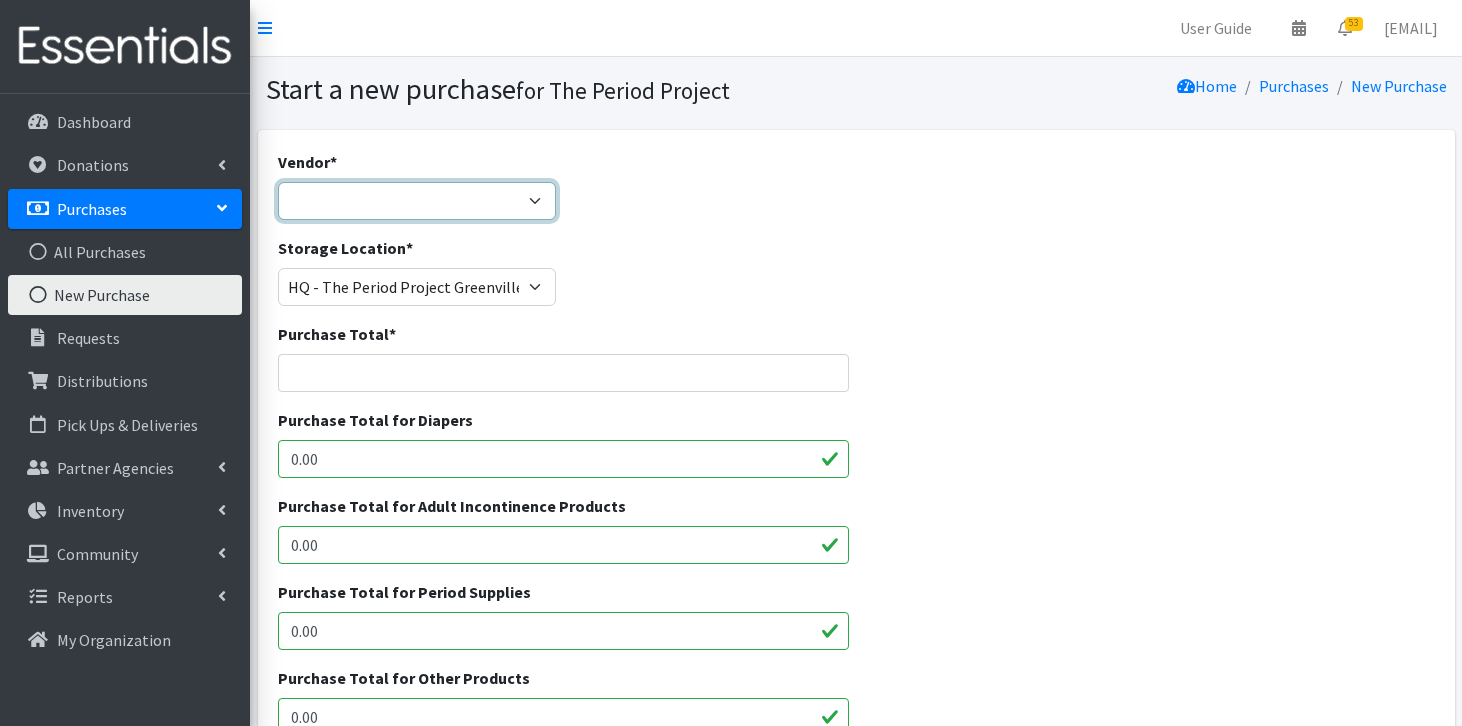 select on "572" 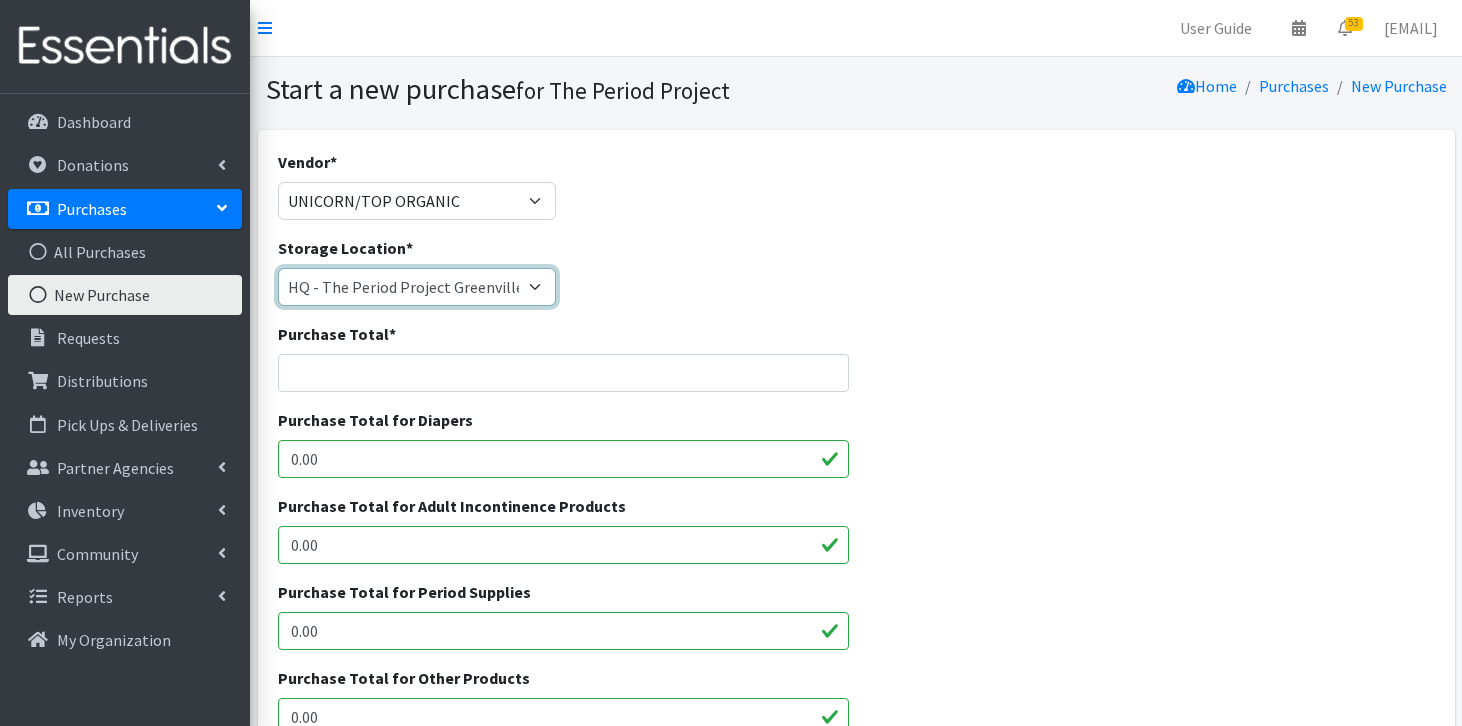 click on "Anderson HPP
Atlanta, GA
Charleston
Charlotte
Clemson University
Columbia chapter
Corpus Christi, TX
Henry County, GA
HQ - The Period Project  Greenville - HQ
Montogomery Co, MD
Myrtle Beach
Spartanburg
TRIAD TPP" at bounding box center [417, 287] 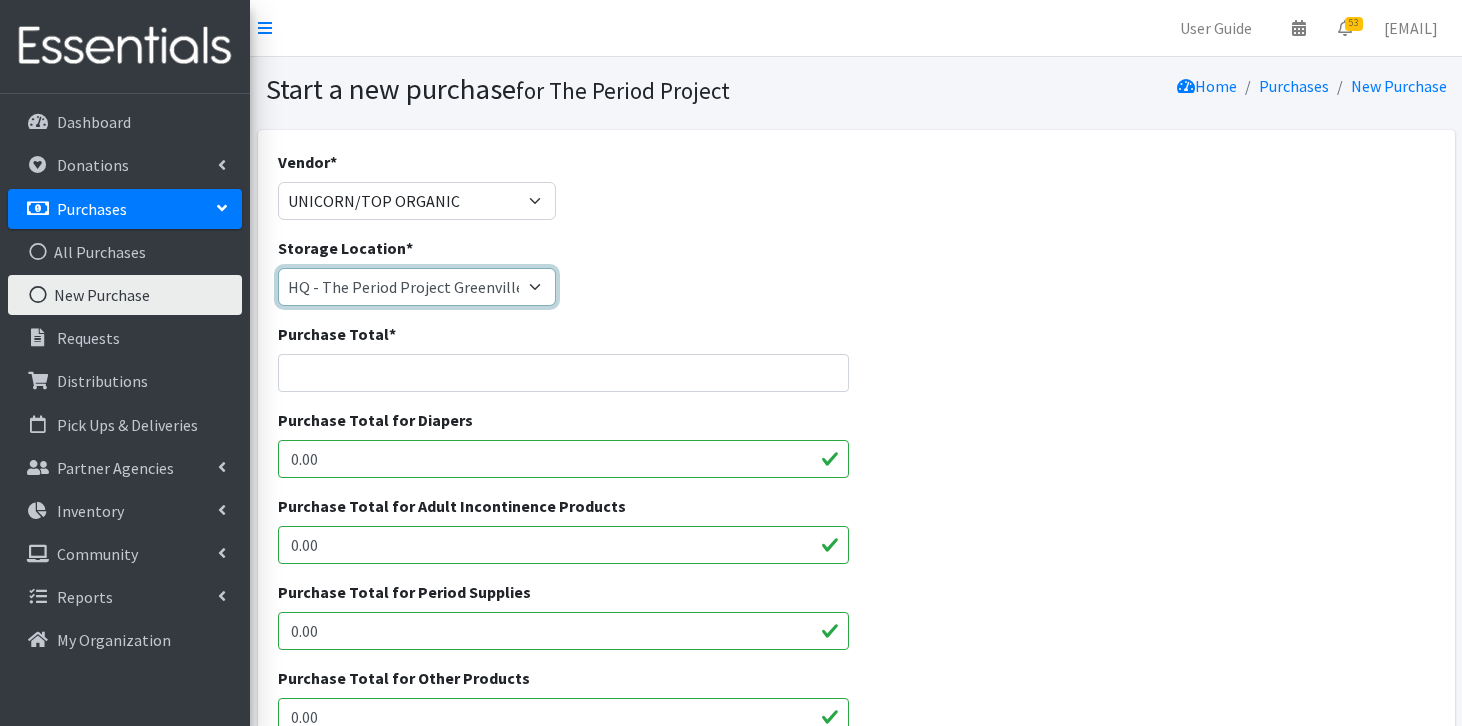 select on "253" 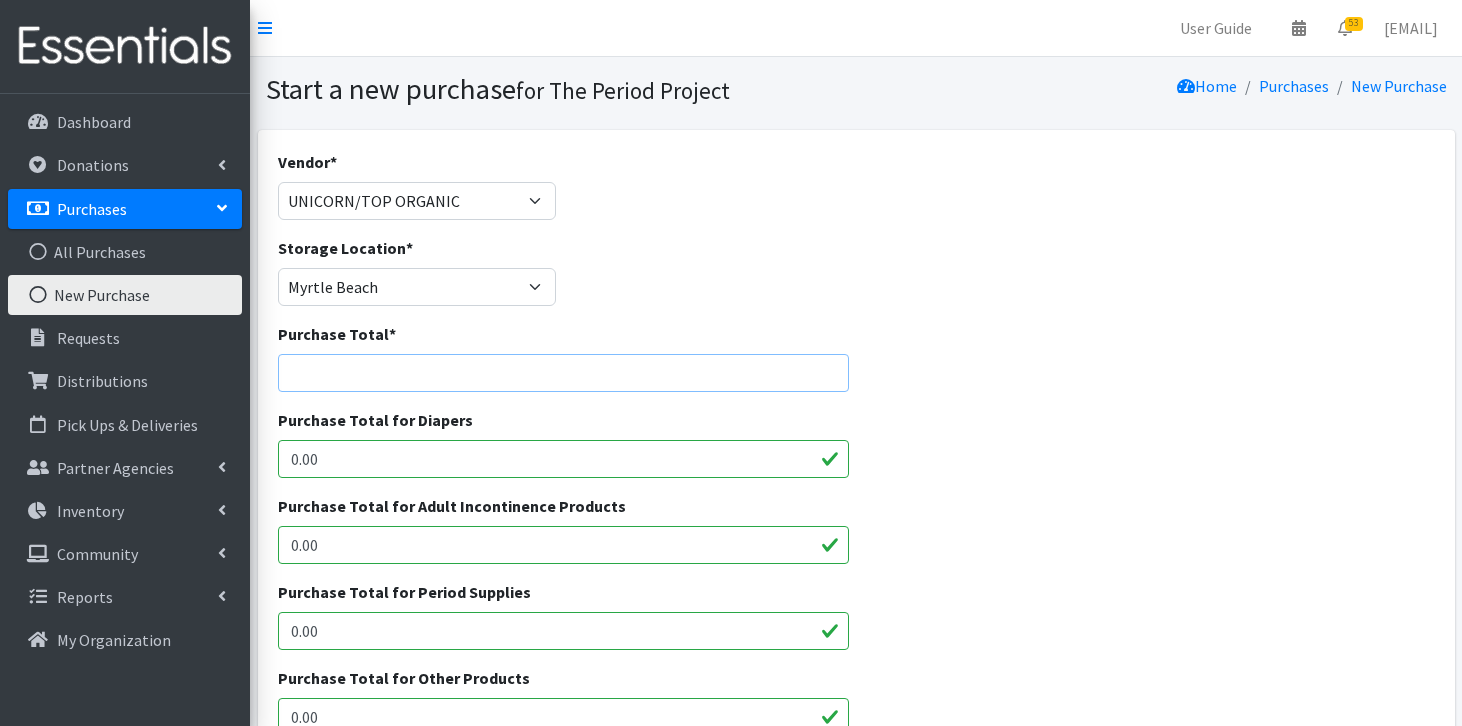 click on "Purchase Total  *" at bounding box center [563, 373] 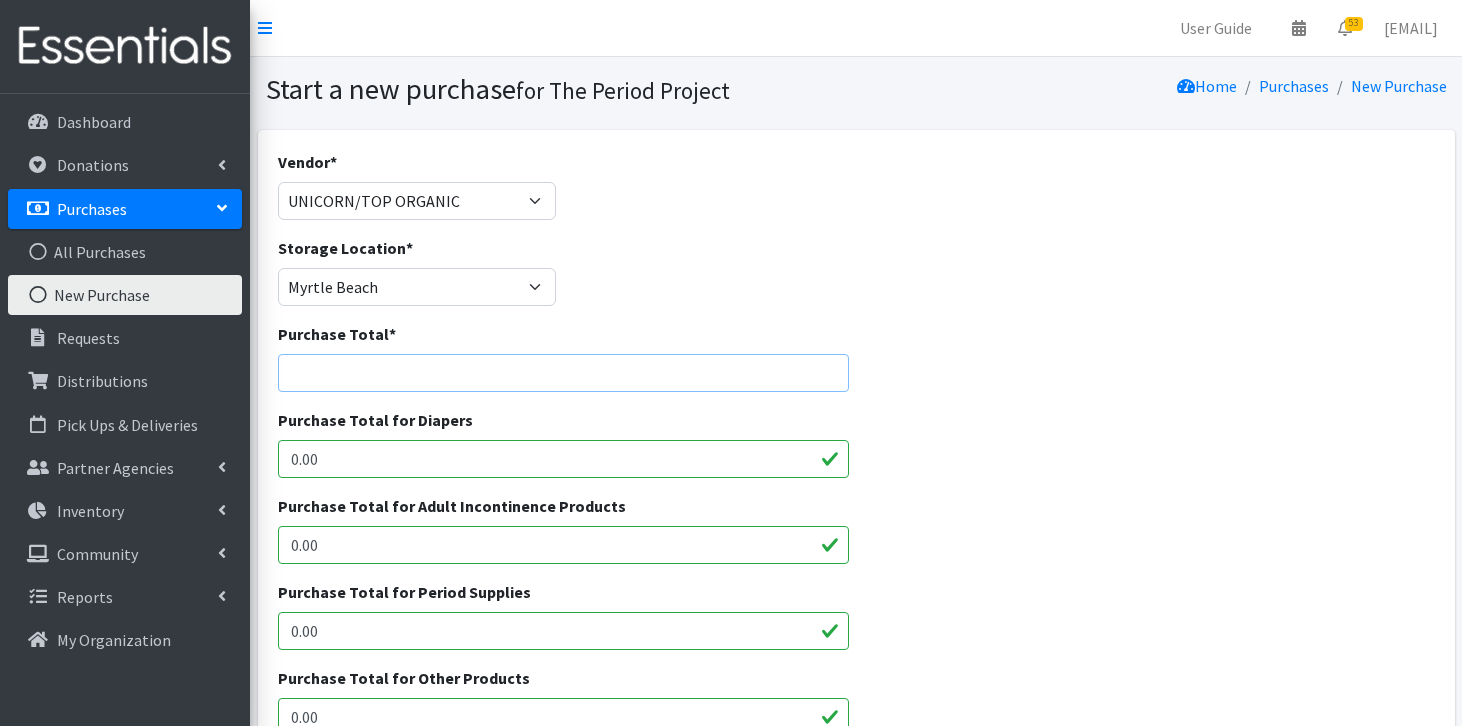 type on "$2240.00" 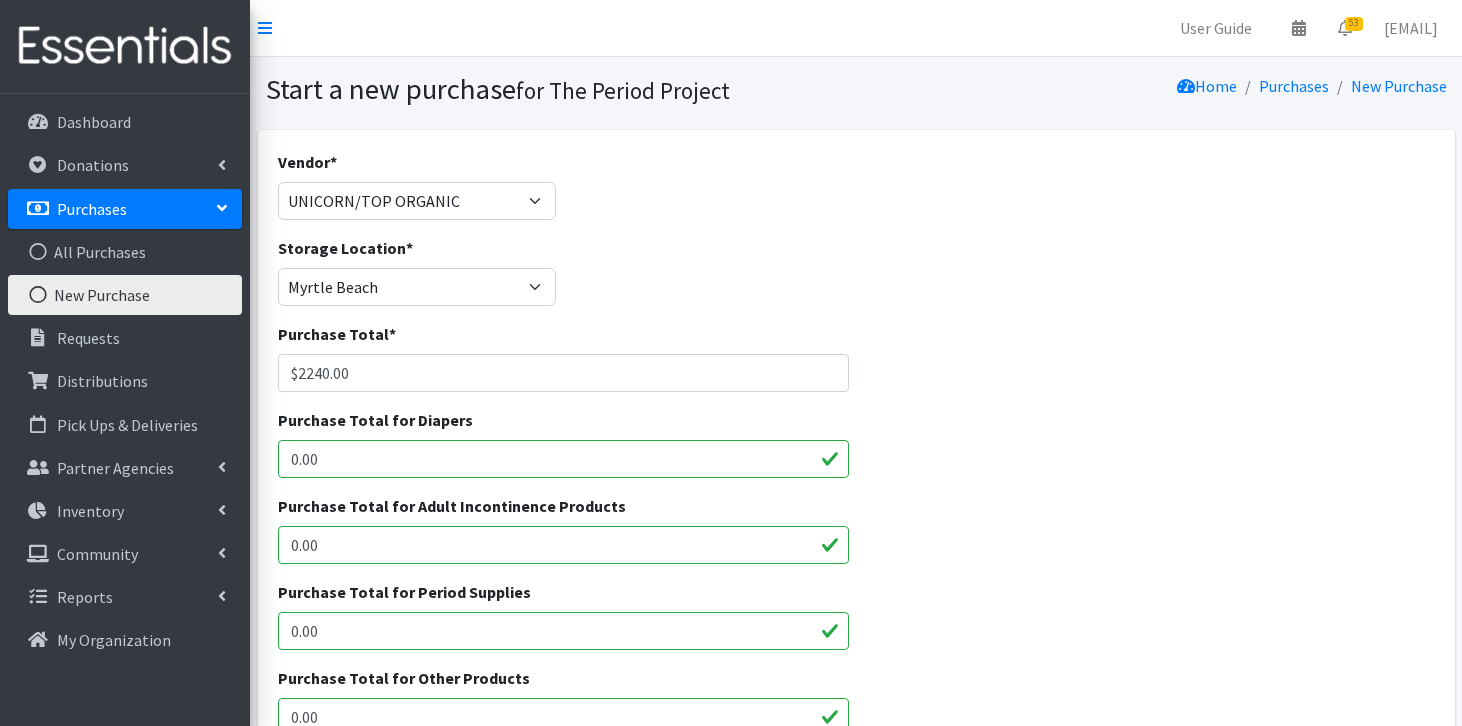 click on "0.00" at bounding box center [563, 631] 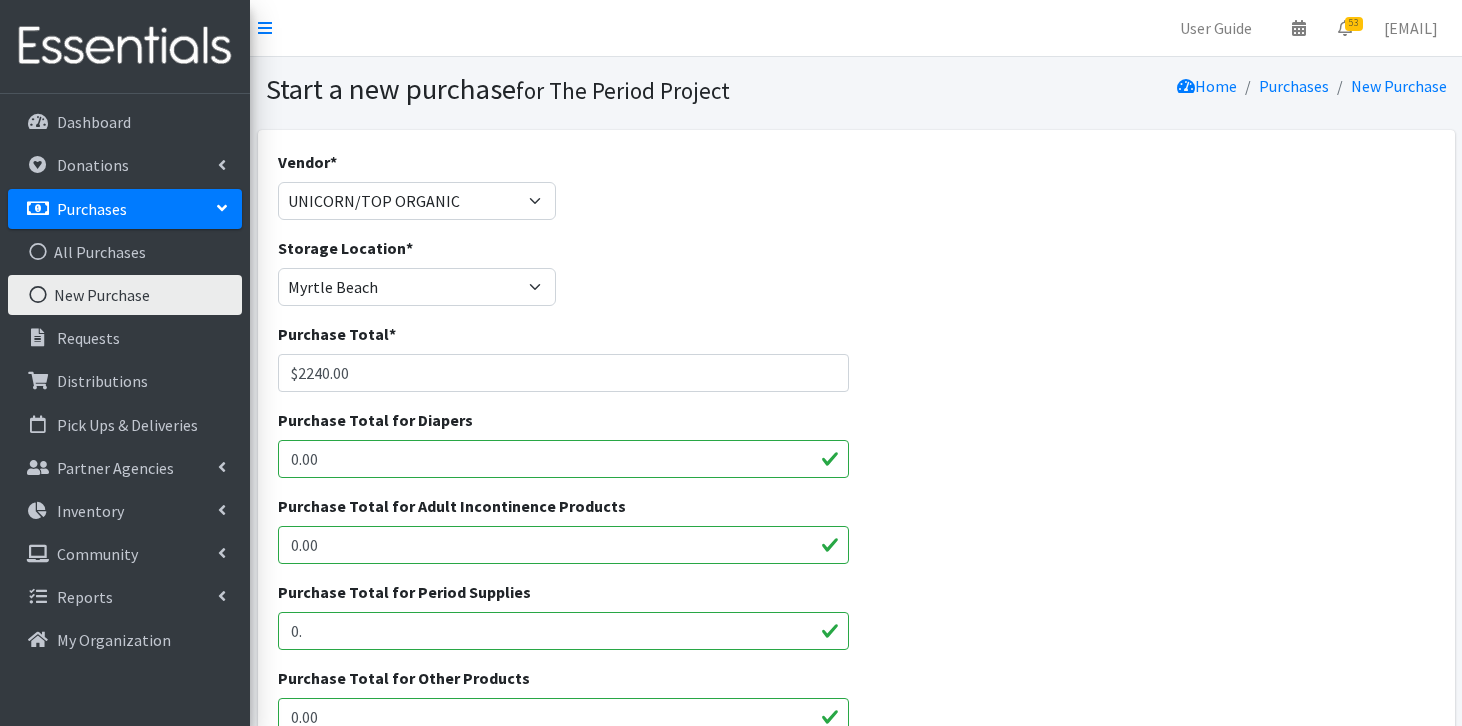 type on "0" 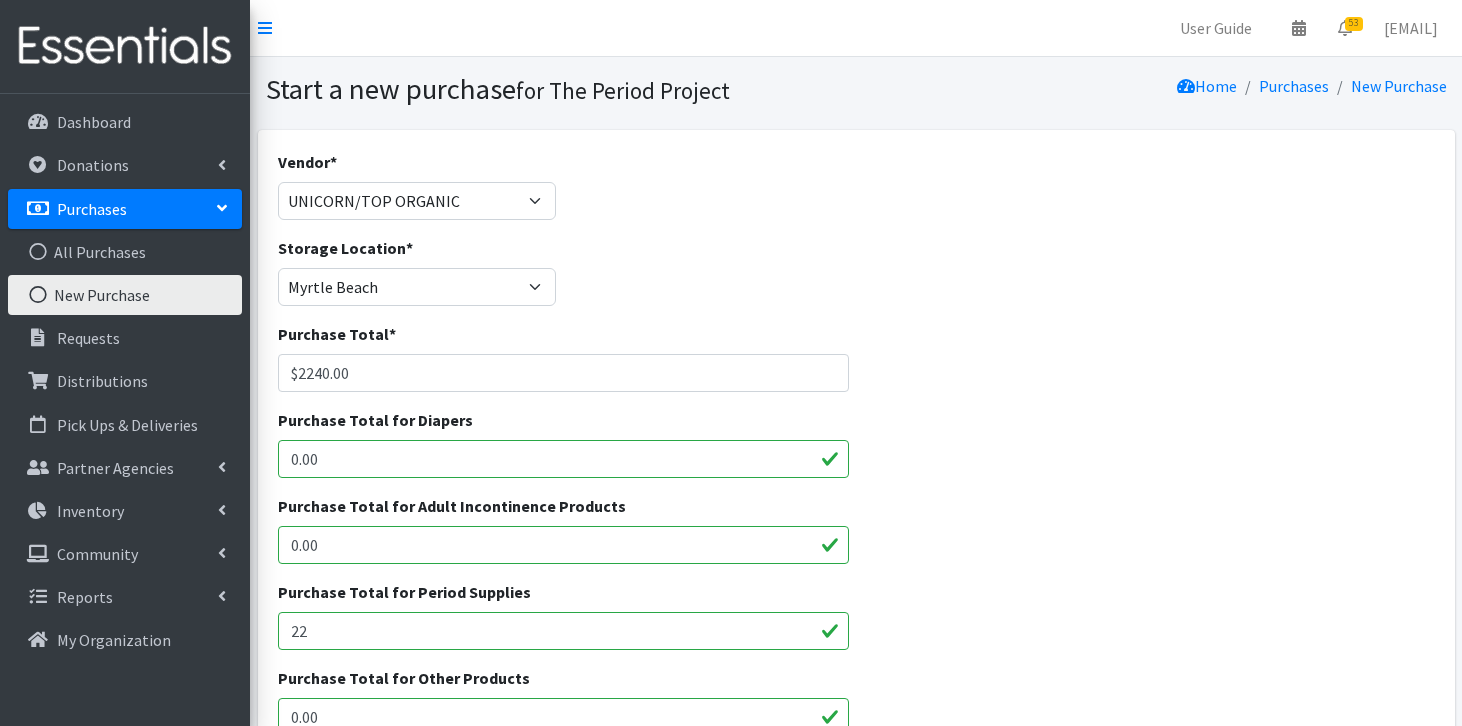 type on "2240.00" 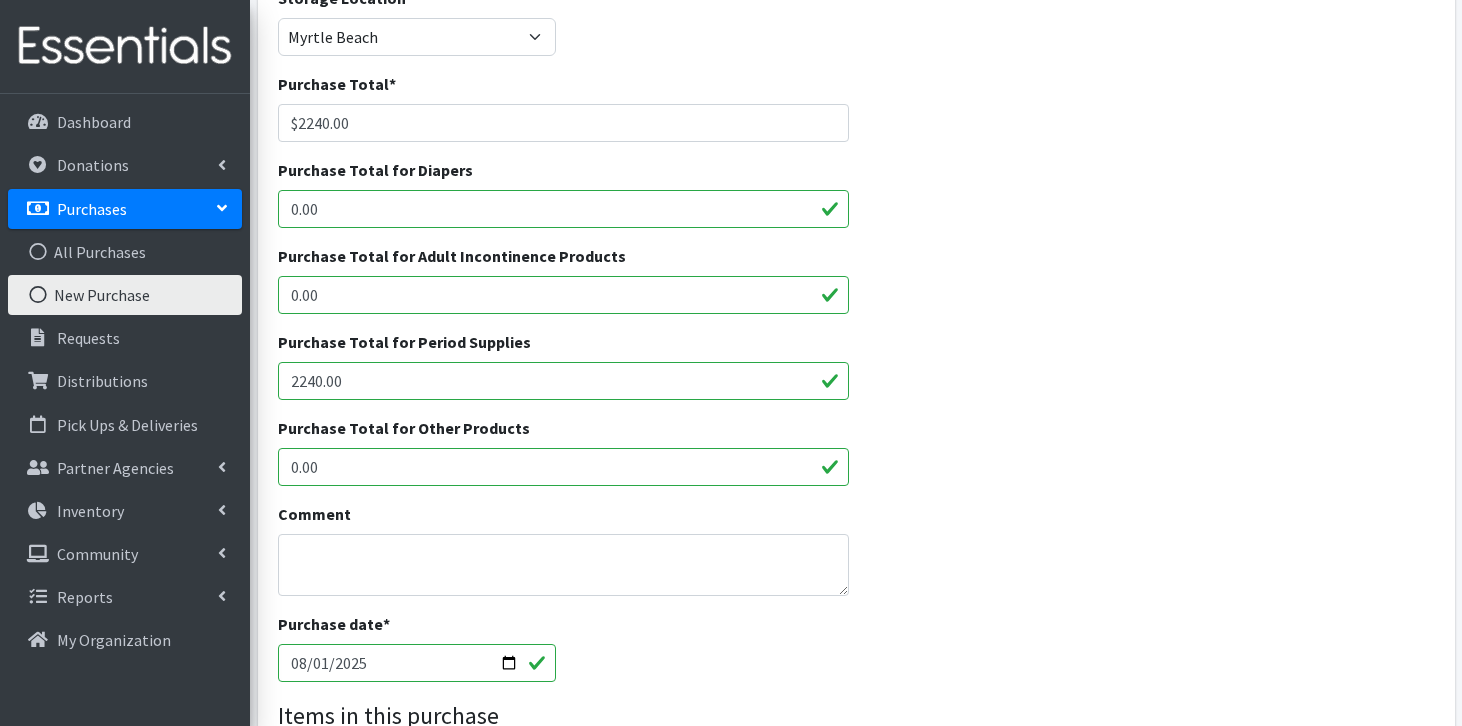 scroll, scrollTop: 261, scrollLeft: 0, axis: vertical 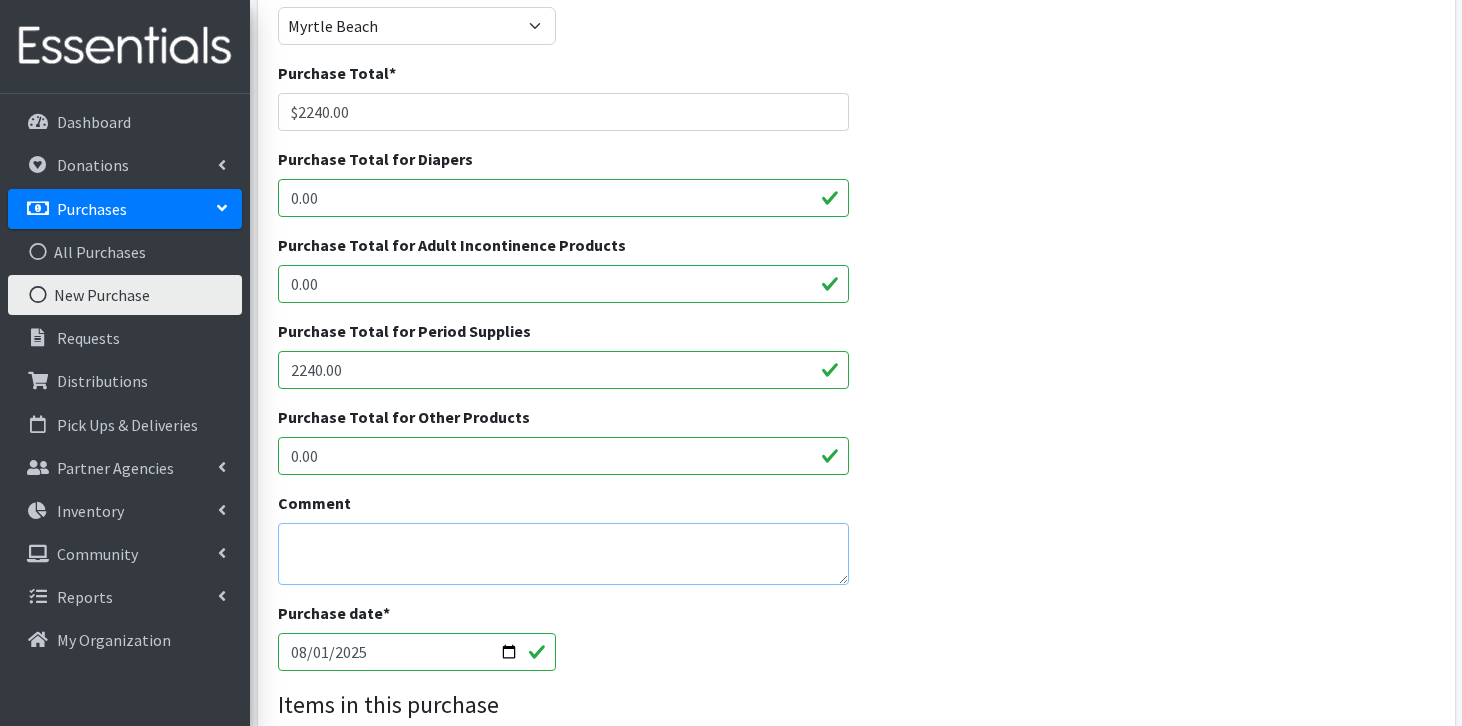 click on "Comment" at bounding box center [563, 554] 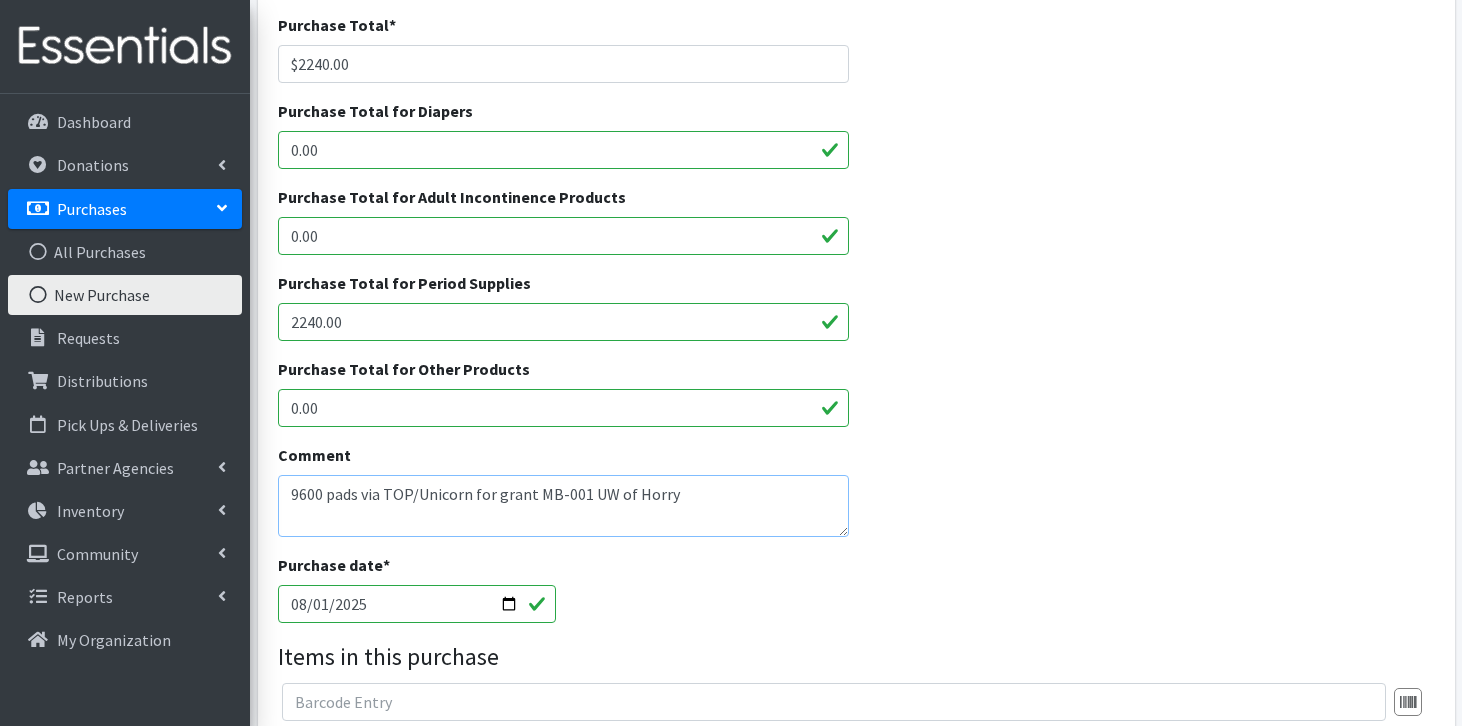 scroll, scrollTop: 321, scrollLeft: 0, axis: vertical 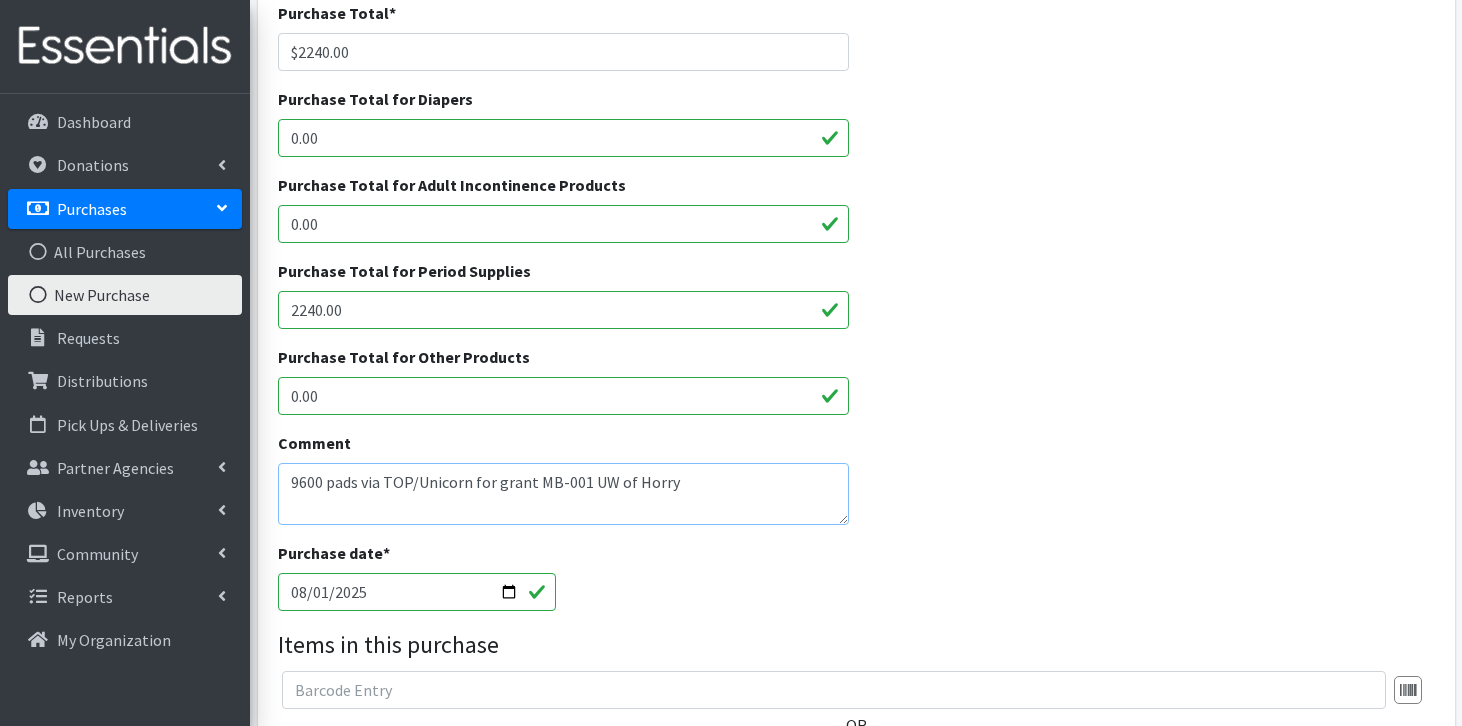 type on "9600 pads via TOP/Unicorn for grant MB-001 UW of Horry" 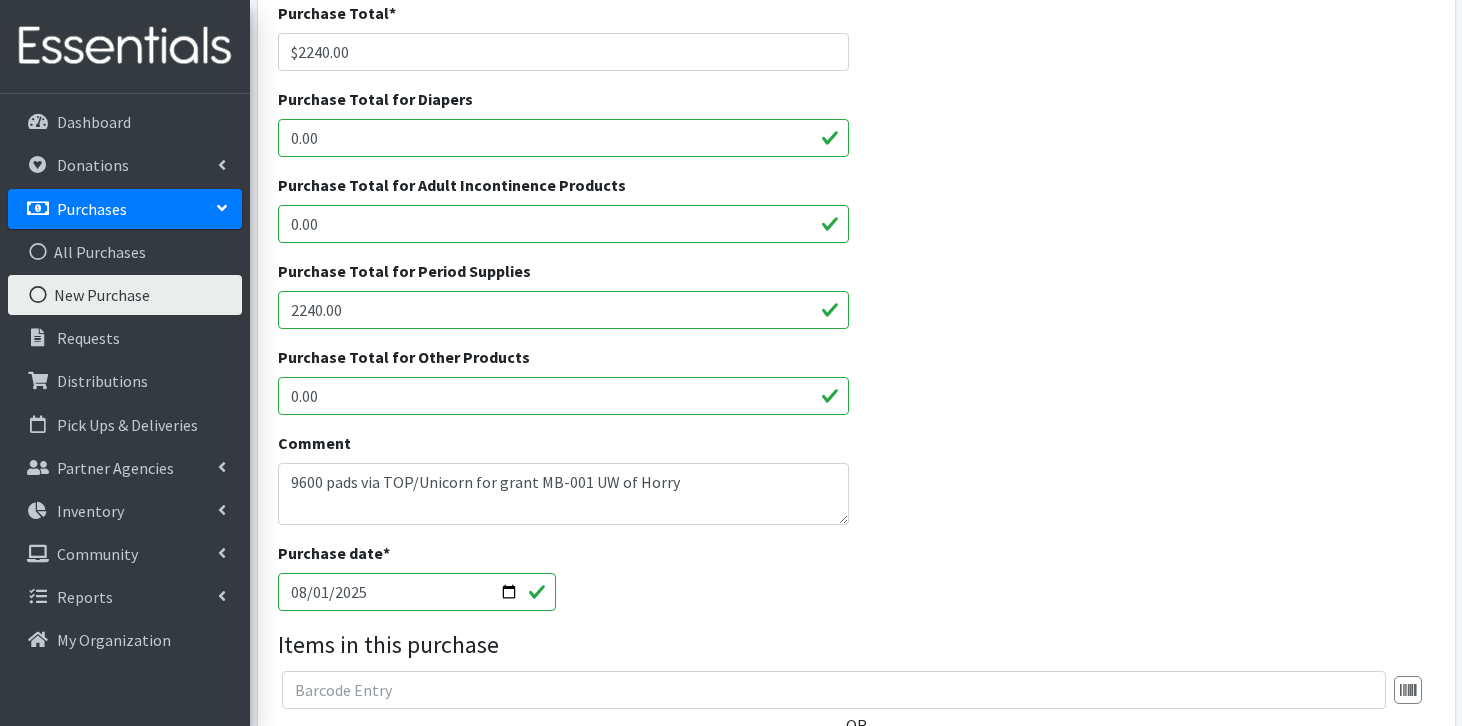 click on "2025-08-01" at bounding box center [417, 592] 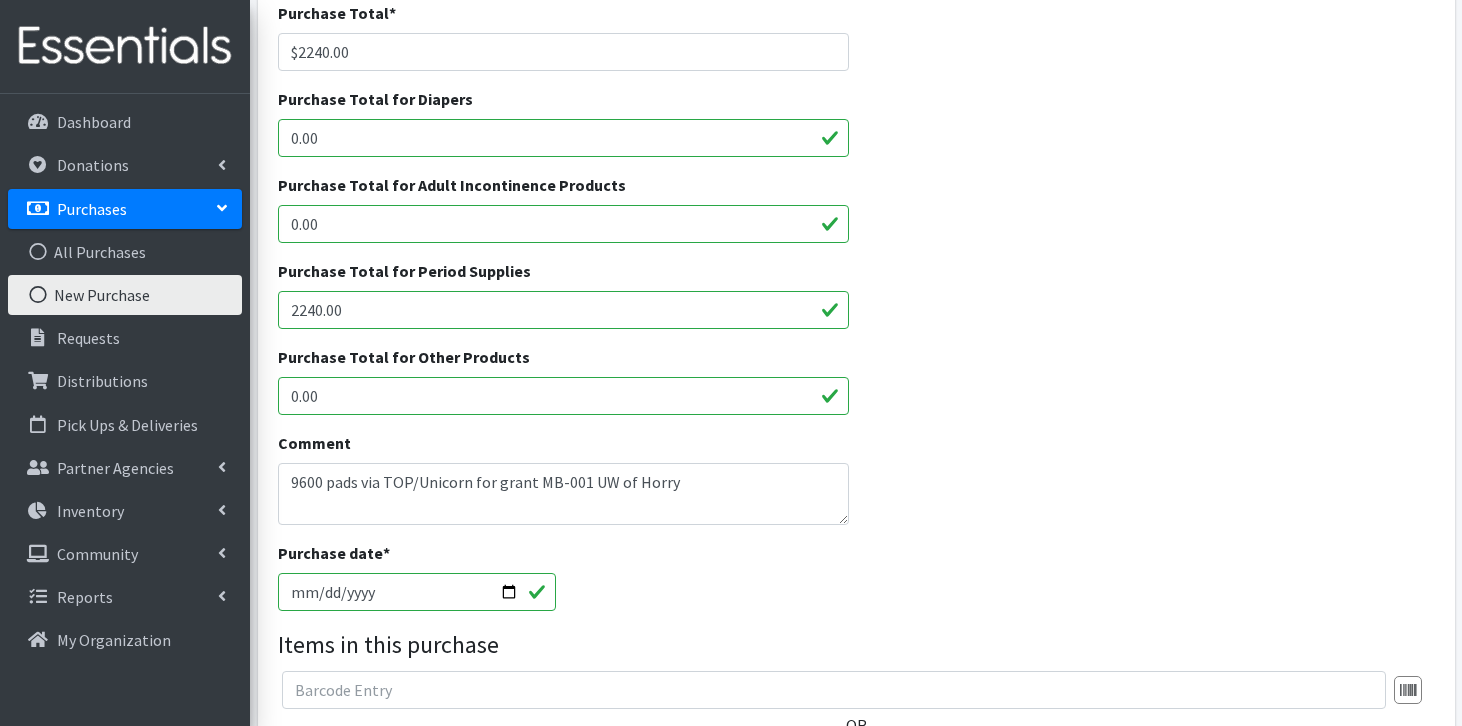 type on "2025-07-01" 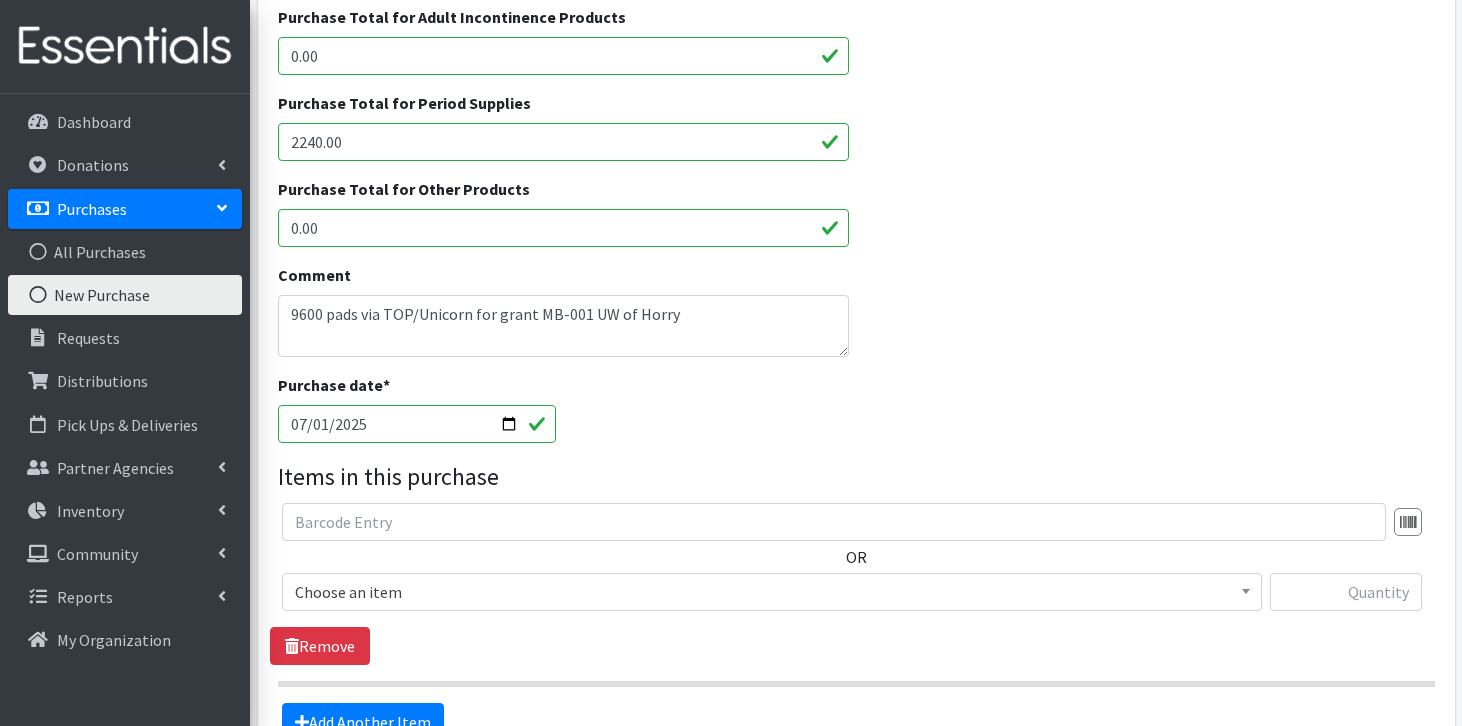 scroll, scrollTop: 493, scrollLeft: 0, axis: vertical 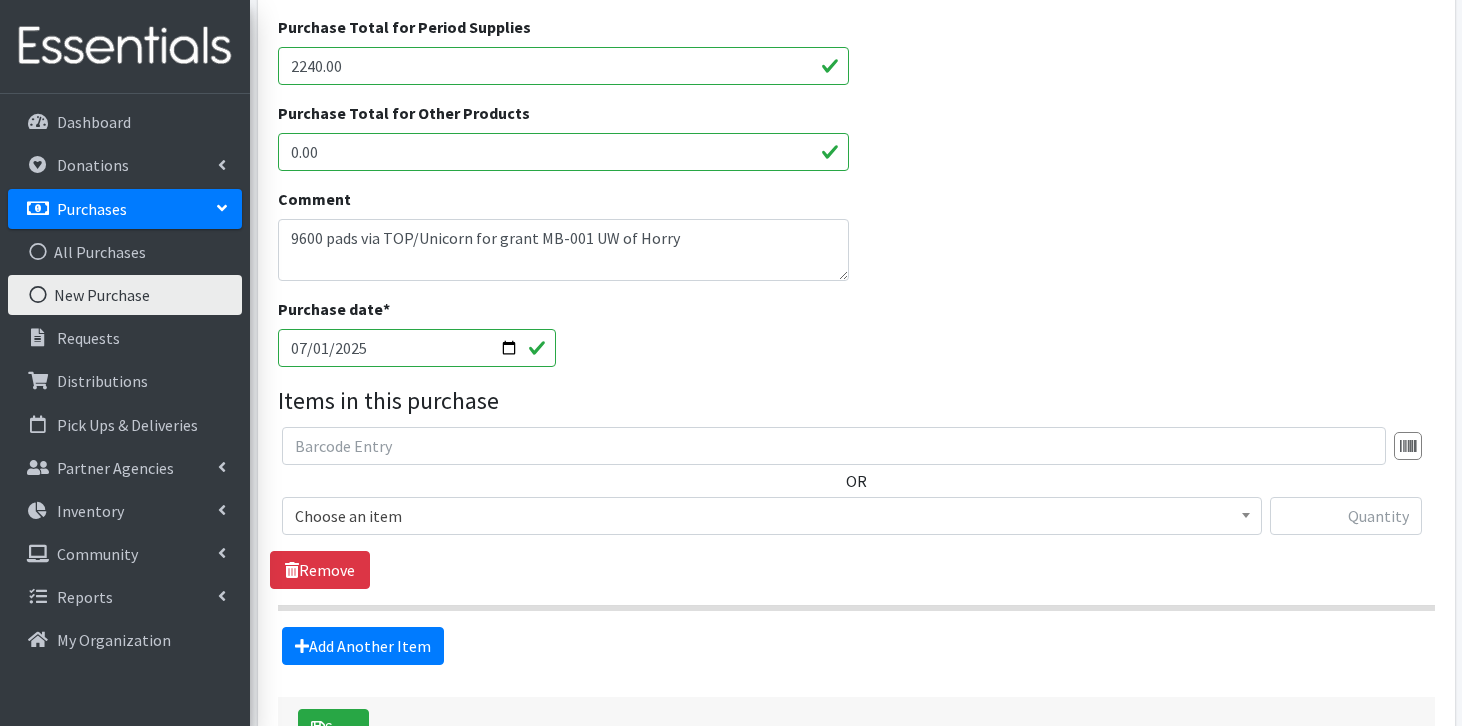 click on "Choose an item" at bounding box center (772, 516) 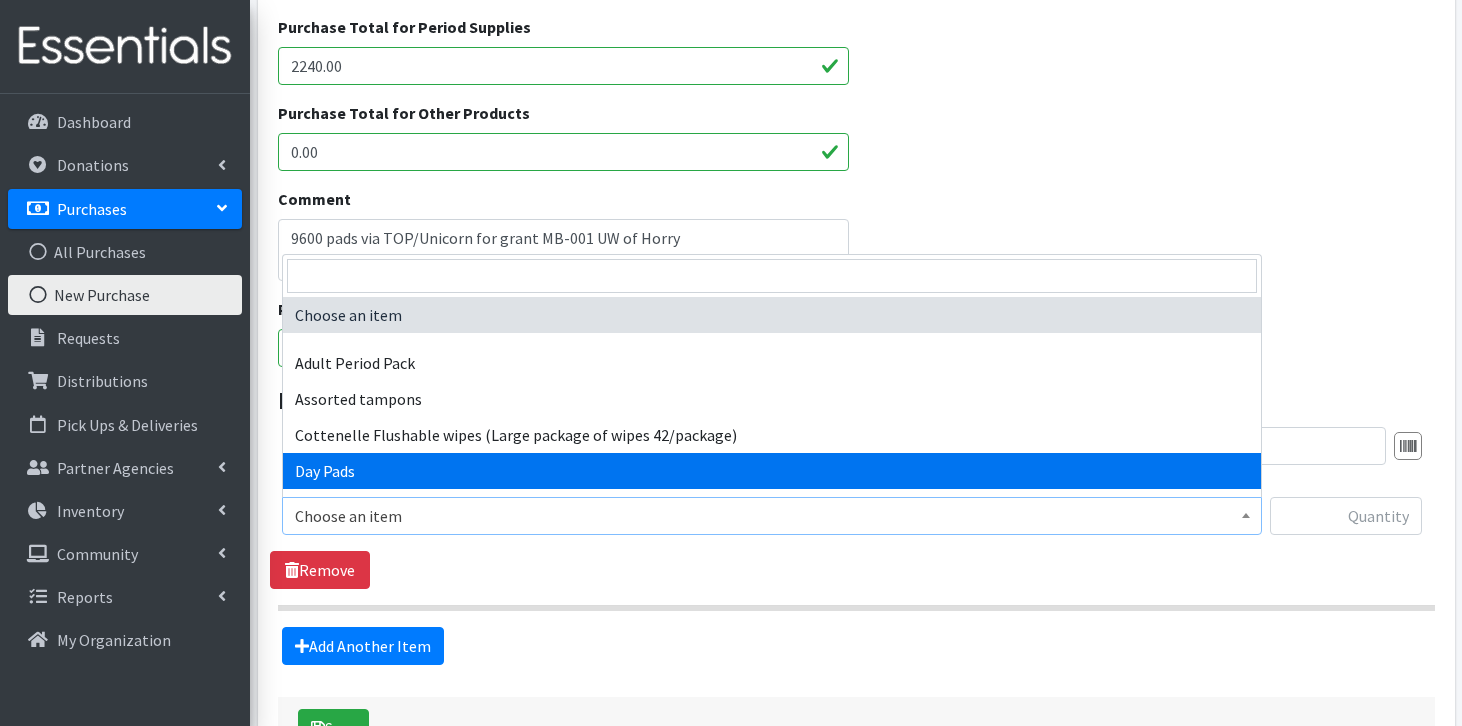 select on "7759" 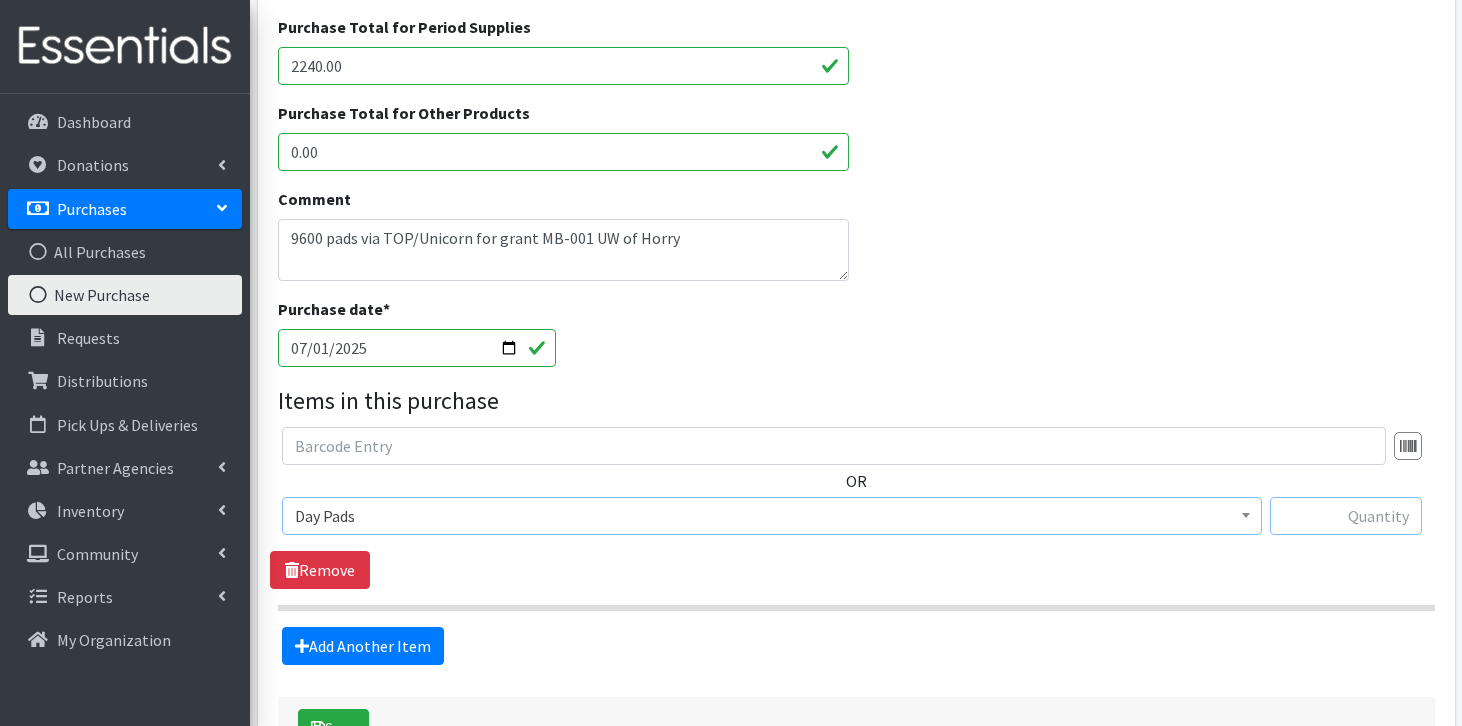 click at bounding box center (1346, 516) 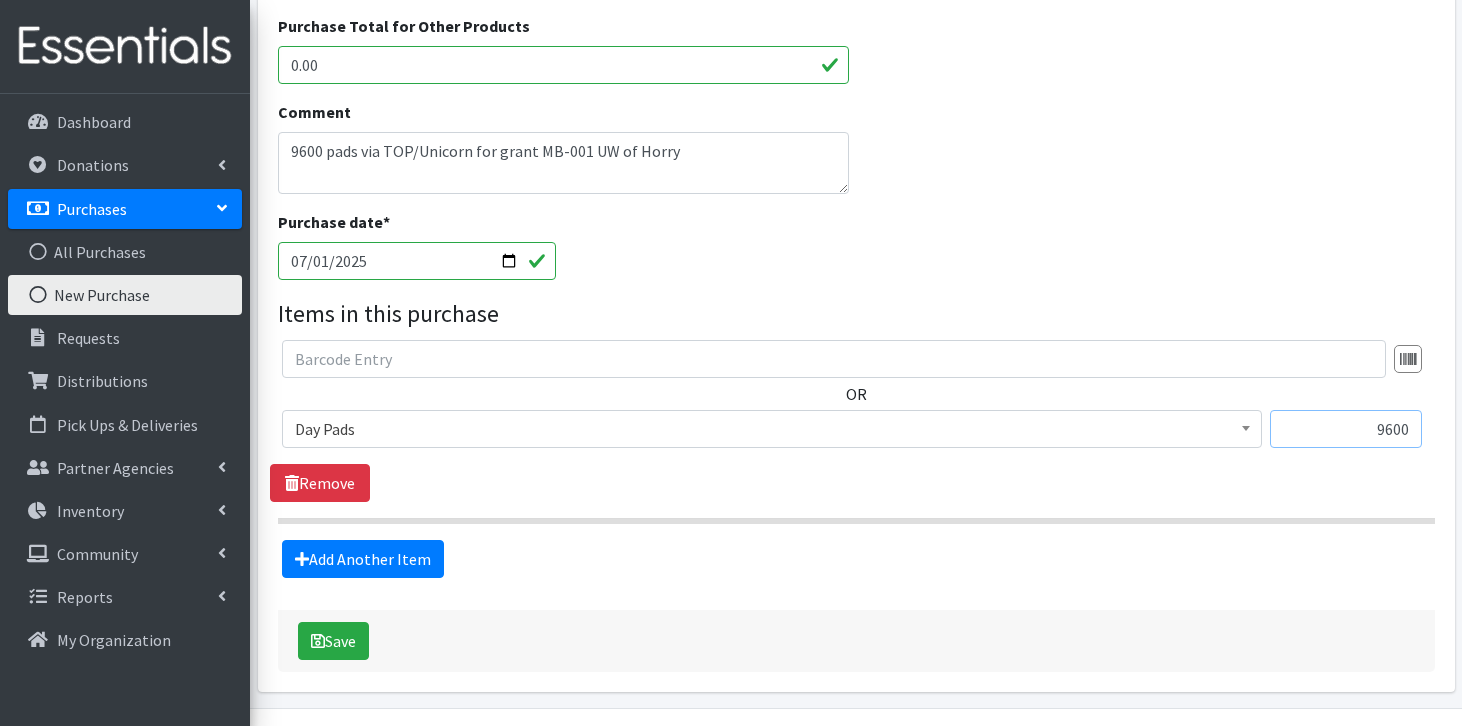 scroll, scrollTop: 708, scrollLeft: 0, axis: vertical 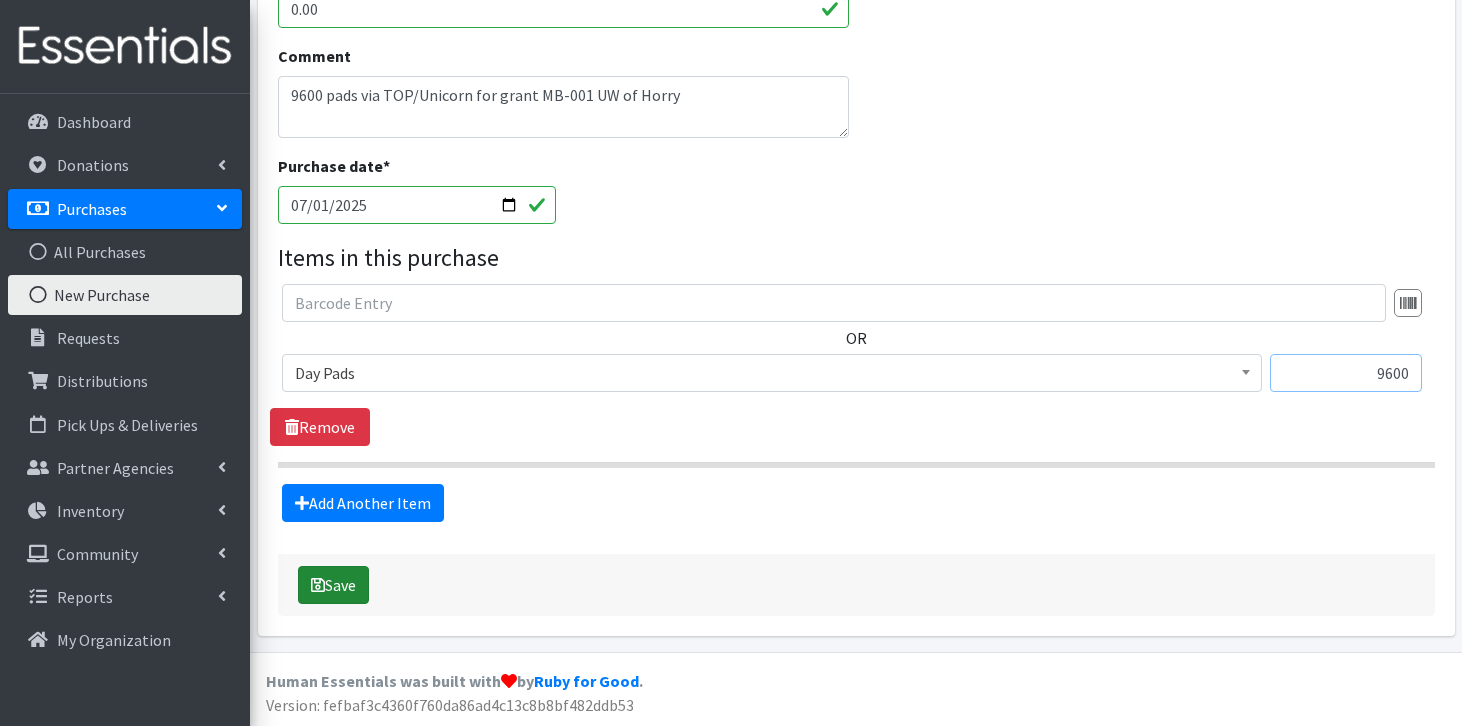 type on "9600" 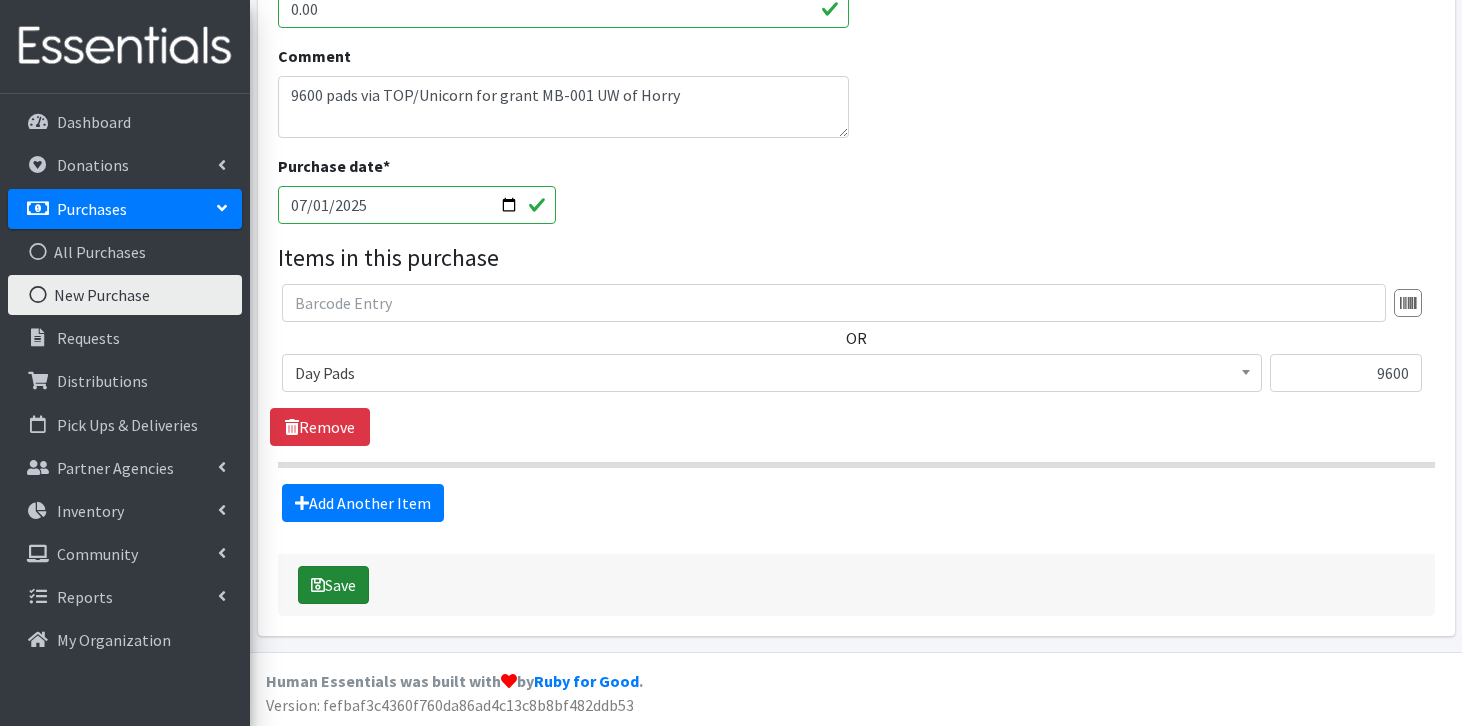 click on "Save" at bounding box center [333, 585] 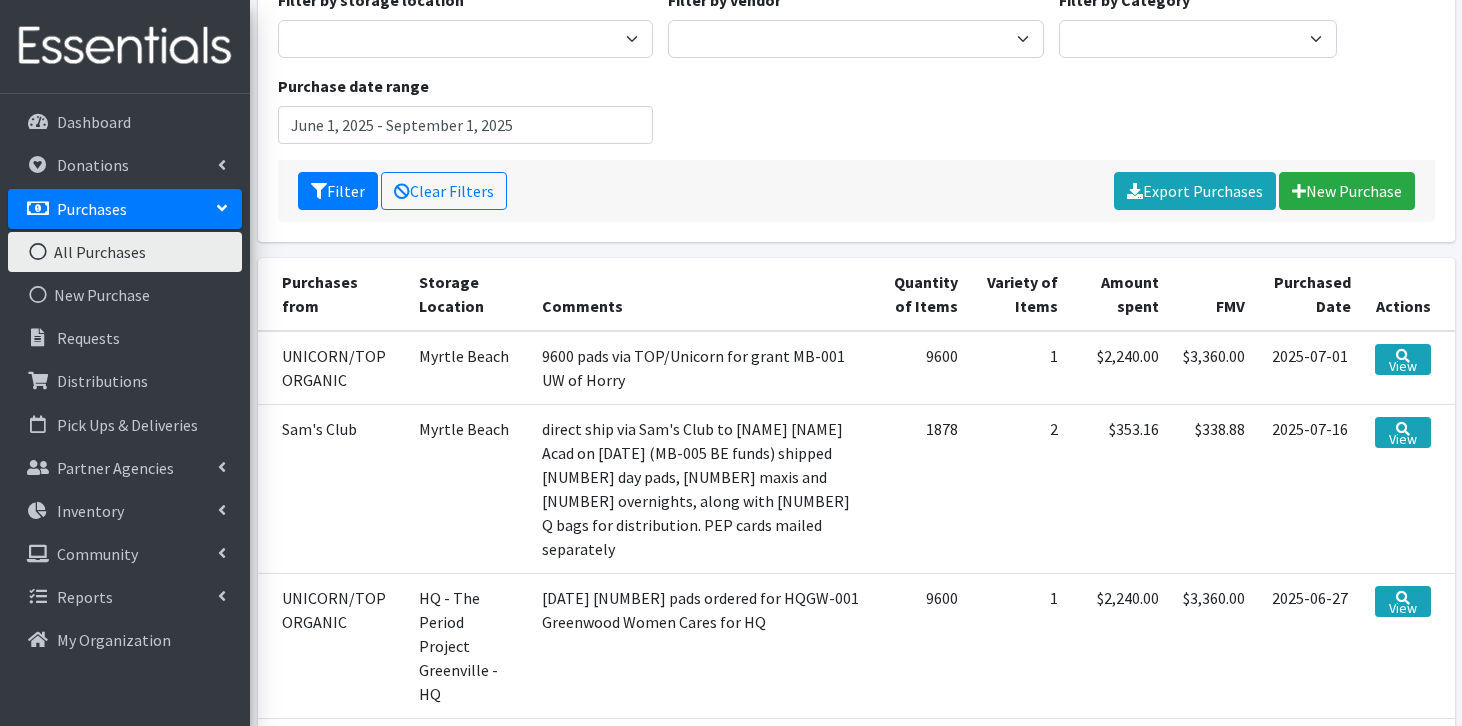 scroll, scrollTop: 277, scrollLeft: 0, axis: vertical 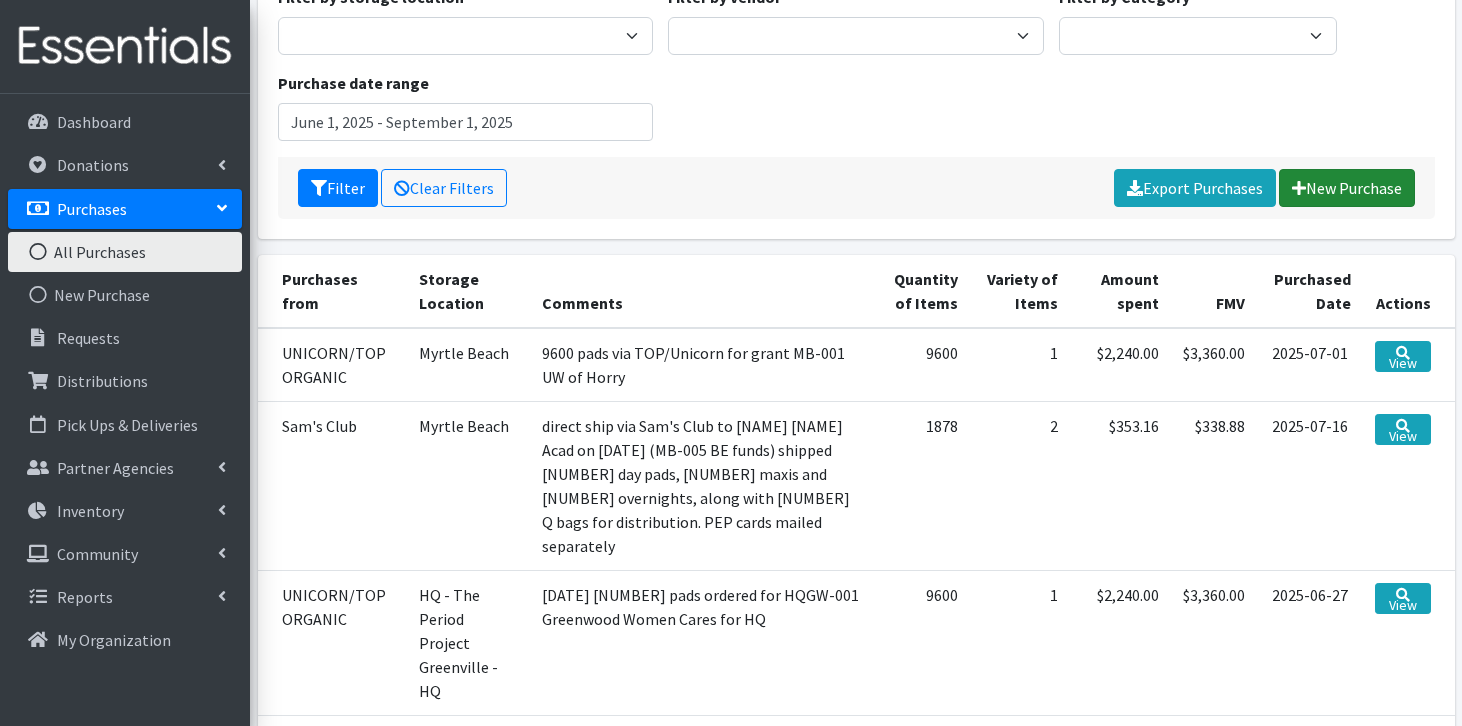 click on "New Purchase" at bounding box center (1347, 188) 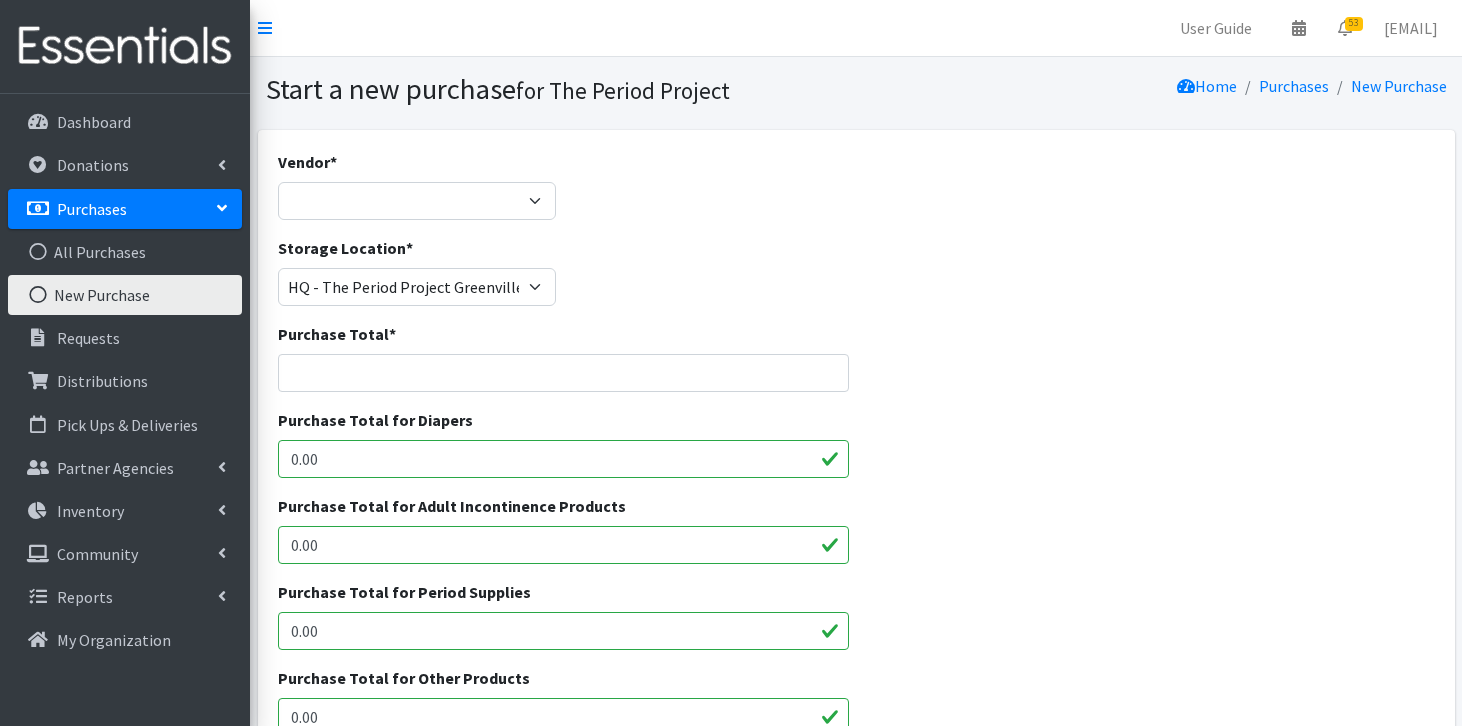 scroll, scrollTop: 0, scrollLeft: 0, axis: both 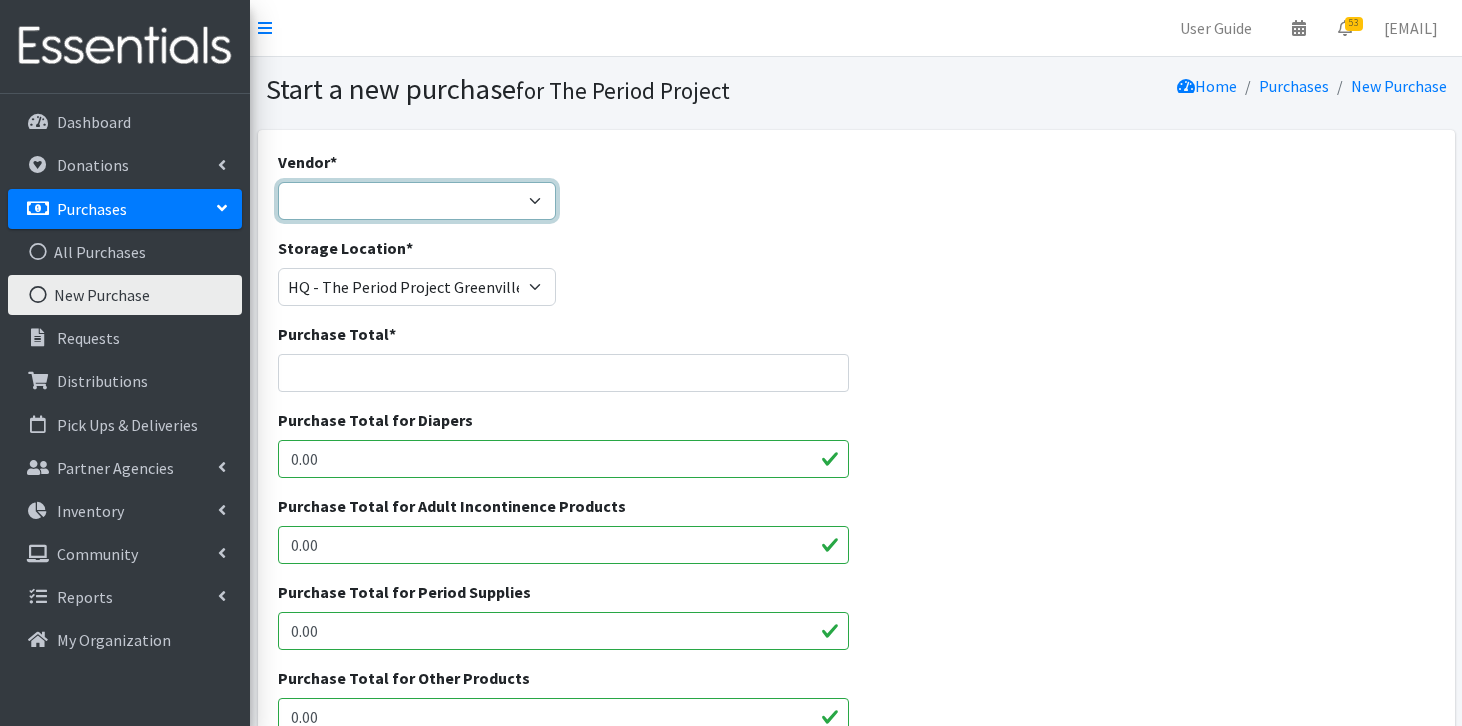 click on "ALLIANCE/KOTEX
Amazon
Costco
Dollar Days
PEP (Period Education Project)
Rhino Medical
Sam's Club
SAVEMORE SUPERSTORE: [CITY]
UNICORN/TOP ORGANIC
Walmart ---Not Listed---" at bounding box center [417, 201] 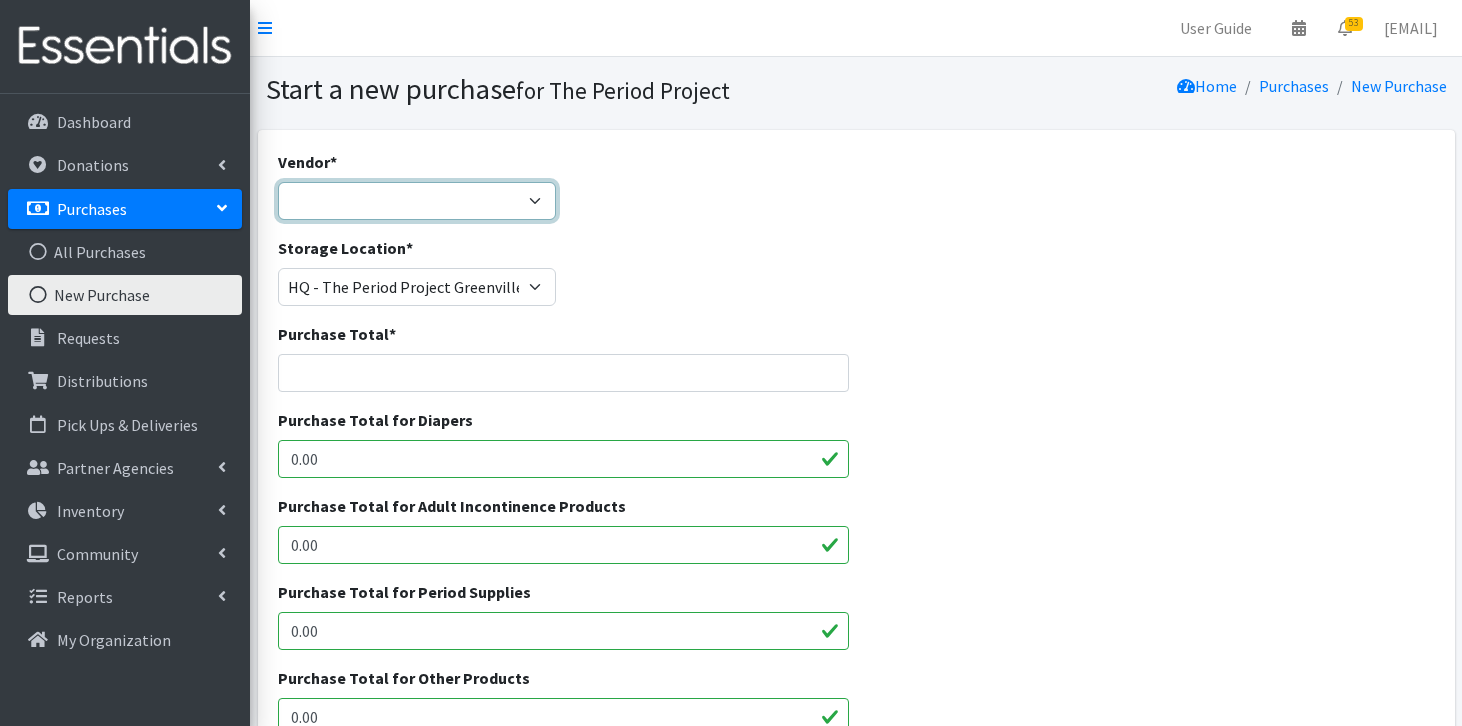 select on "572" 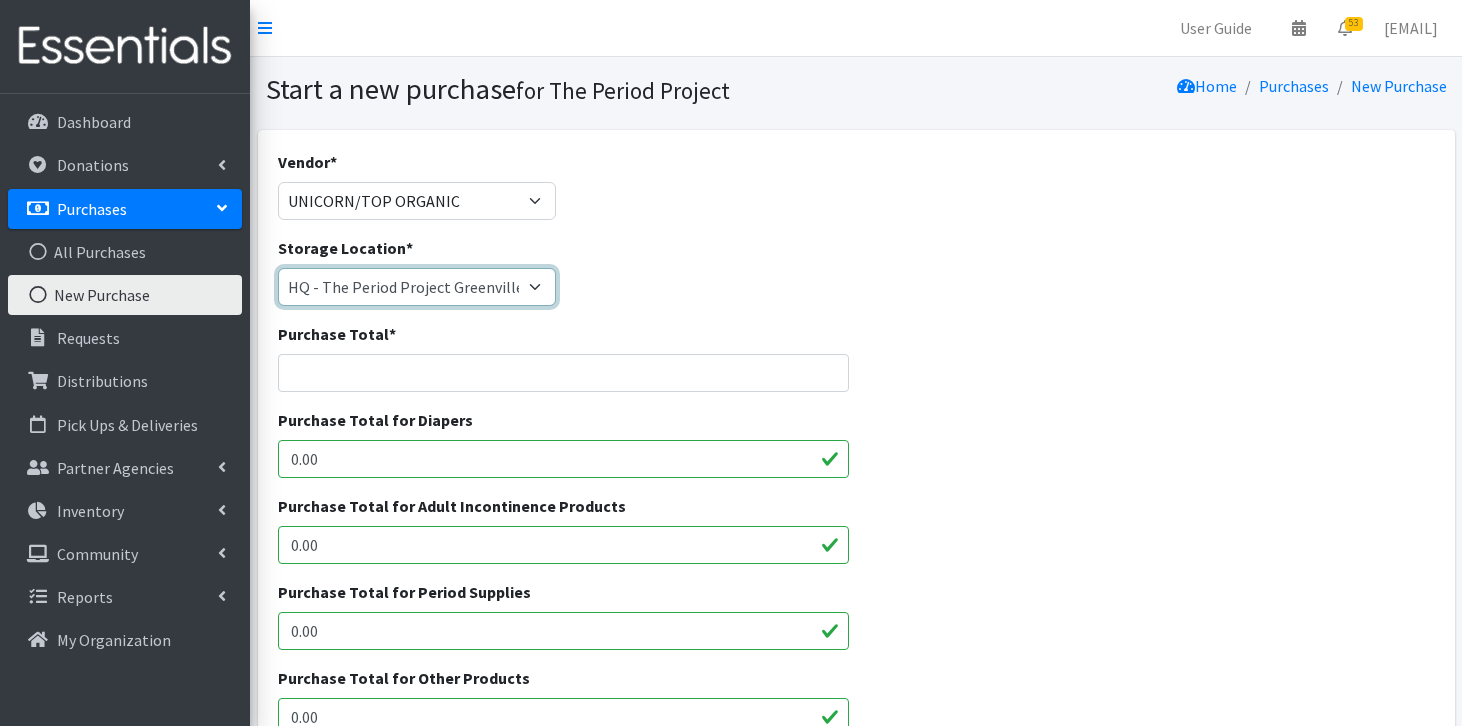 click on "Anderson HPP
Atlanta, GA
Charleston
Charlotte
Clemson University
Columbia chapter
Corpus Christi, TX
Henry County, GA
HQ - The Period Project  Greenville - HQ
Montogomery Co, MD
Myrtle Beach
Spartanburg
TRIAD TPP" at bounding box center [417, 287] 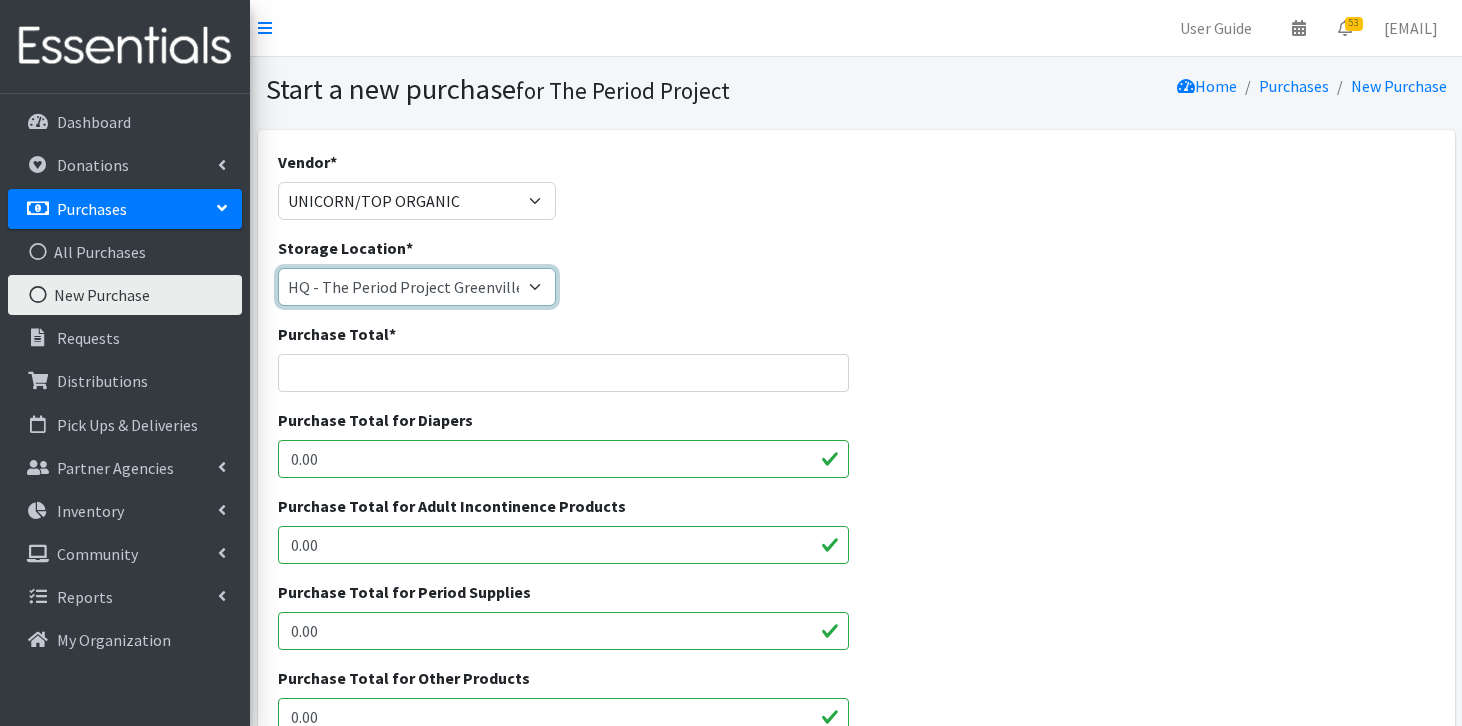 select on "425" 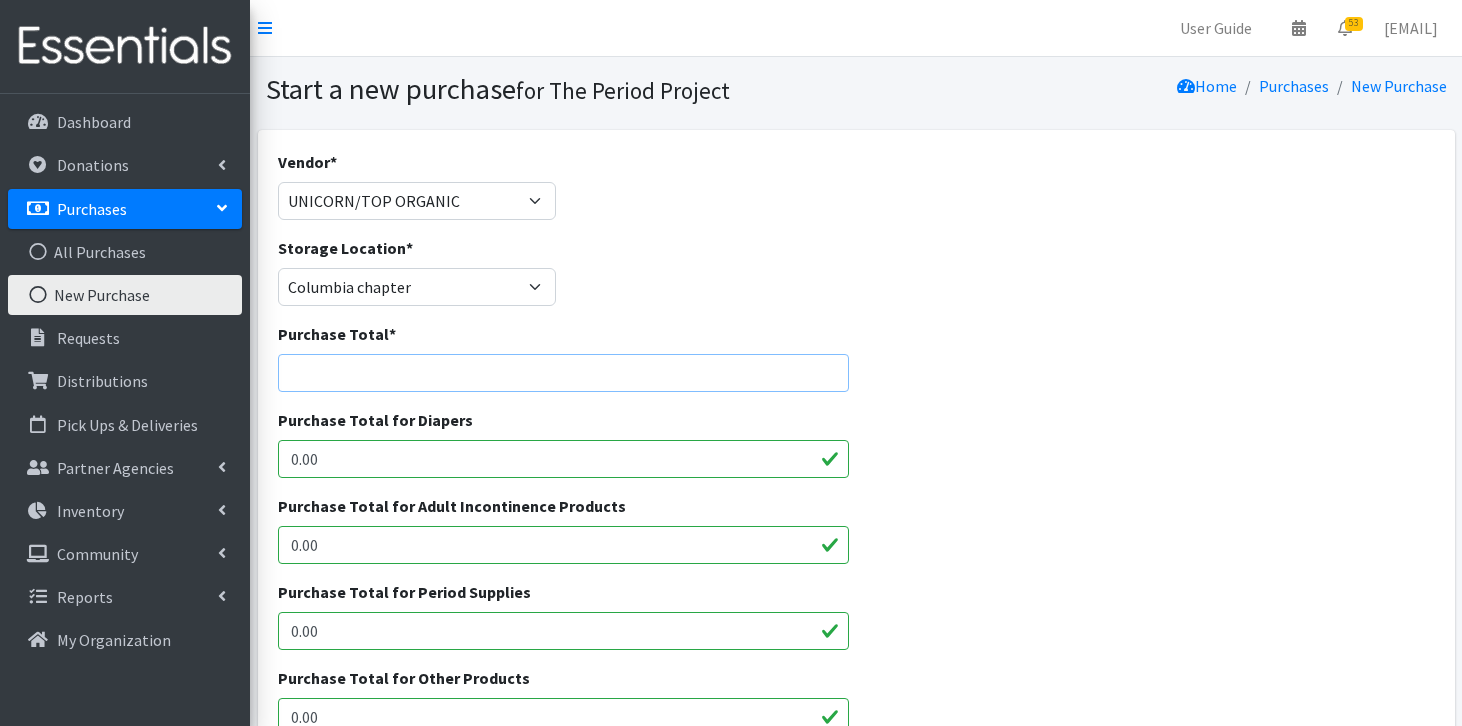 click on "Purchase Total  *" at bounding box center [563, 373] 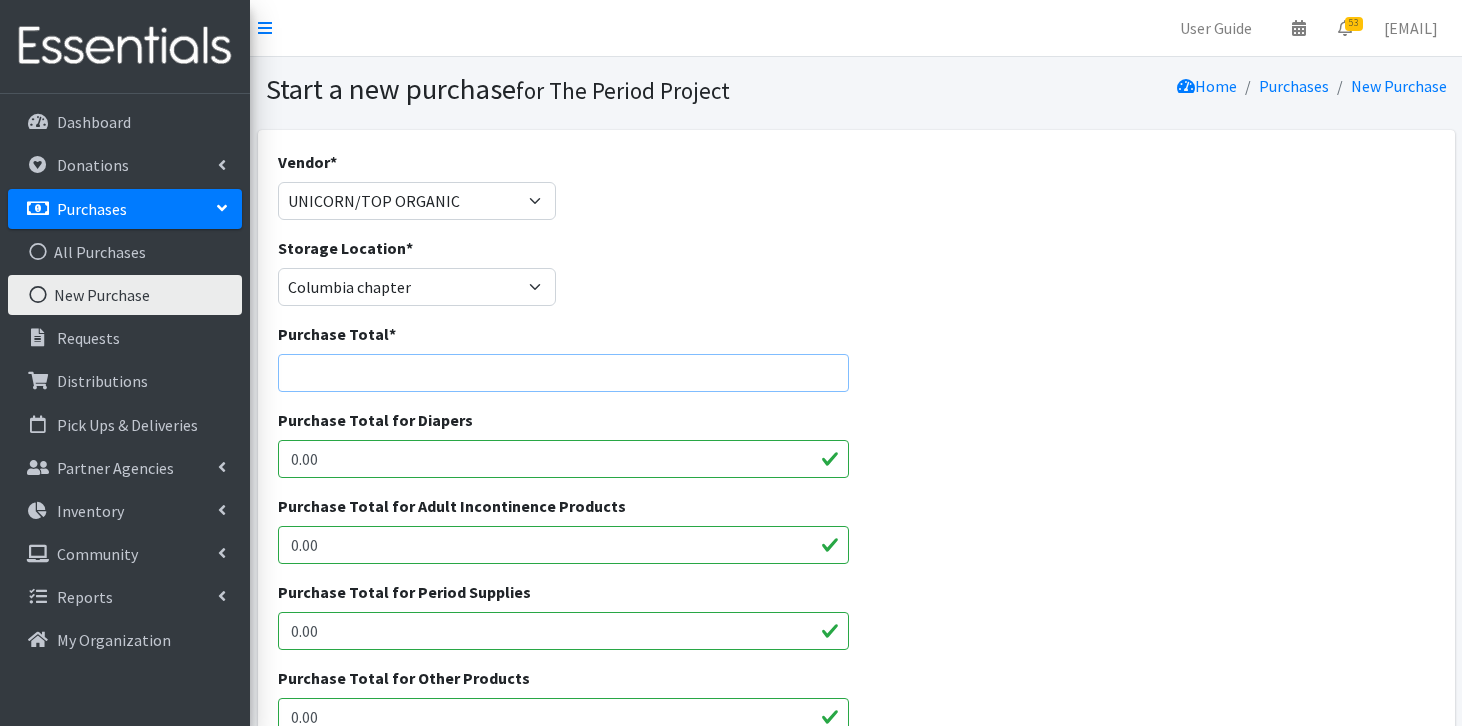 type on "$2240.00" 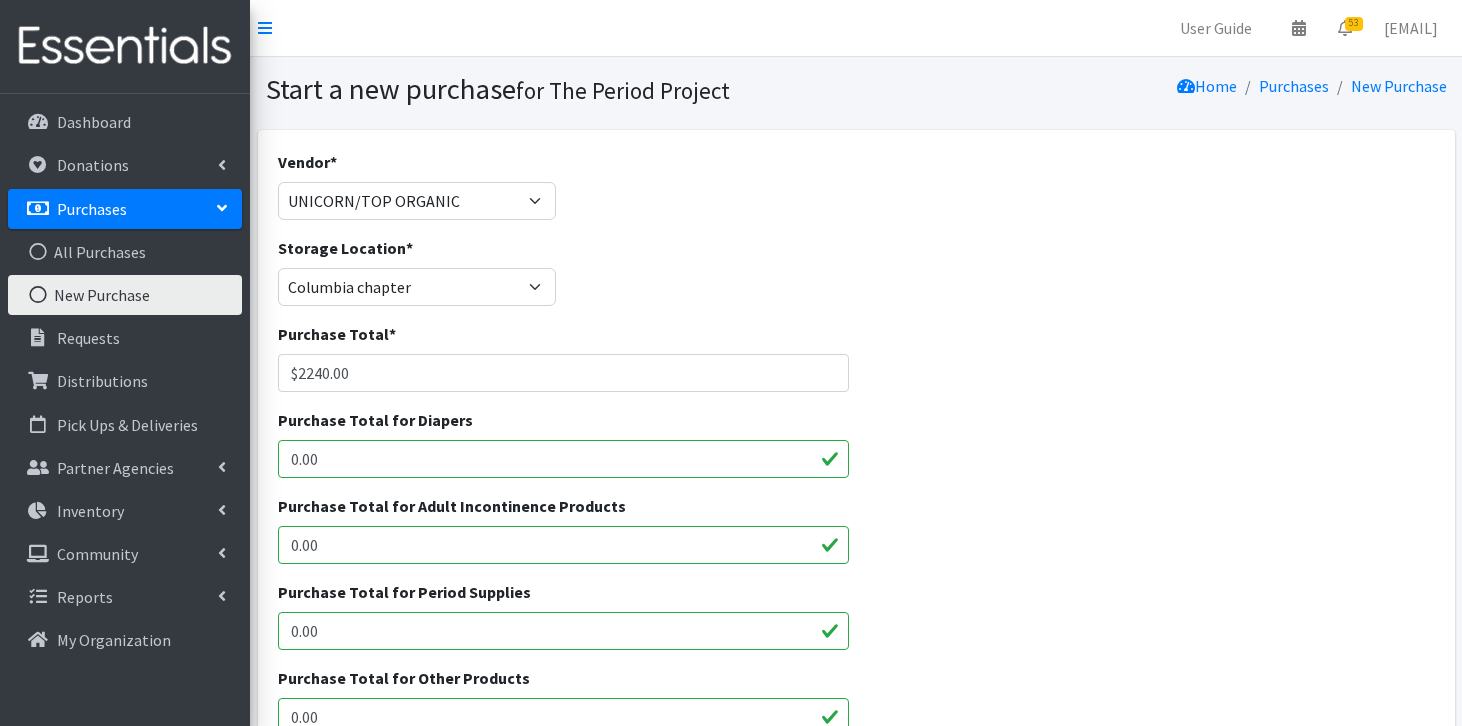 type on "9600" 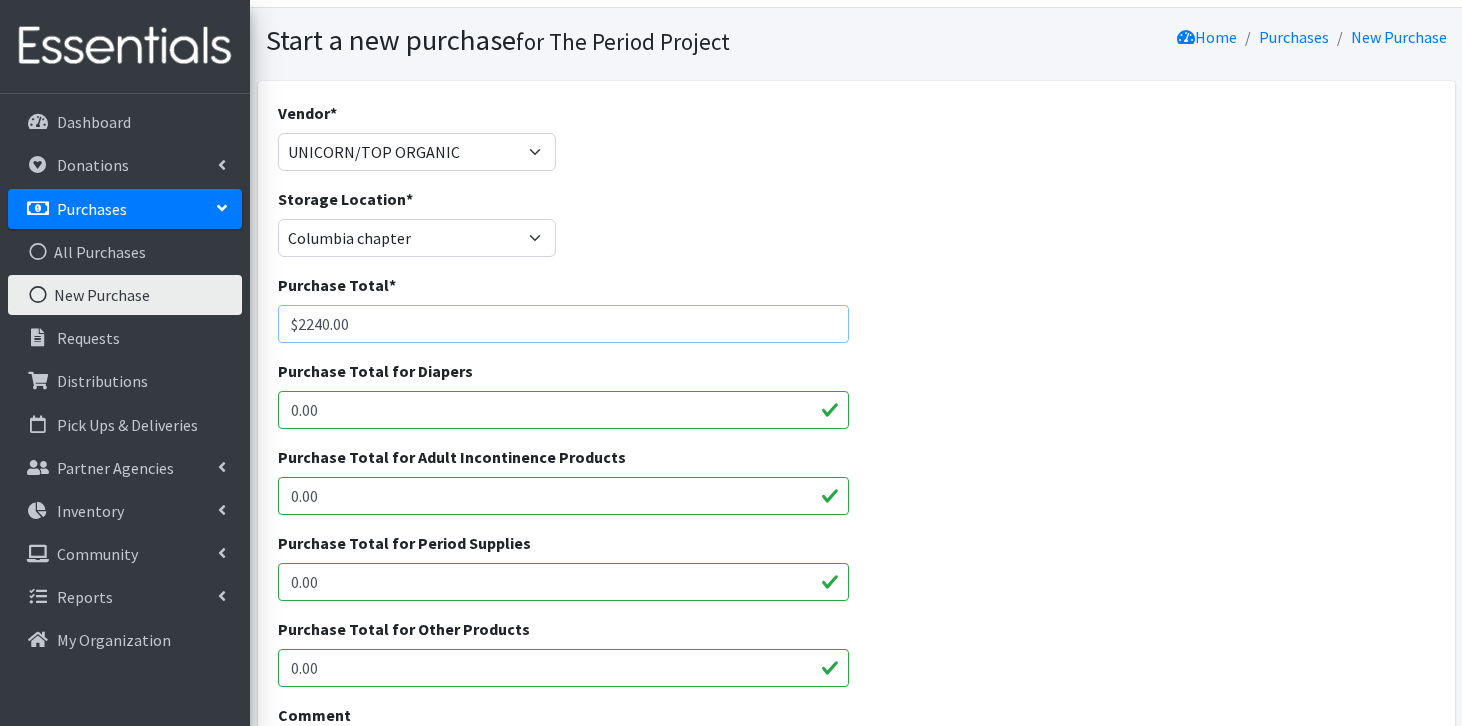 scroll, scrollTop: 0, scrollLeft: 0, axis: both 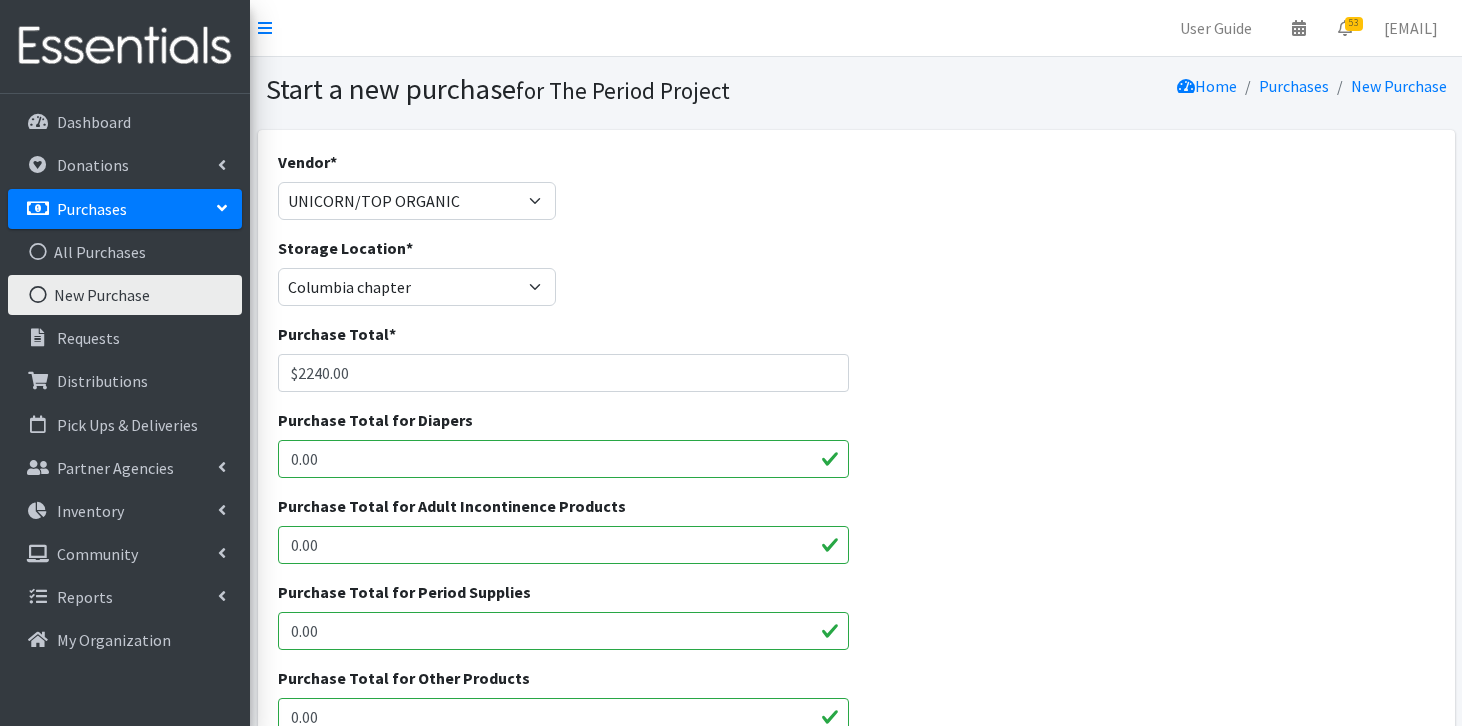 click on "0.00" at bounding box center (563, 631) 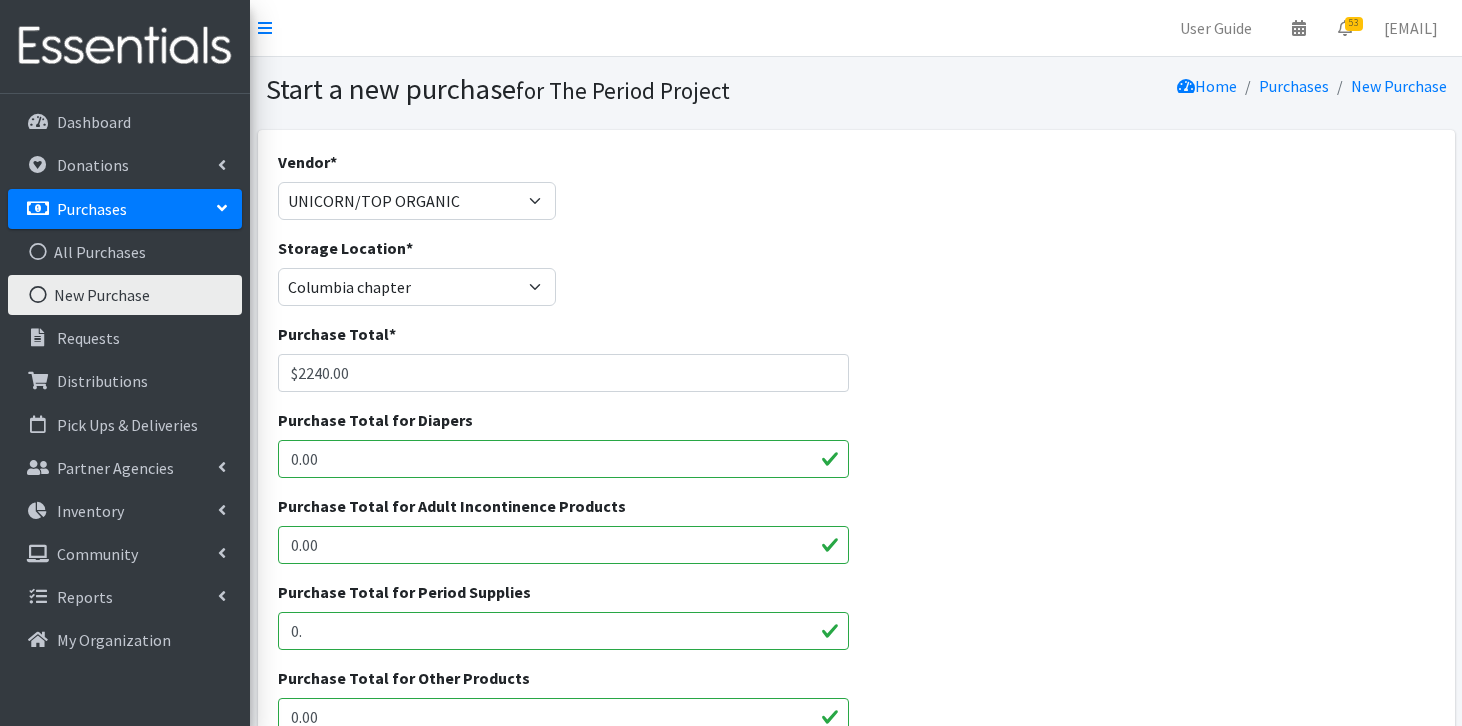 type on "0" 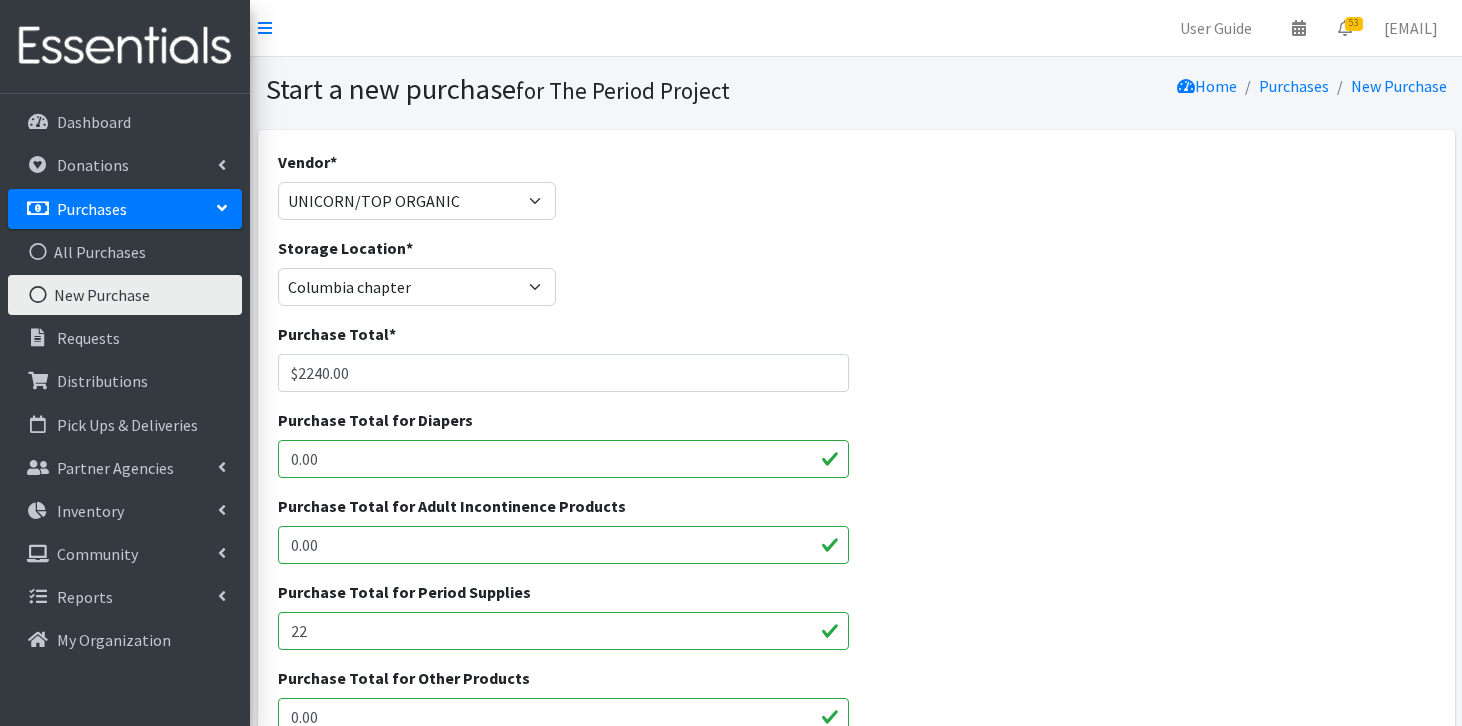type on "2240.00" 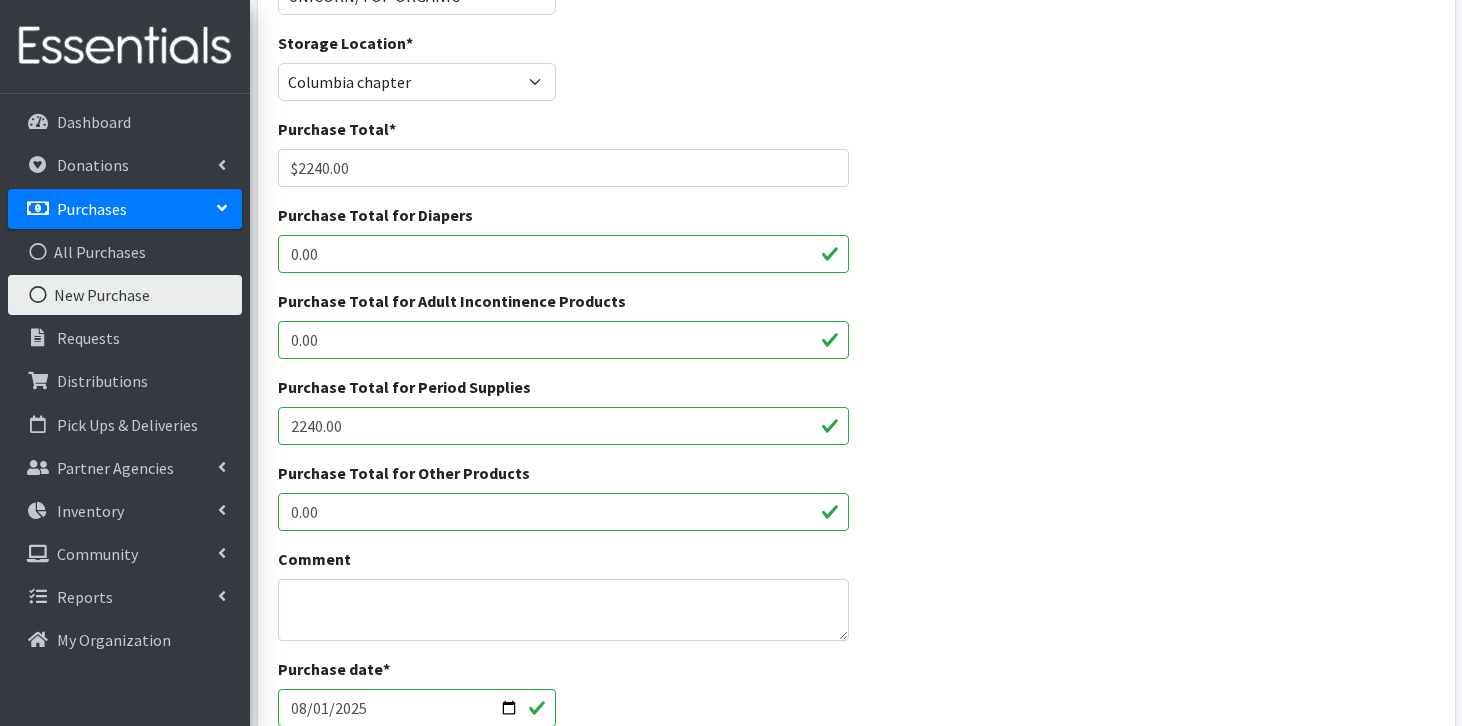 scroll, scrollTop: 206, scrollLeft: 0, axis: vertical 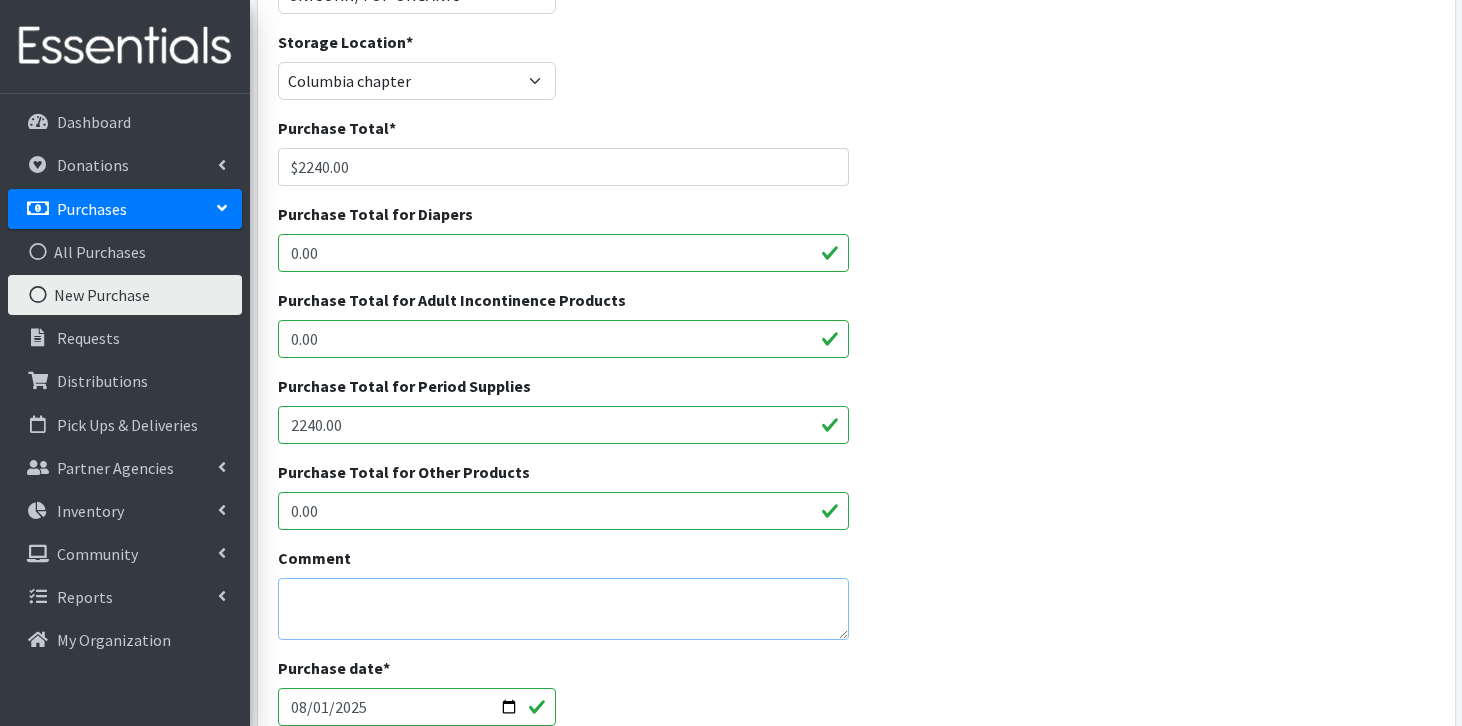 click on "Comment" at bounding box center [563, 609] 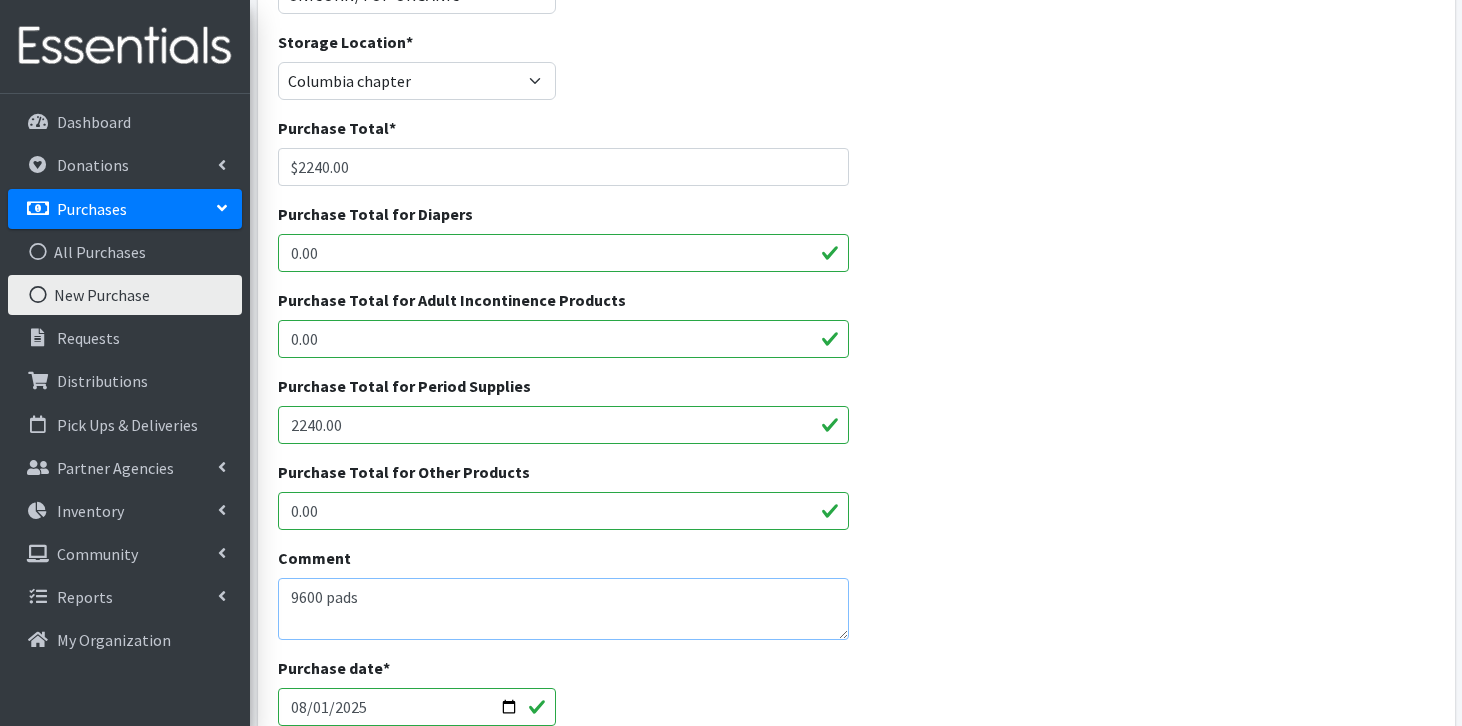 click on "9600 pads" at bounding box center (563, 609) 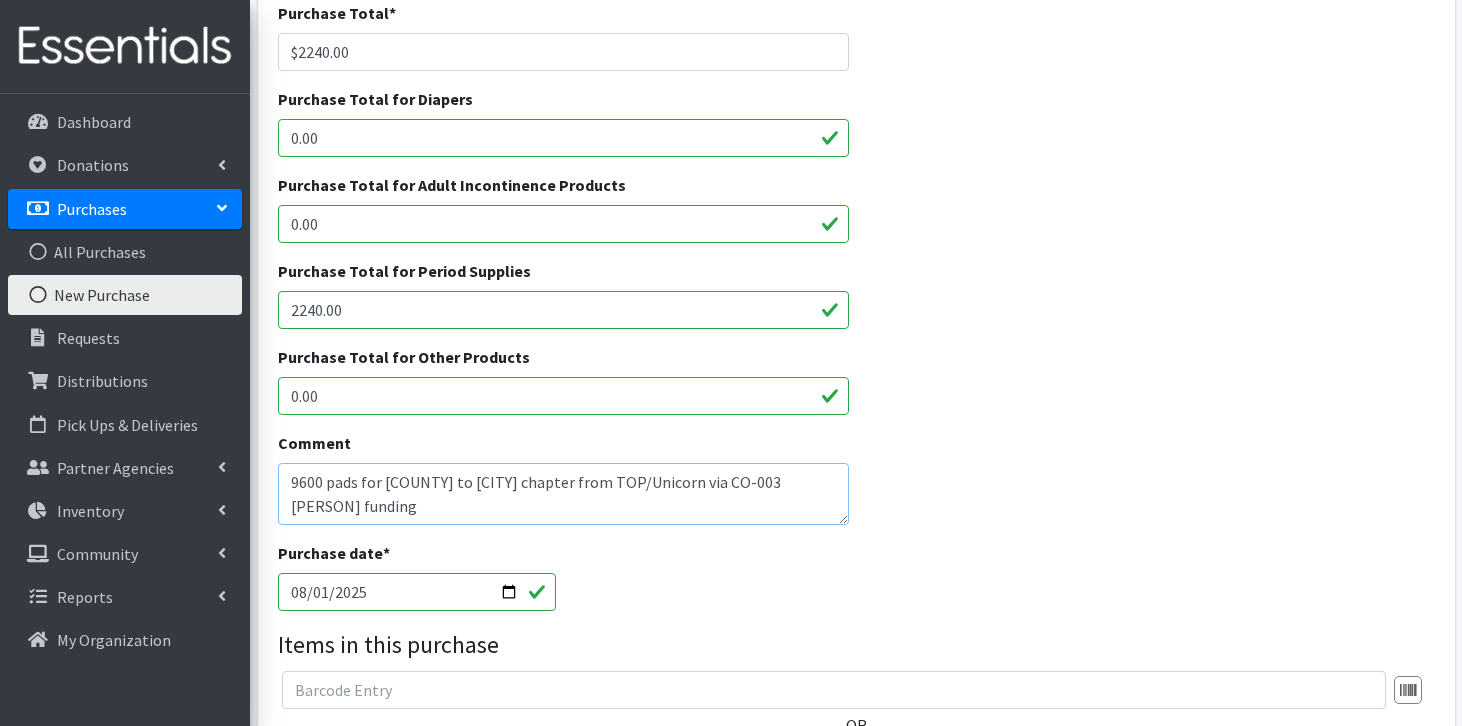 scroll, scrollTop: 348, scrollLeft: 0, axis: vertical 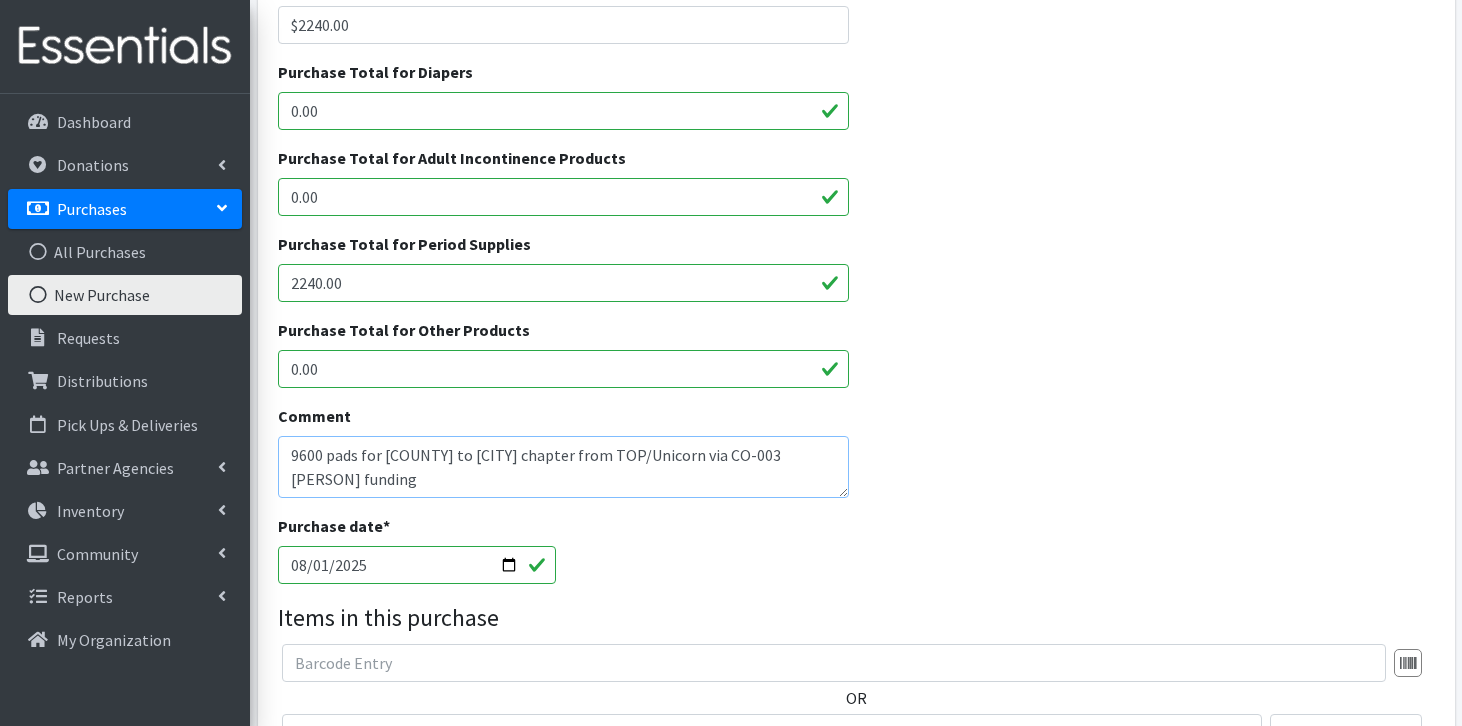 type on "9600 pads for Midlands to Blythewood chapter from TOP/Unicorn via CO-003 Lipscomb funding" 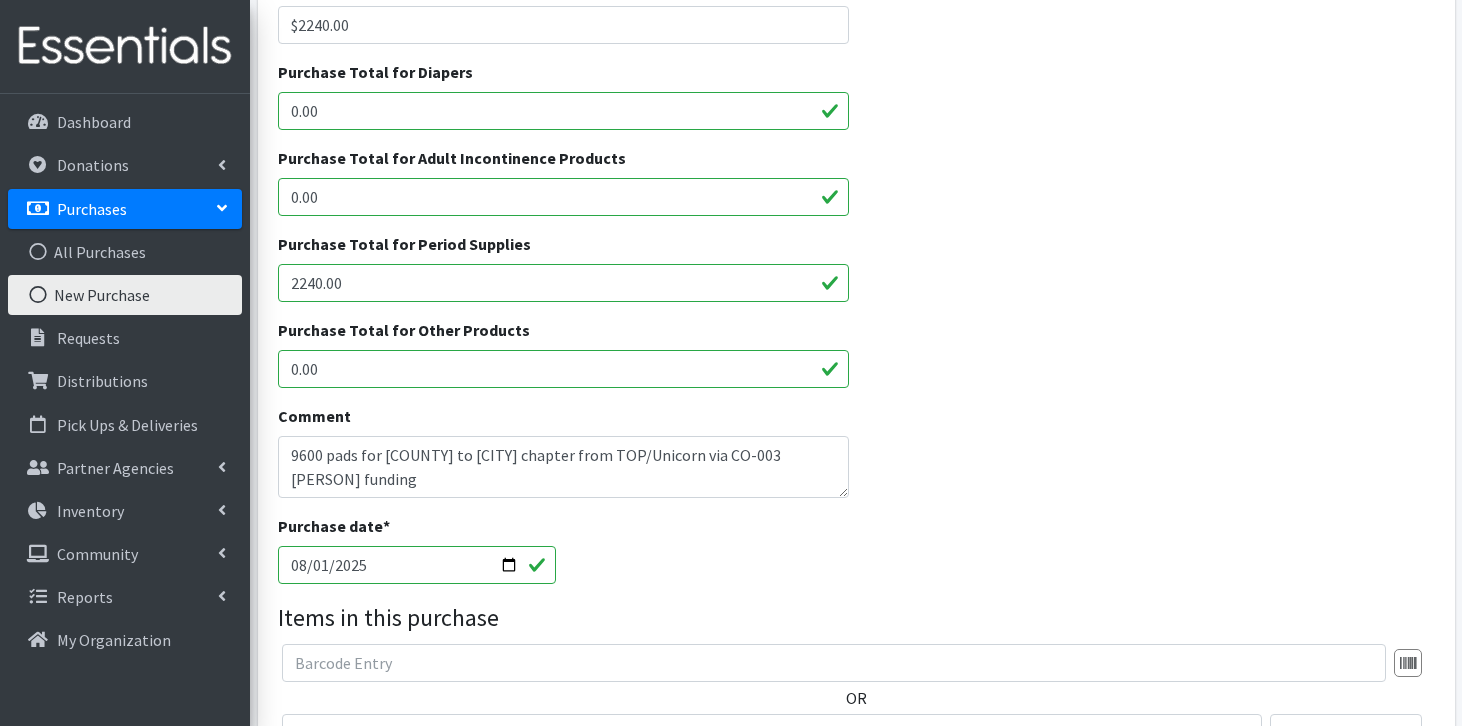 click on "2025-08-01" at bounding box center (417, 565) 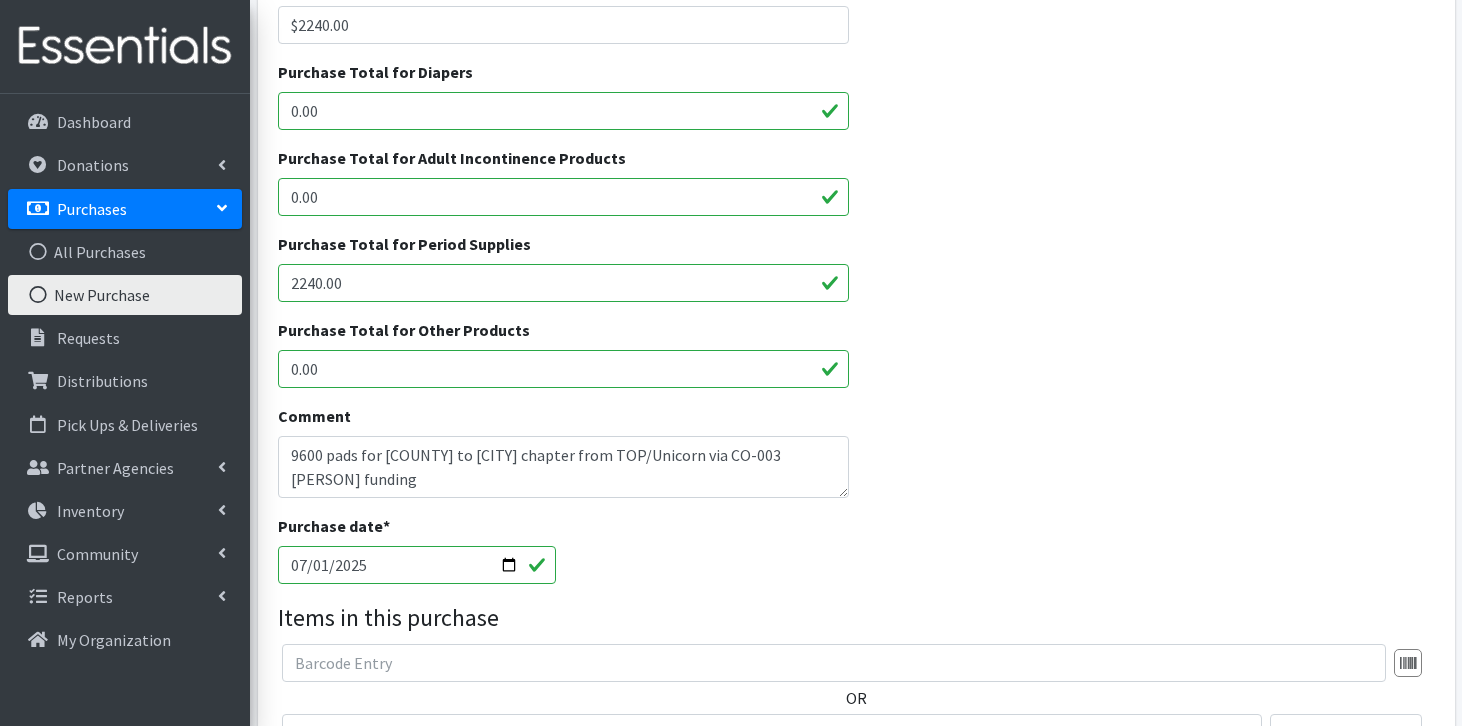 type on "2025-07-16" 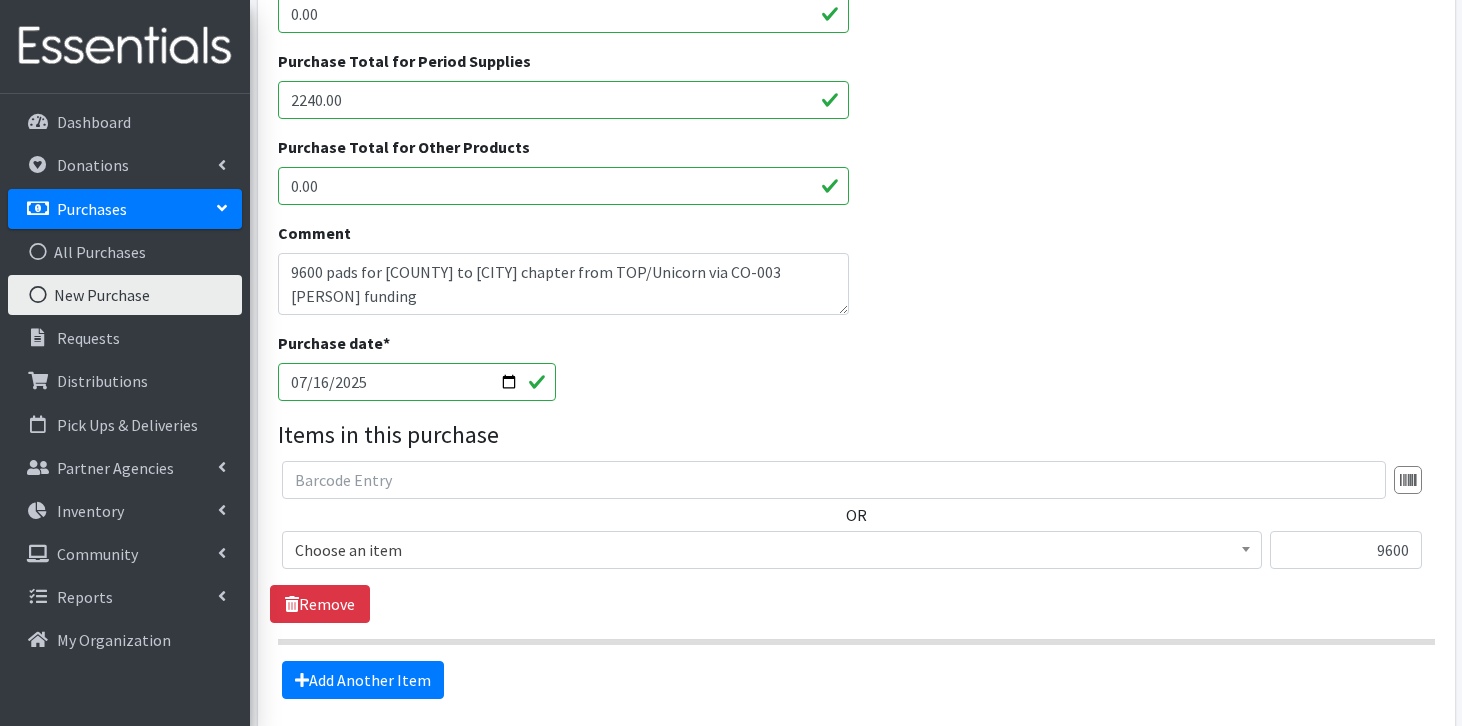 scroll, scrollTop: 547, scrollLeft: 0, axis: vertical 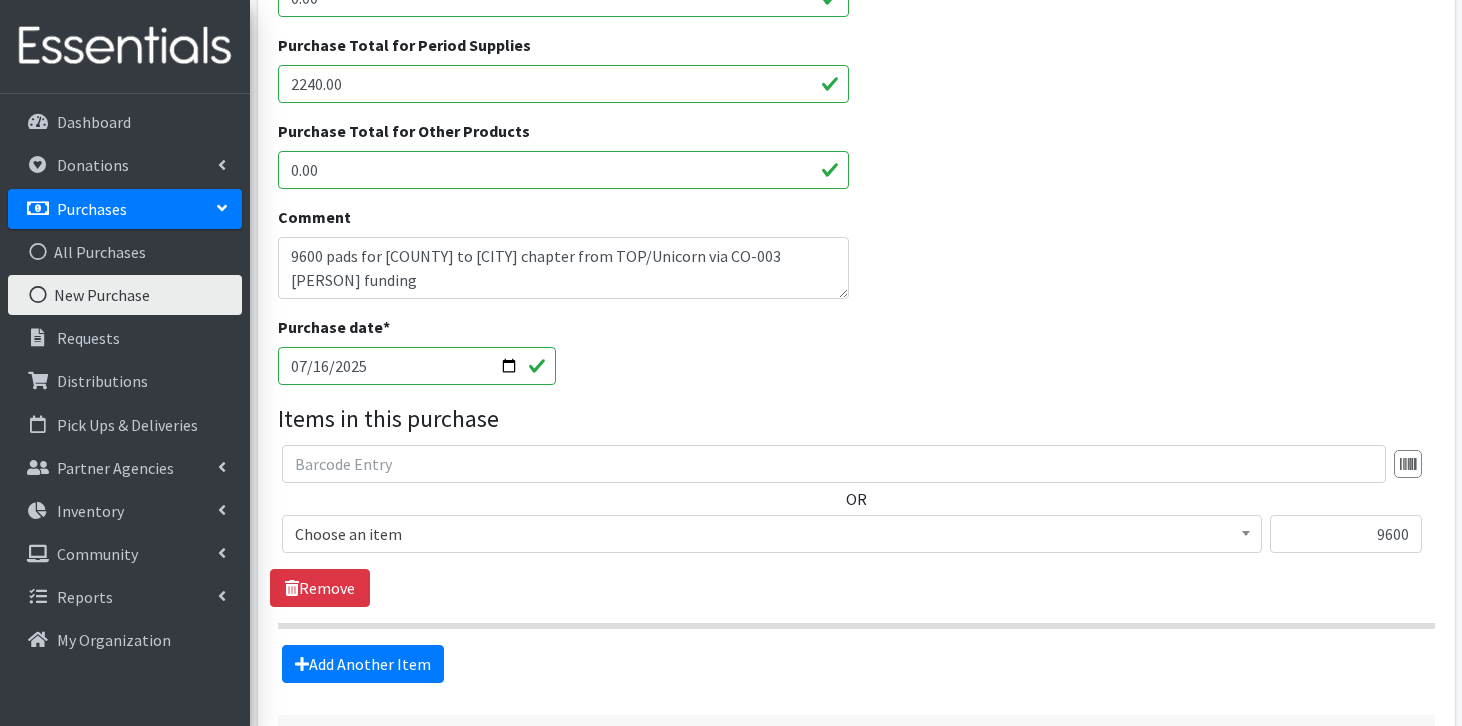 click on "Choose an item" at bounding box center [772, 534] 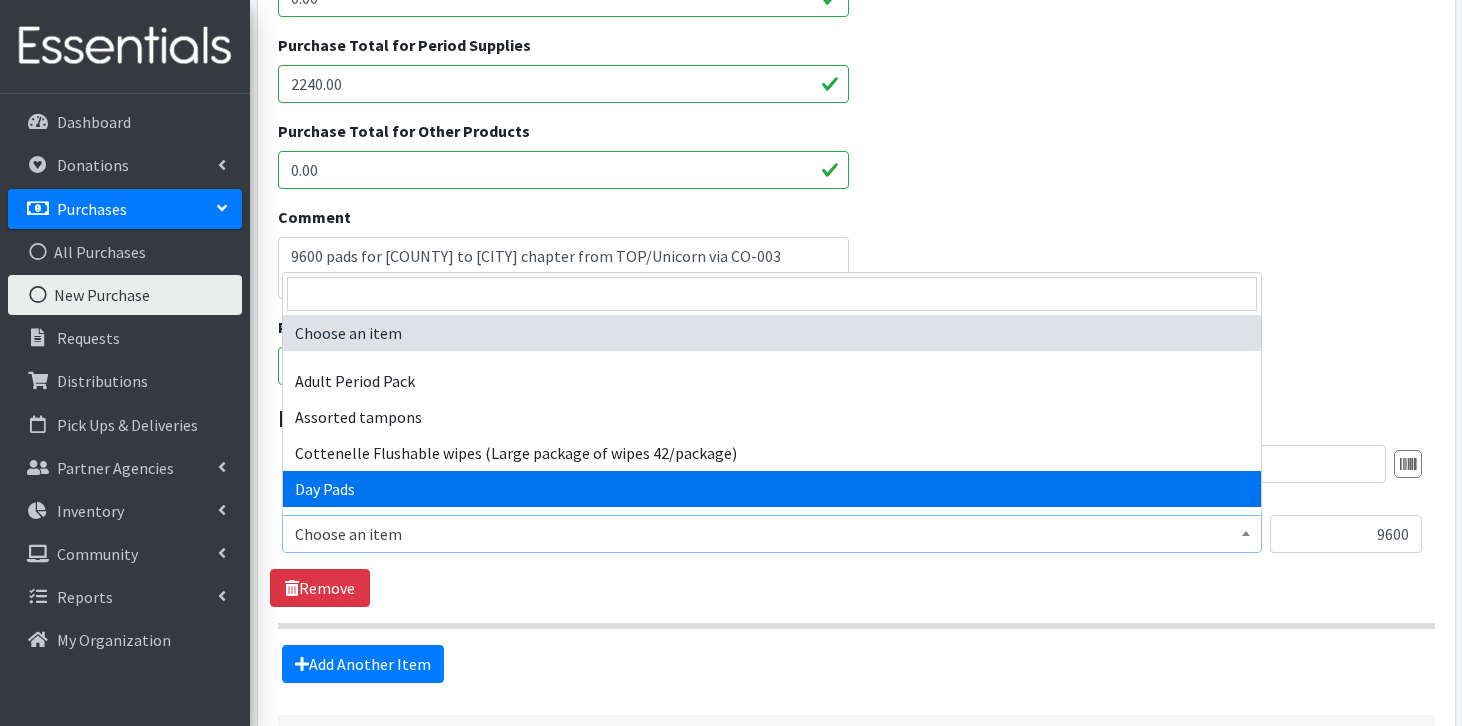 select on "7759" 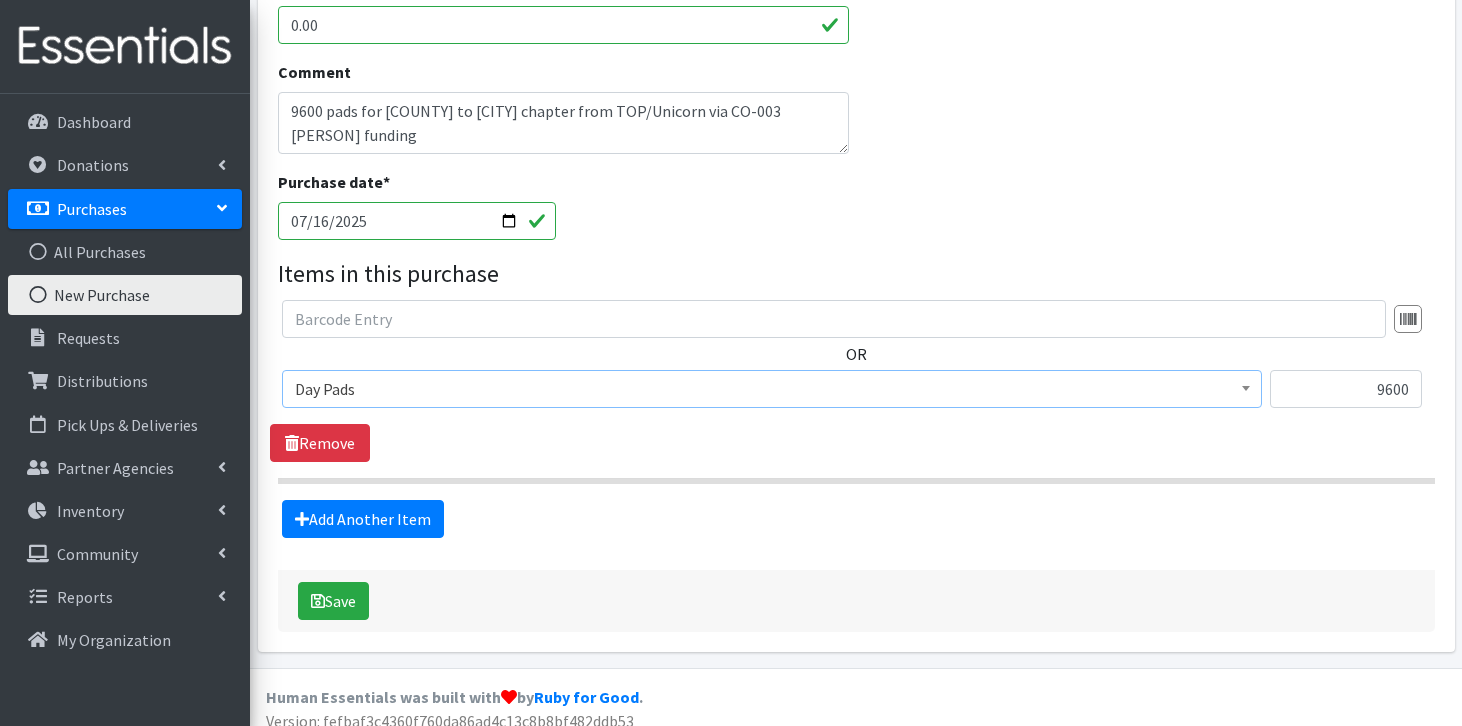 scroll, scrollTop: 693, scrollLeft: 0, axis: vertical 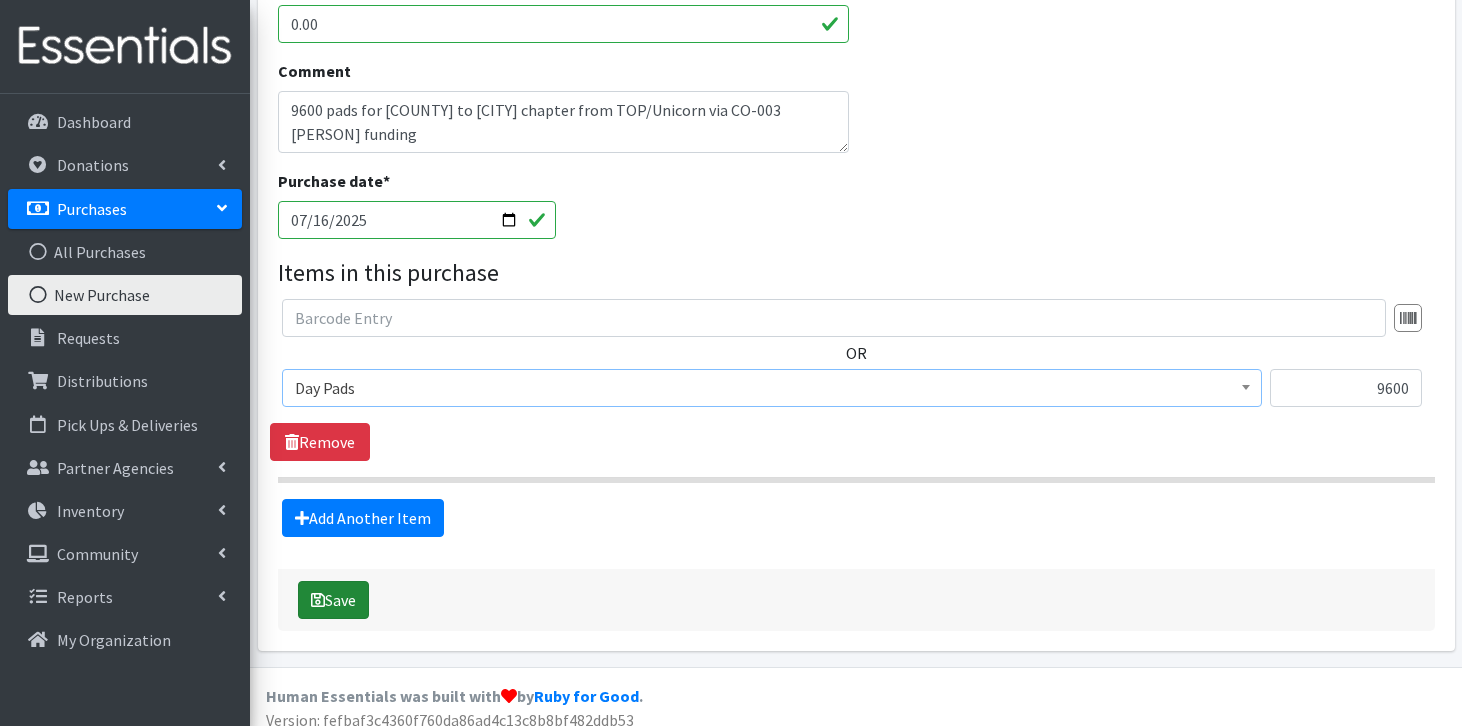 click on "Save" at bounding box center (333, 600) 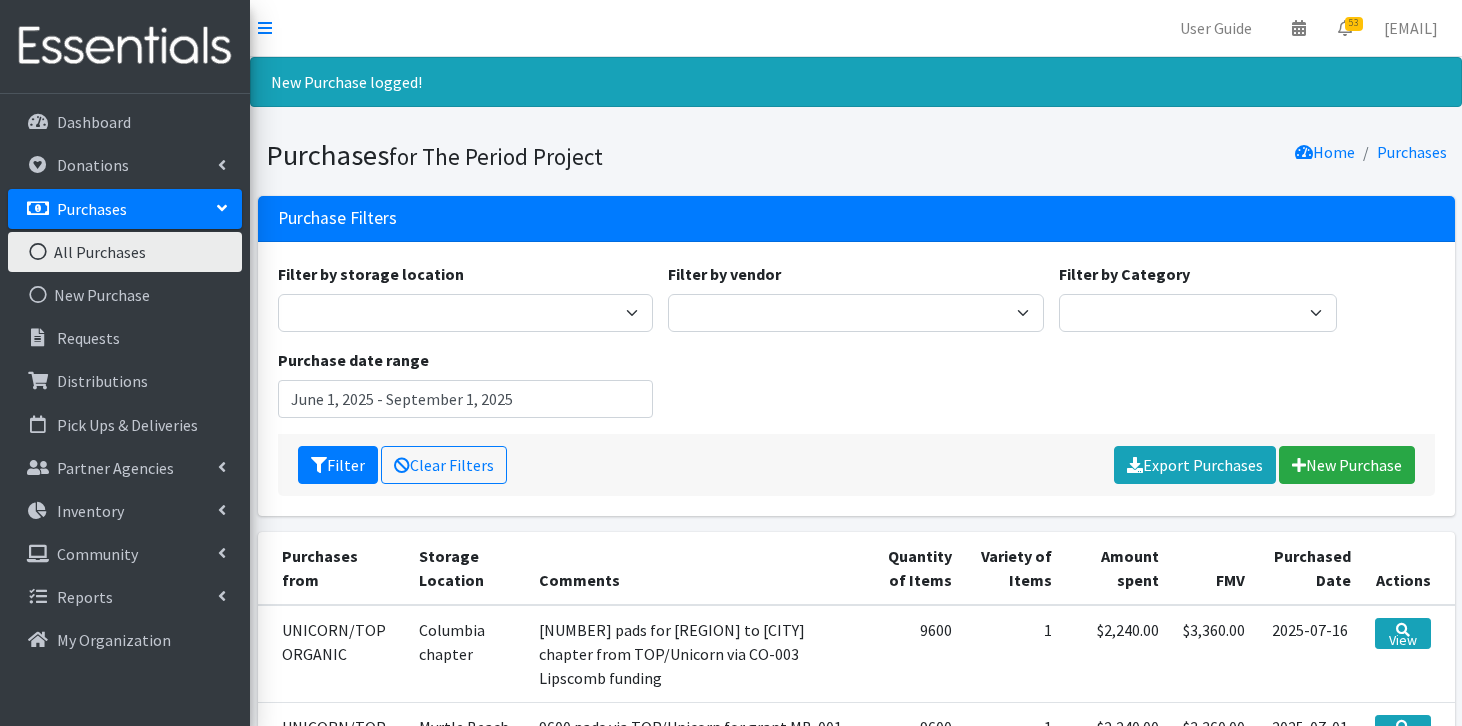 scroll, scrollTop: 0, scrollLeft: 0, axis: both 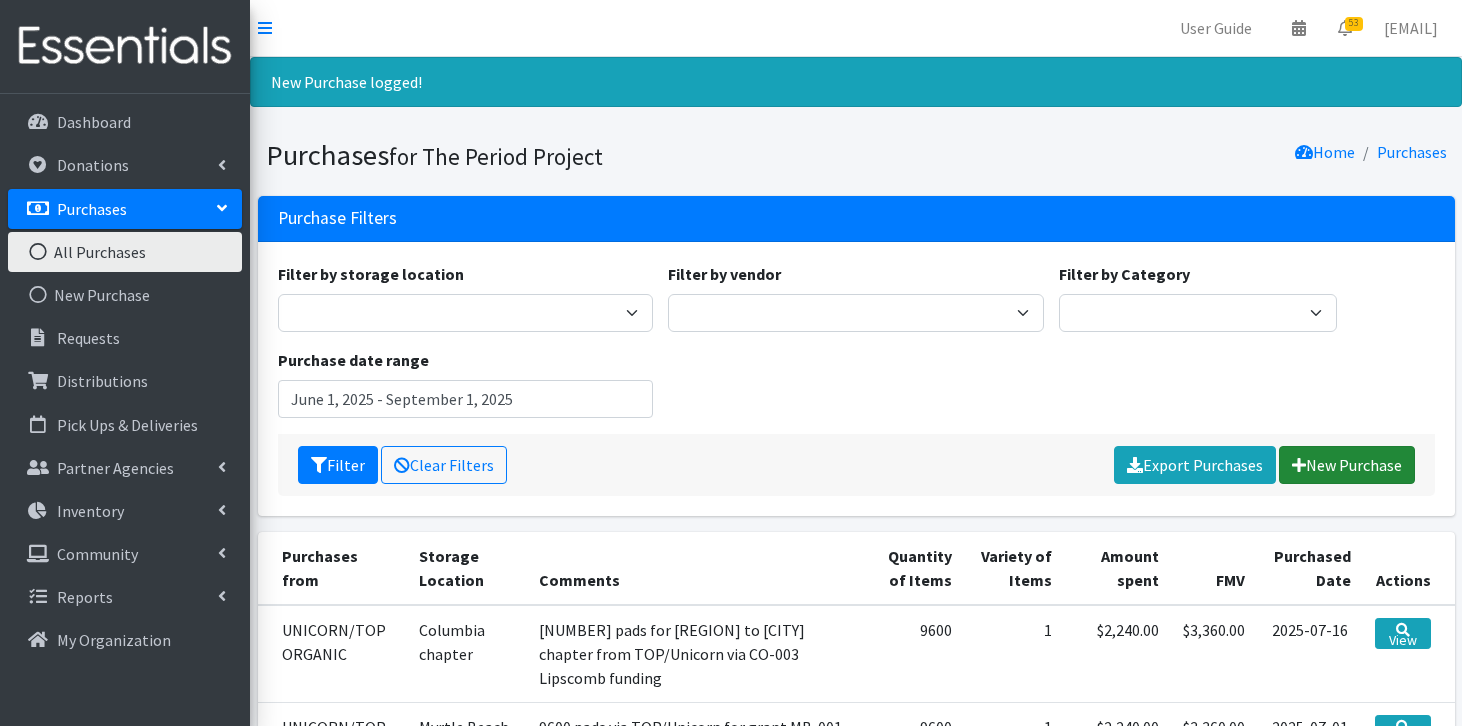 click on "New Purchase" at bounding box center (1347, 465) 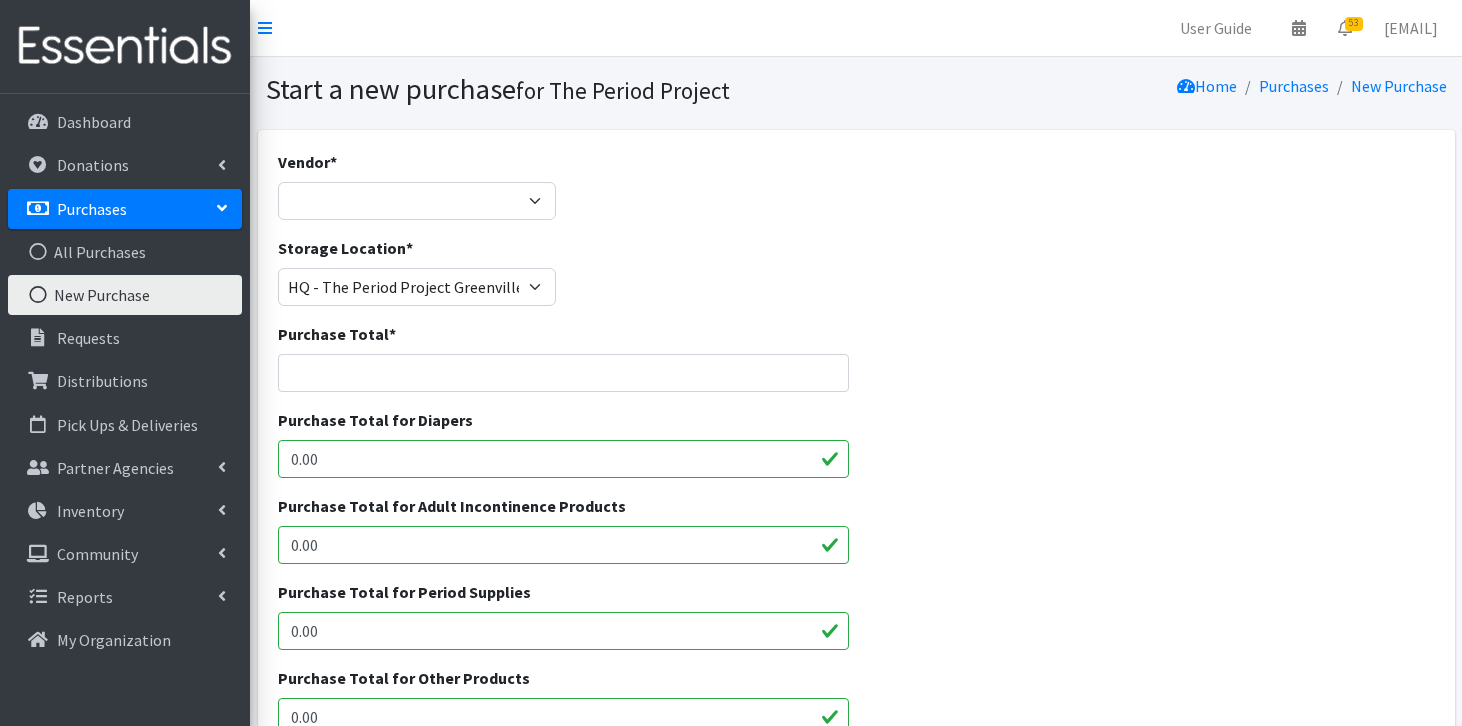 scroll, scrollTop: 0, scrollLeft: 0, axis: both 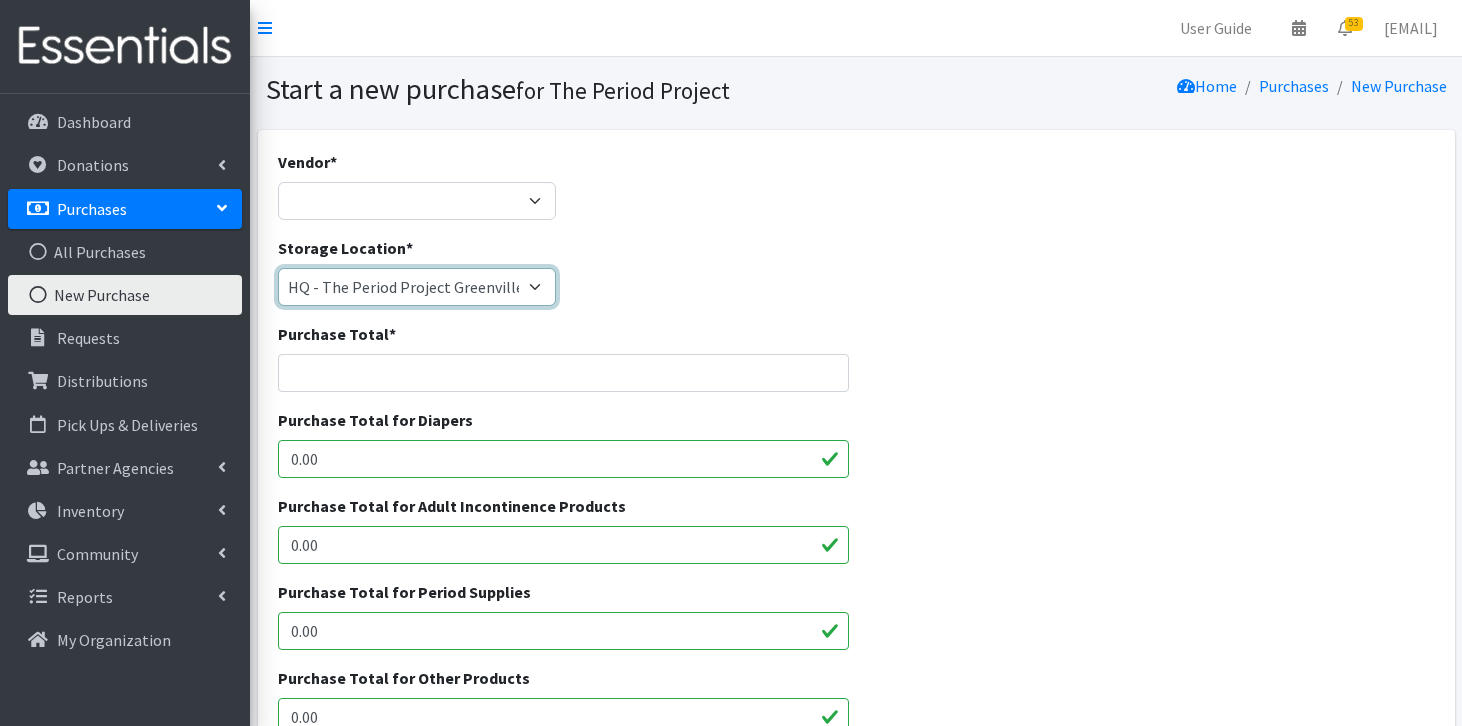 click on "Anderson HPP
Atlanta, GA
Charleston
Charlotte
Clemson University
Columbia chapter
Corpus Christi, TX
Henry County, GA
HQ - The Period Project  Greenville - HQ
Montogomery Co, MD
Myrtle Beach
Spartanburg
TRIAD TPP" at bounding box center [417, 287] 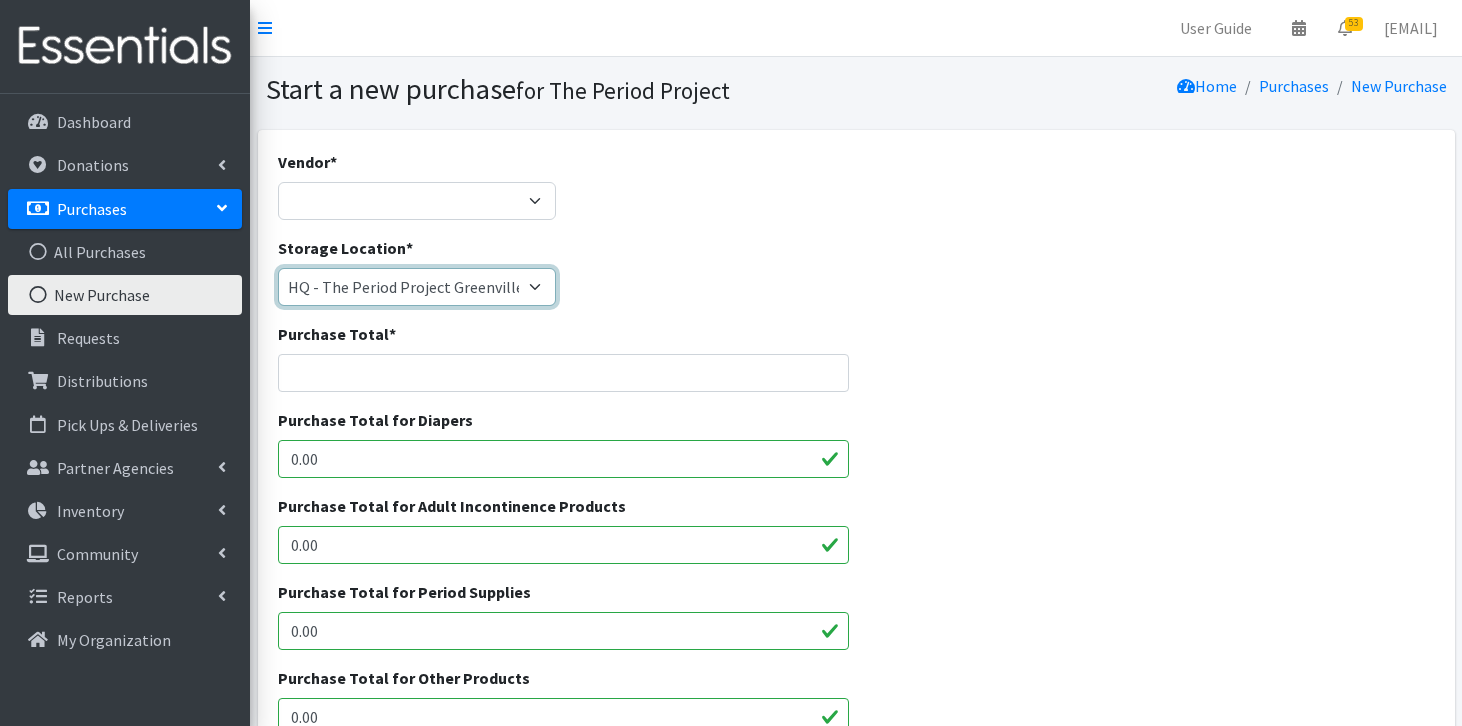 select on "266" 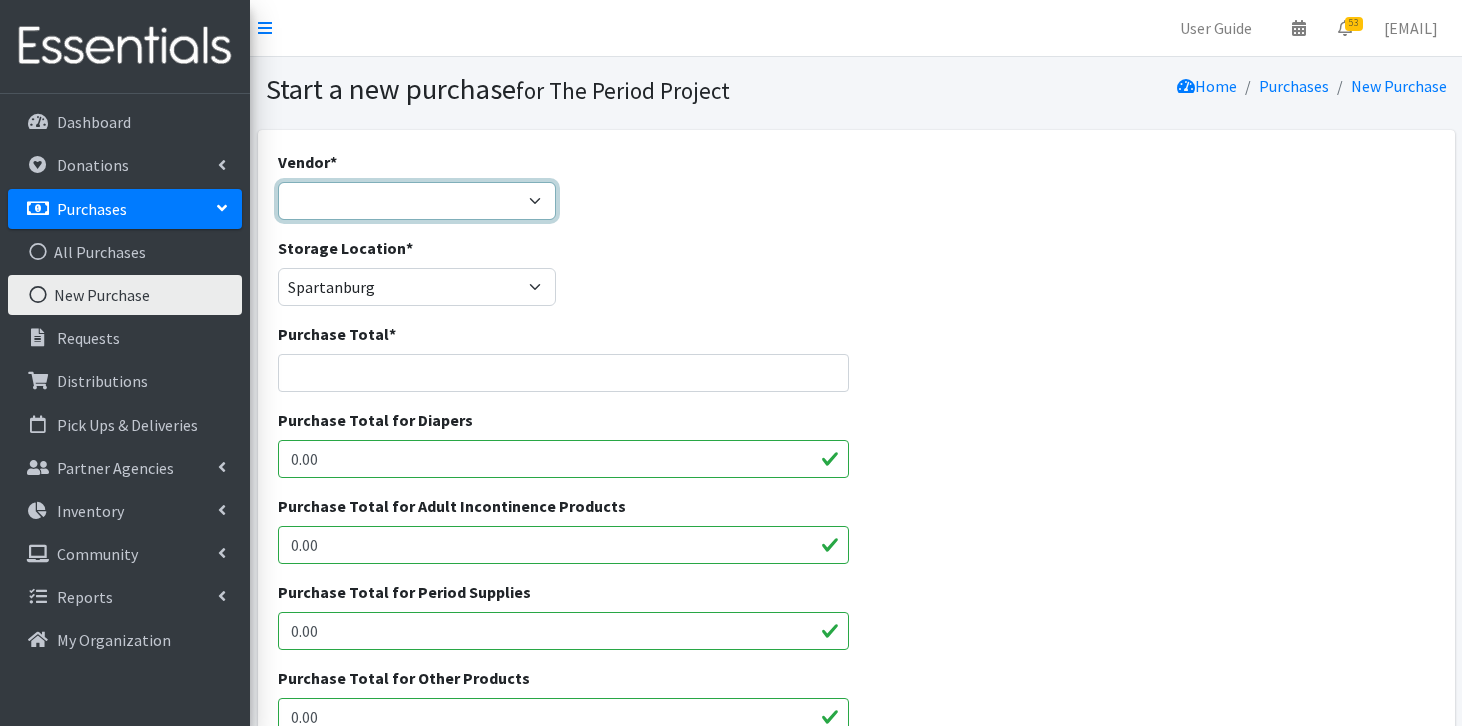 click on "ALLIANCE/KOTEX
Amazon
Costco
Dollar Days
PEP (Period Education Project)
Rhino Medical
Sam's Club
SAVEMORE SUPERSTORE: MYRTLE BEACH
UNICORN/TOP ORGANIC
Walmart ---Not Listed---" at bounding box center [417, 201] 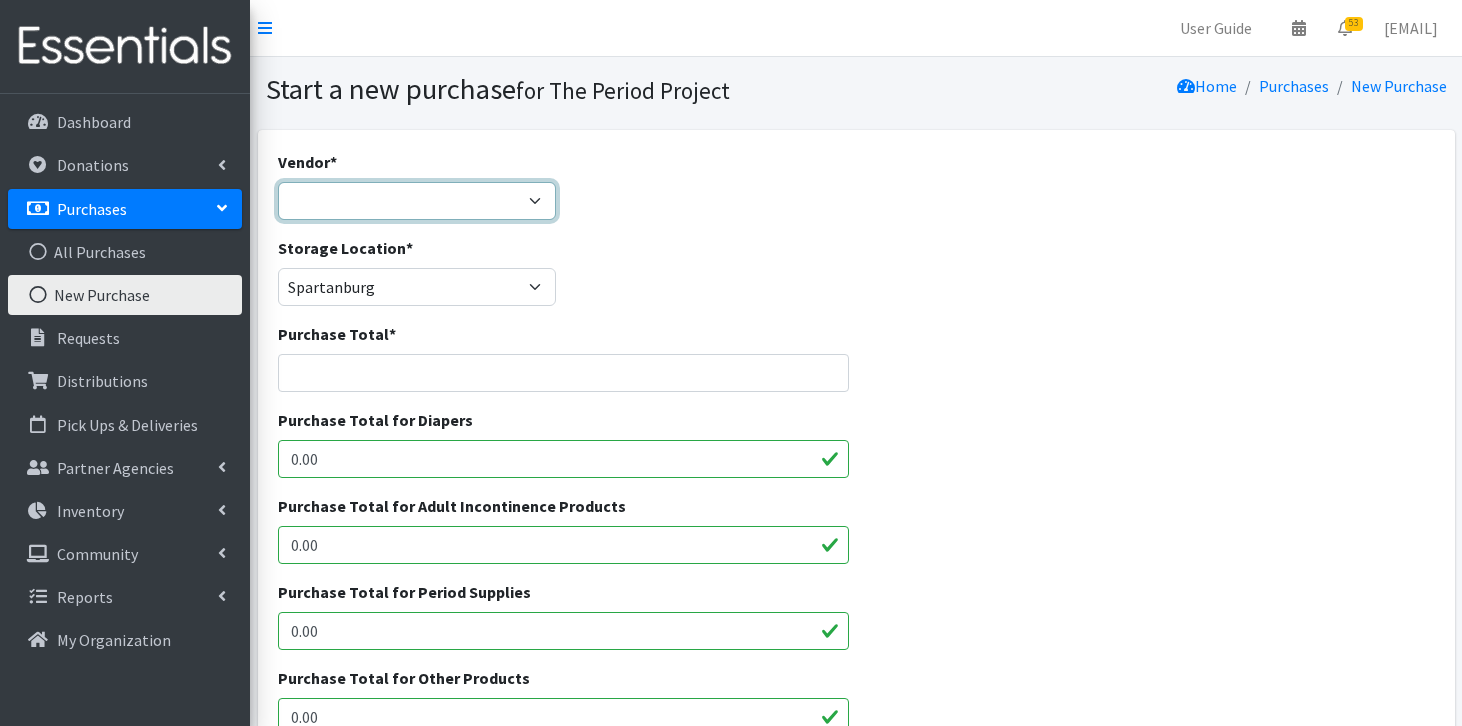 select on "605" 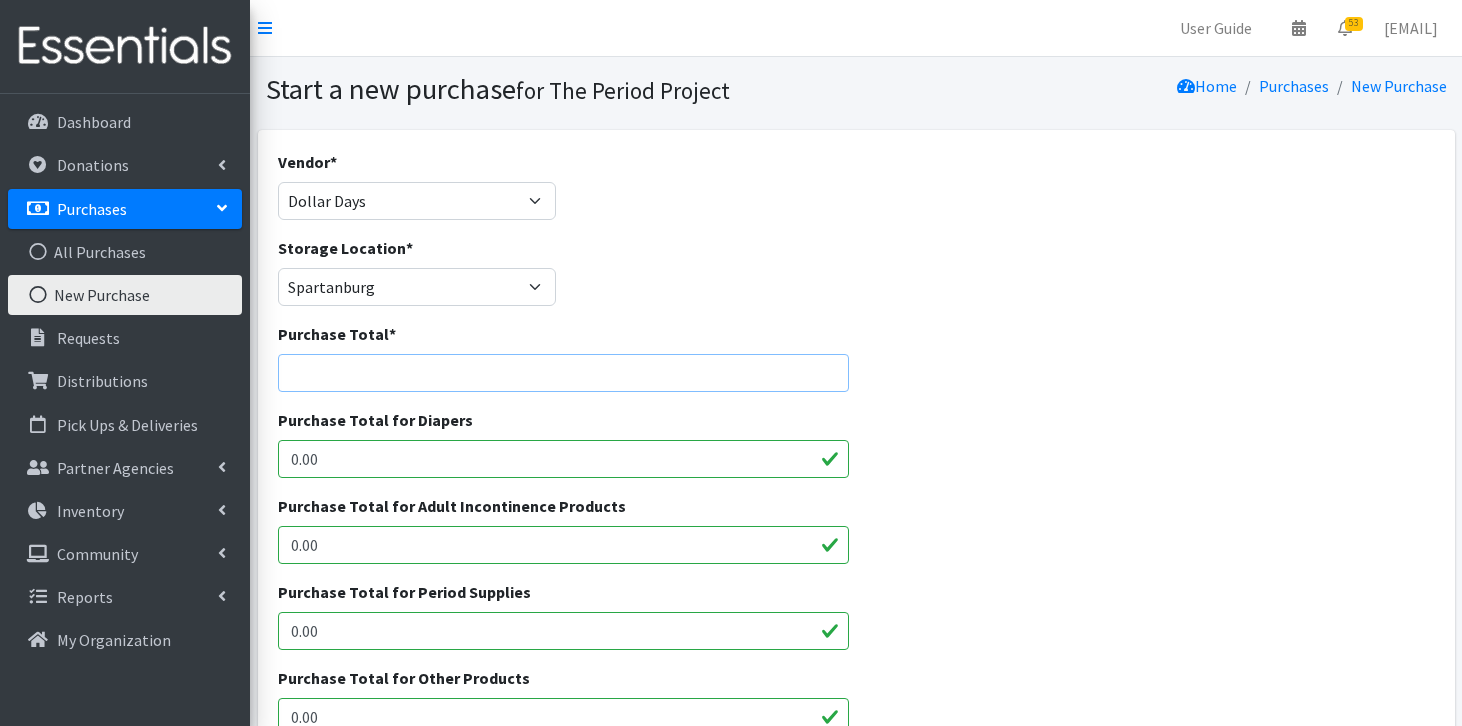 click on "Purchase Total  *" at bounding box center (563, 373) 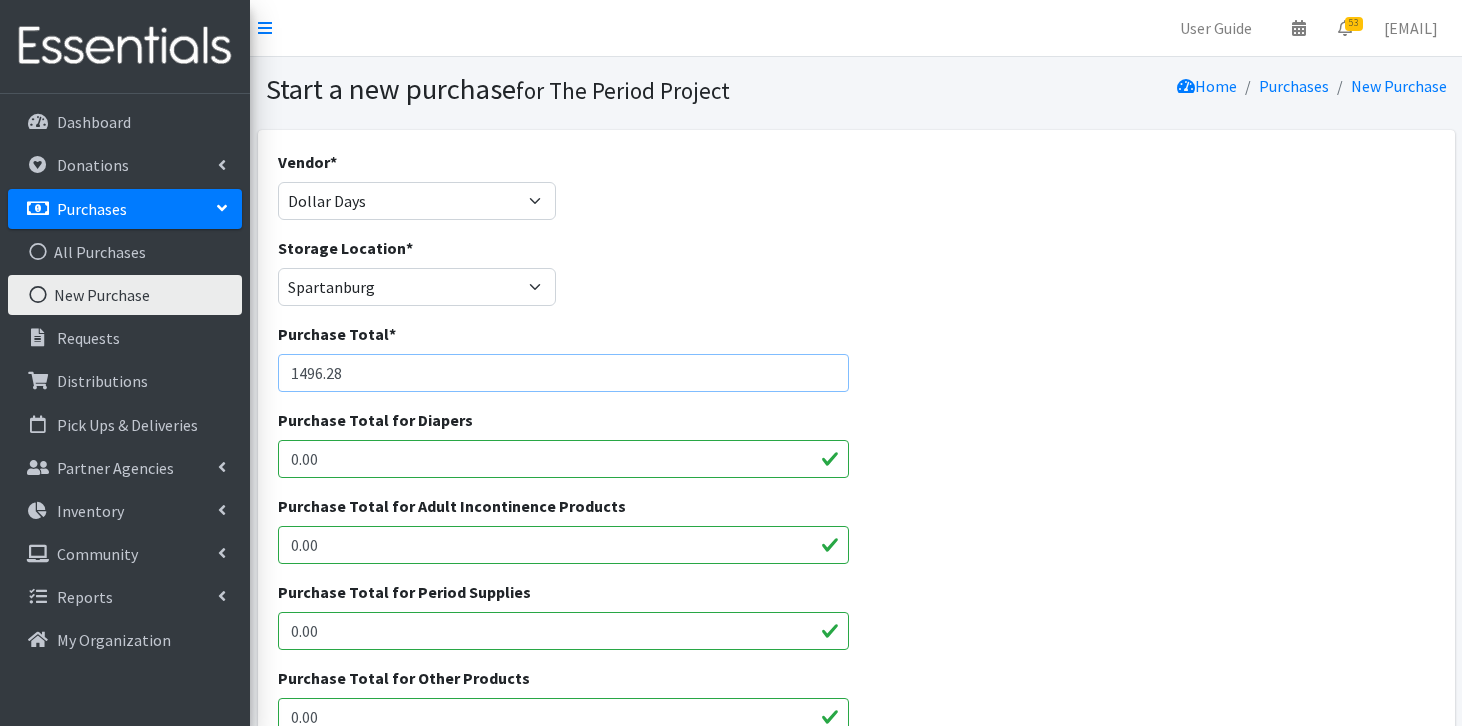 type on "1496.28" 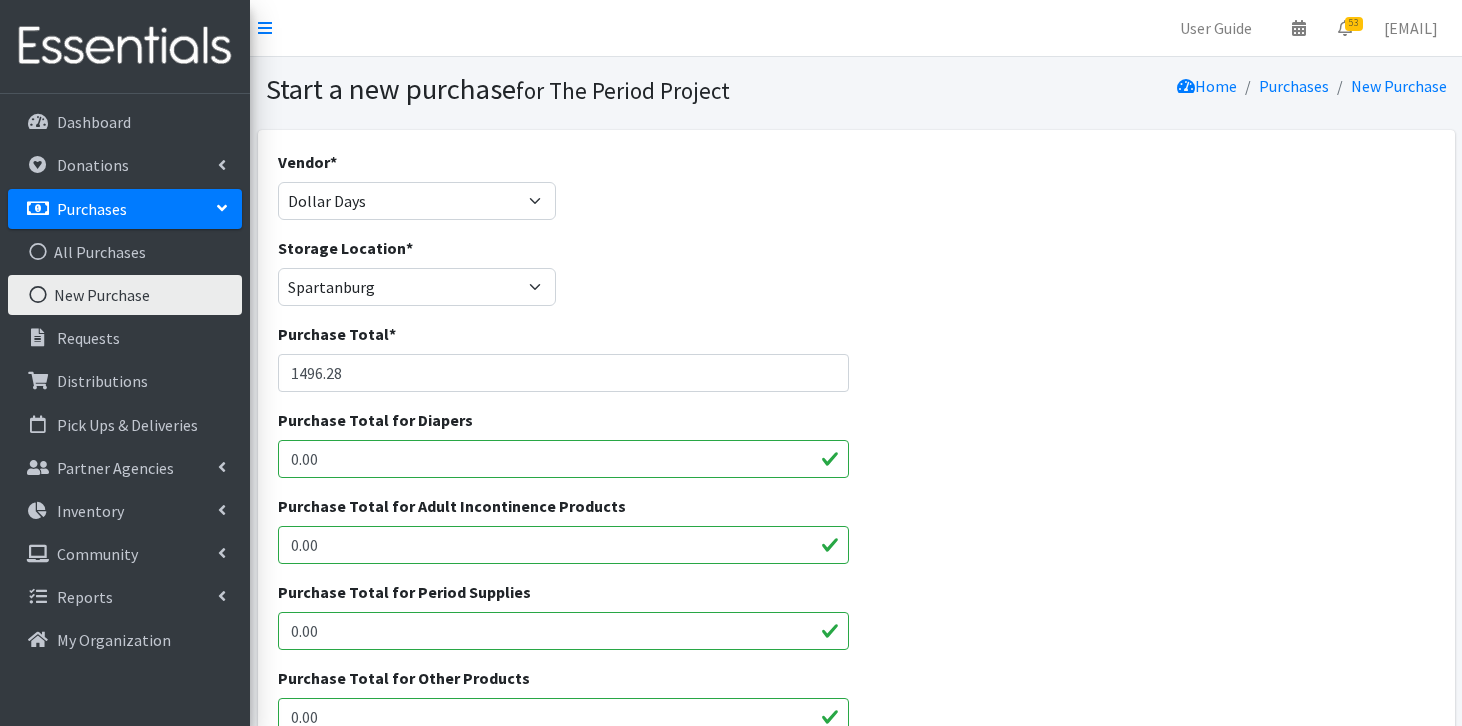 click on "0.00" at bounding box center (563, 631) 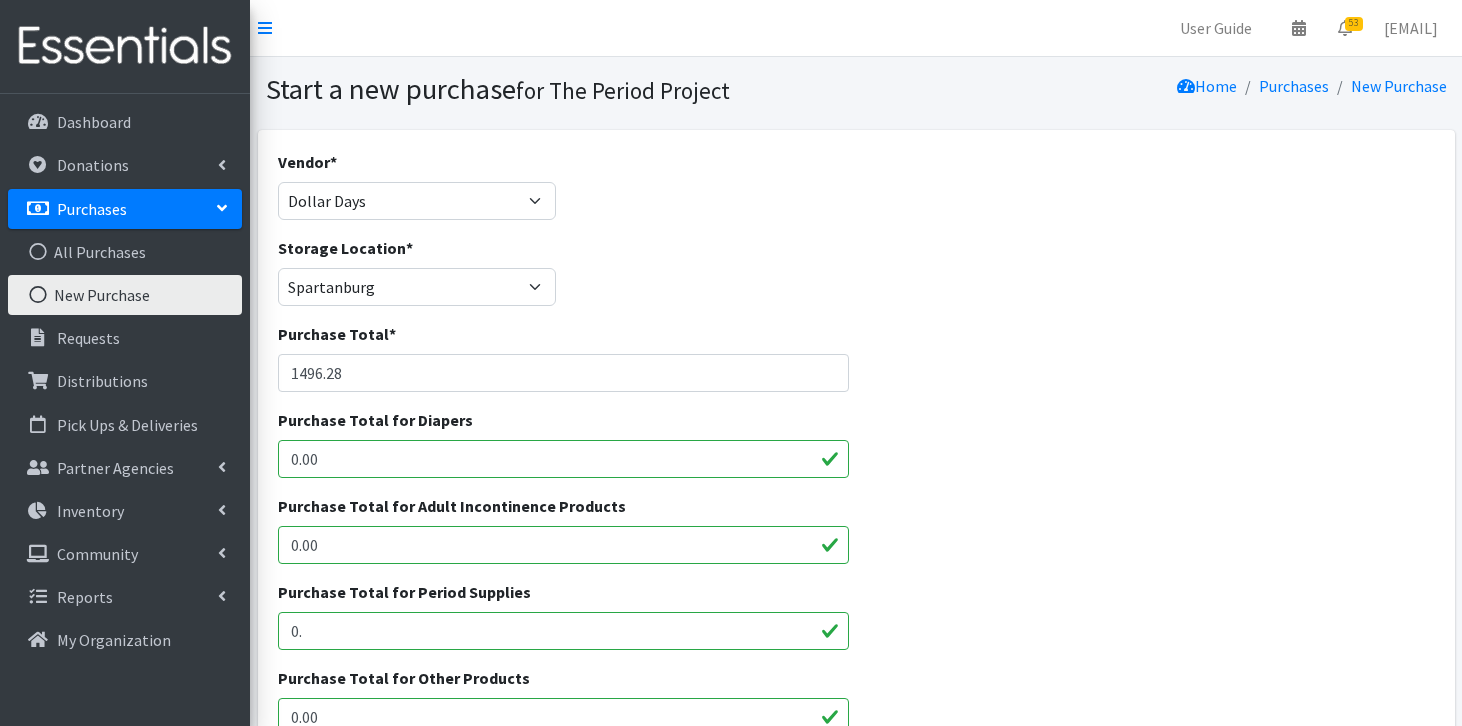 type on "0" 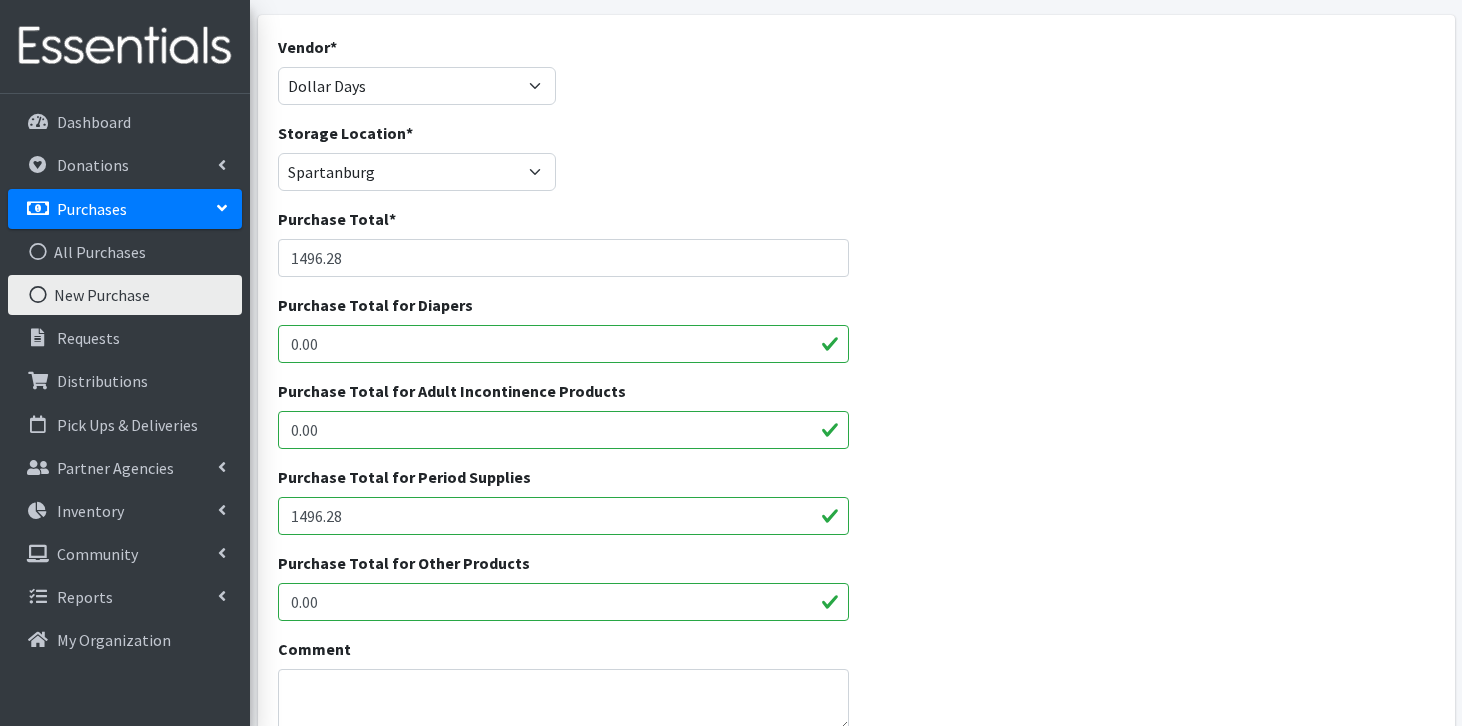 scroll, scrollTop: 193, scrollLeft: 0, axis: vertical 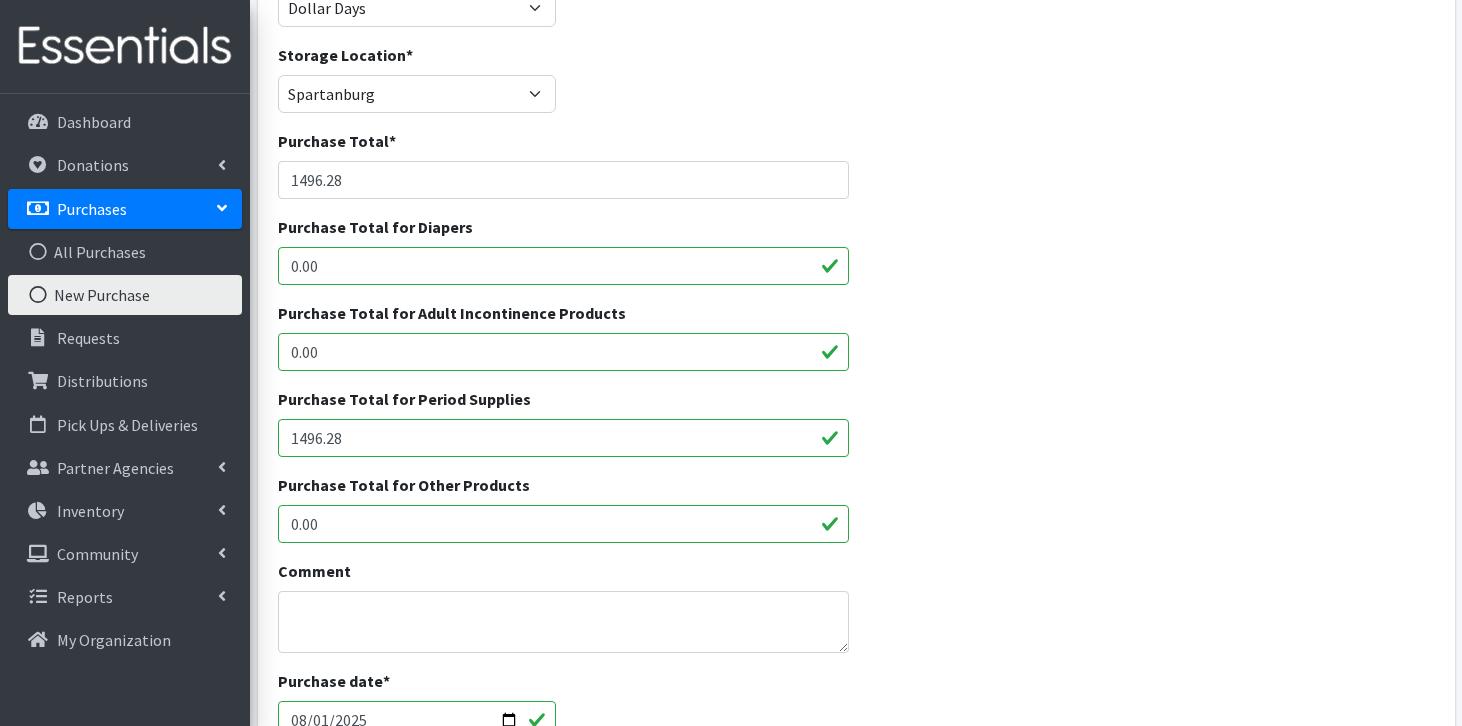 type on "1496.28" 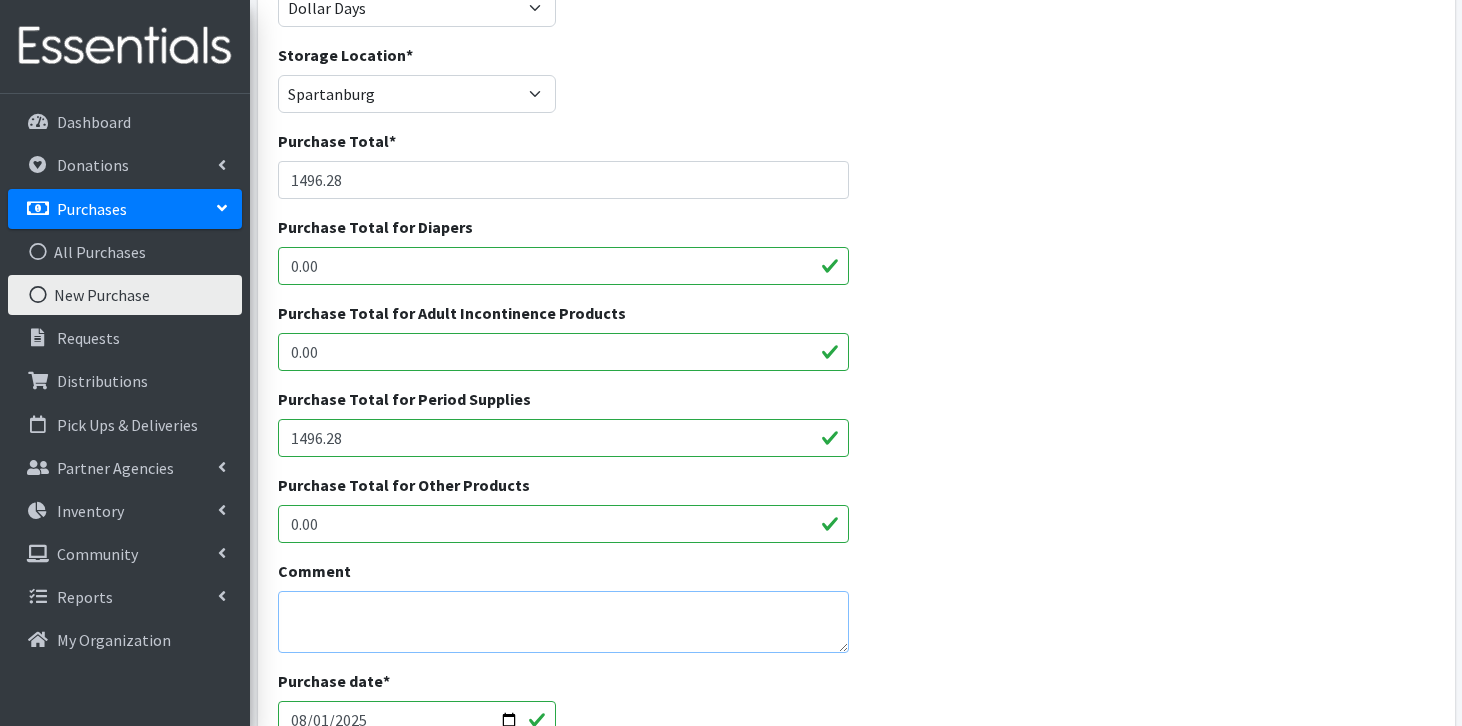 click on "Comment" at bounding box center [563, 622] 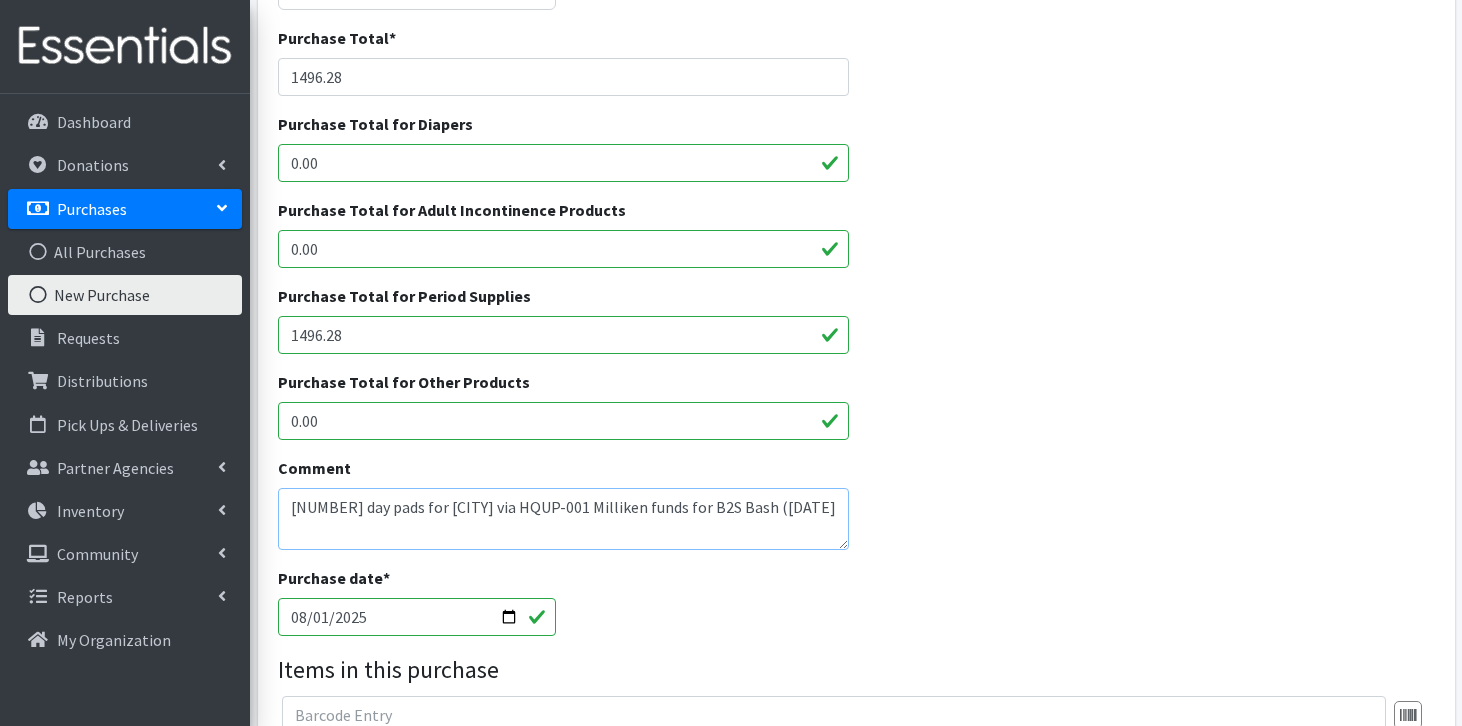 scroll, scrollTop: 331, scrollLeft: 0, axis: vertical 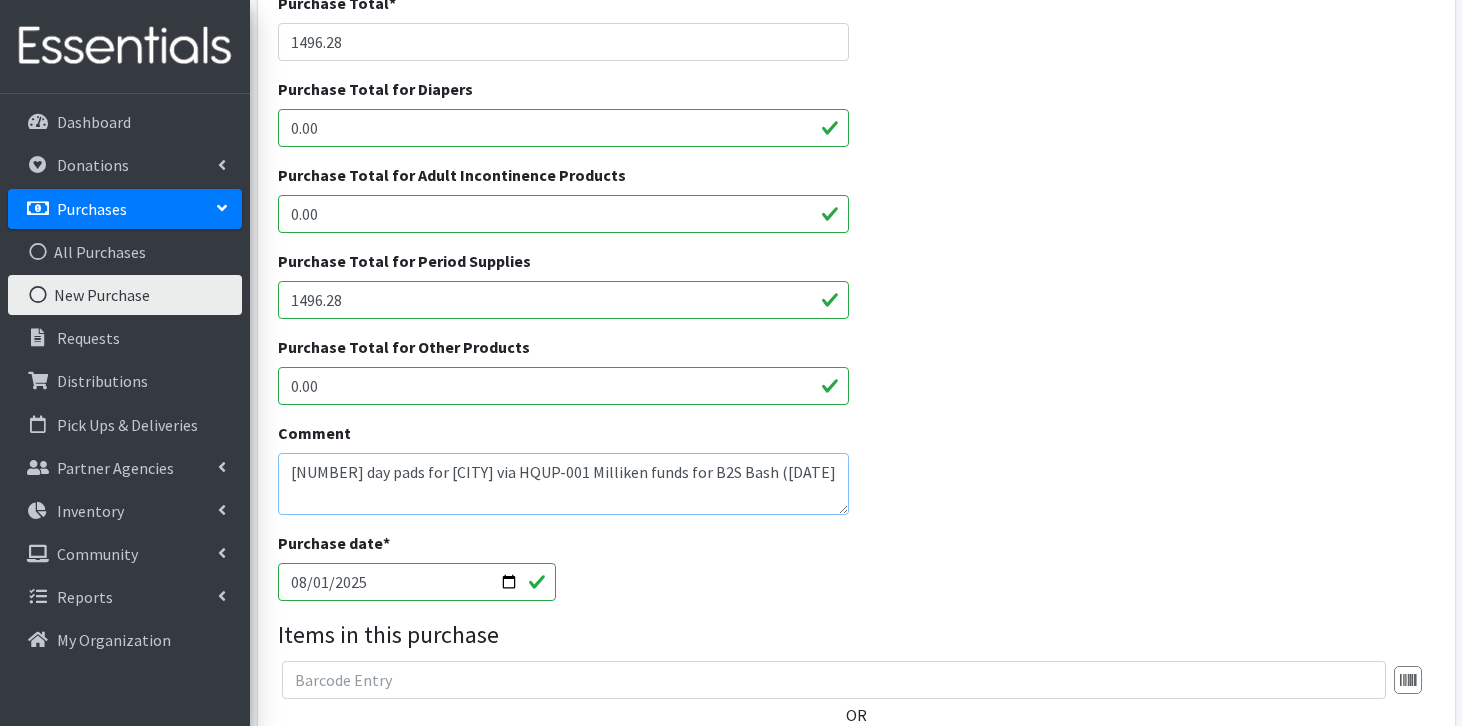 type on "[NUMBER] day pads for [CITY] via HQUP-001 Milliken funds for B2S Bash ([DATE]" 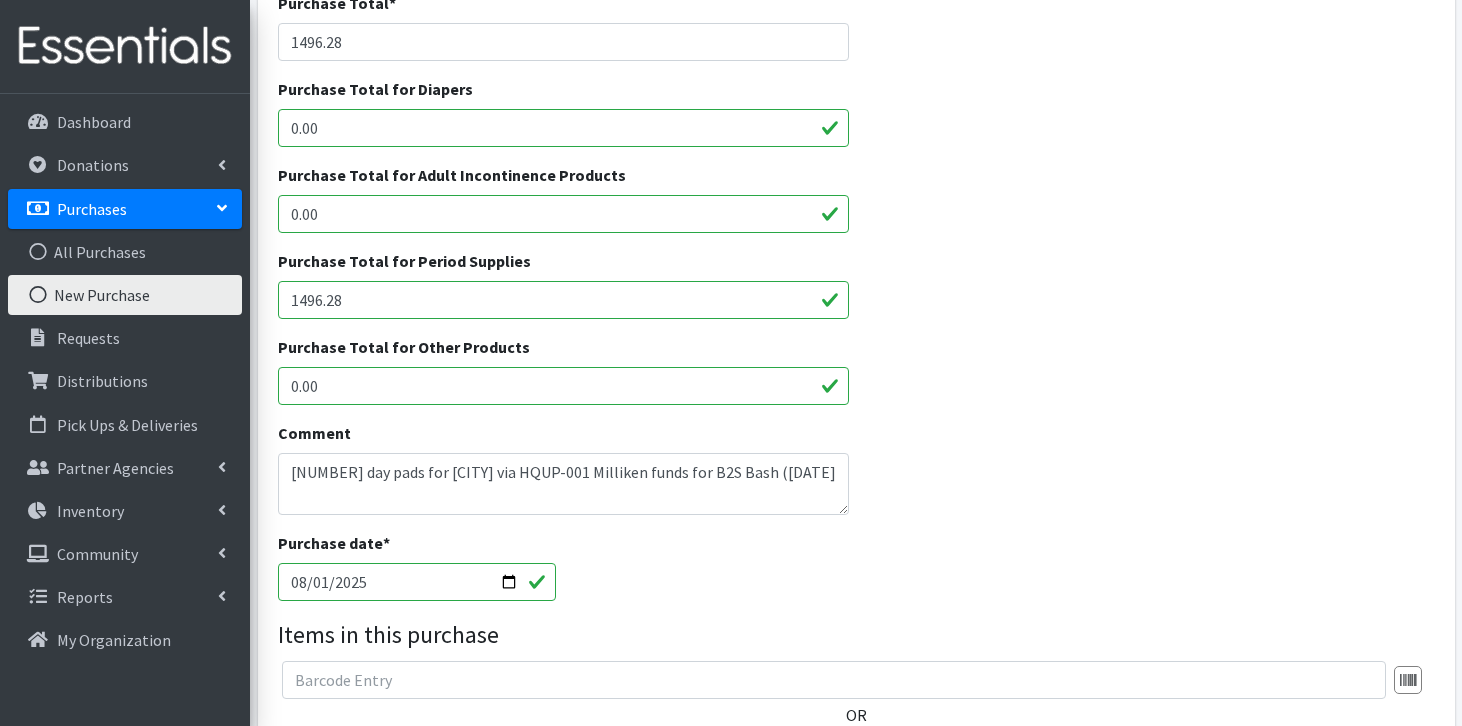 click on "2025-08-01" at bounding box center [417, 582] 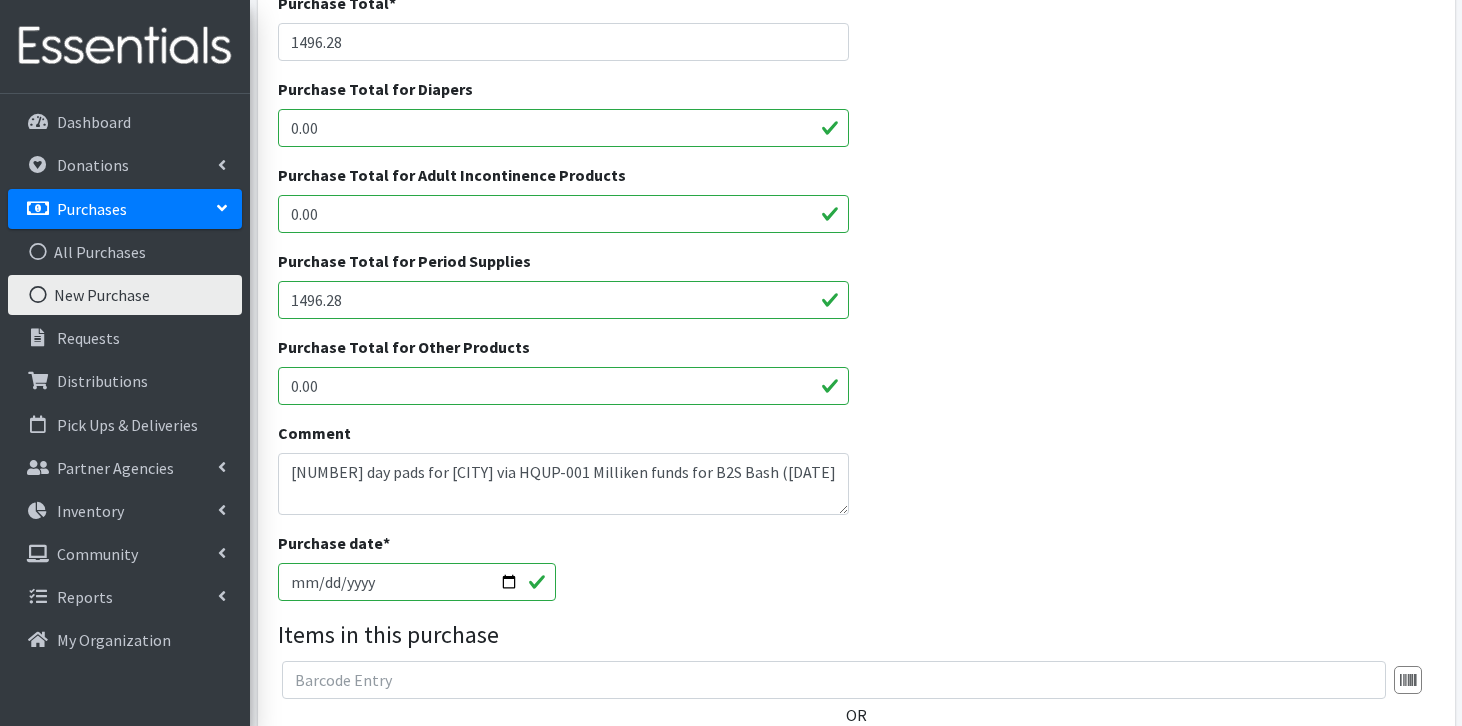 type on "2025-07-01" 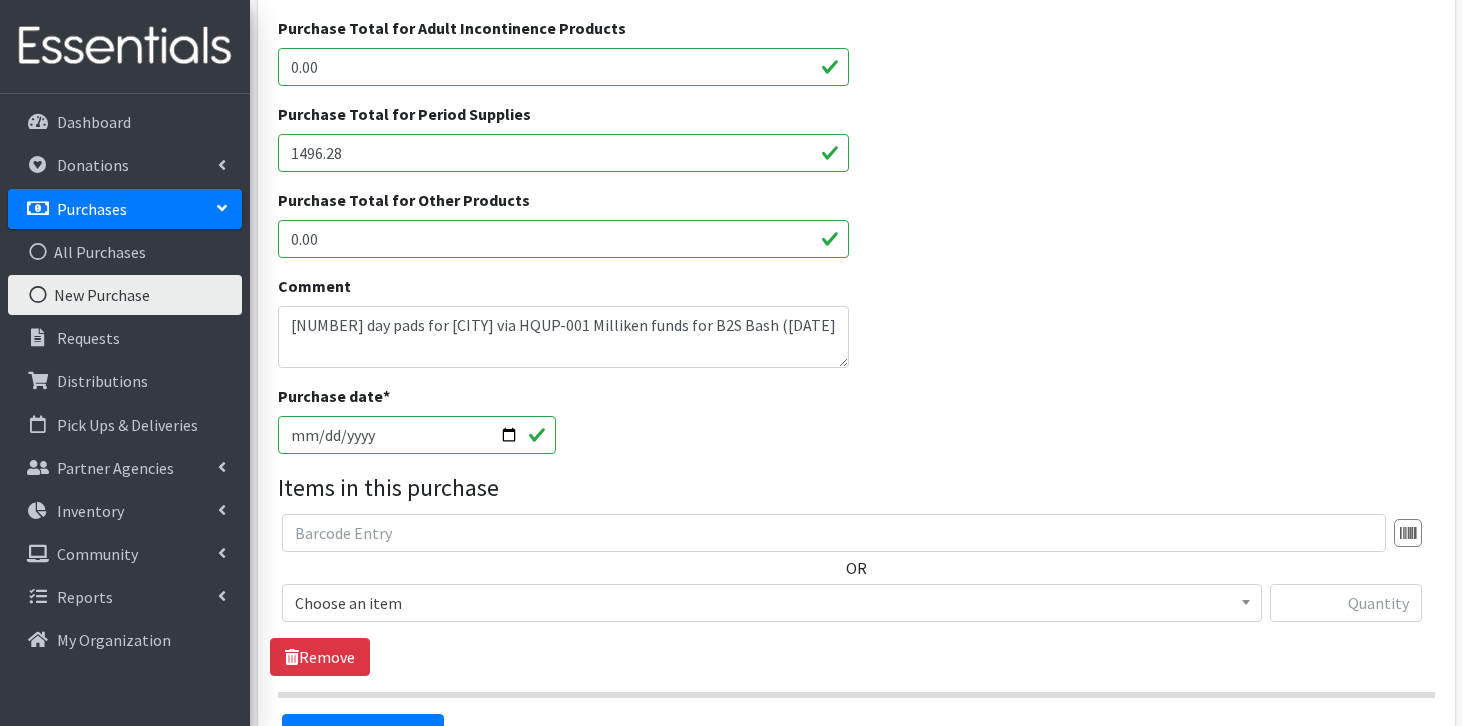 scroll, scrollTop: 481, scrollLeft: 0, axis: vertical 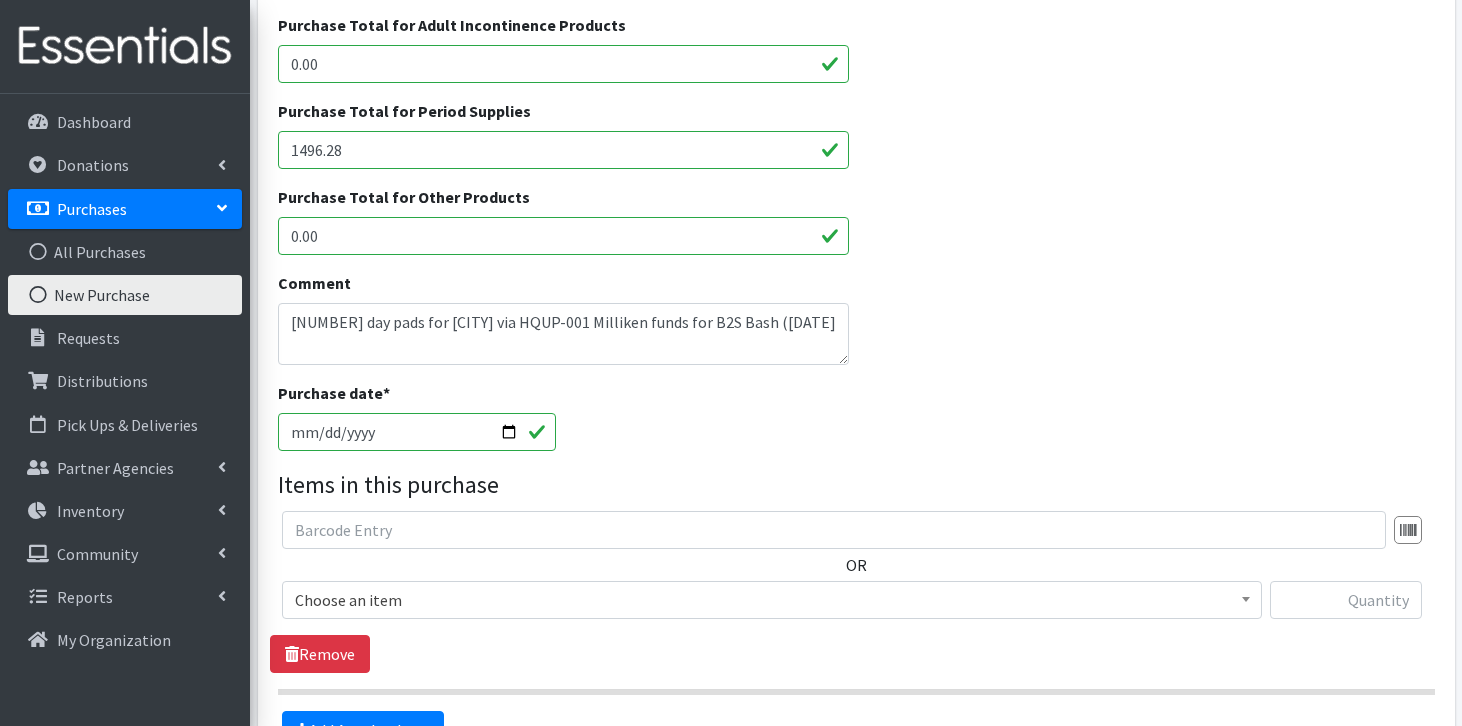 click on "Choose an item" at bounding box center [772, 600] 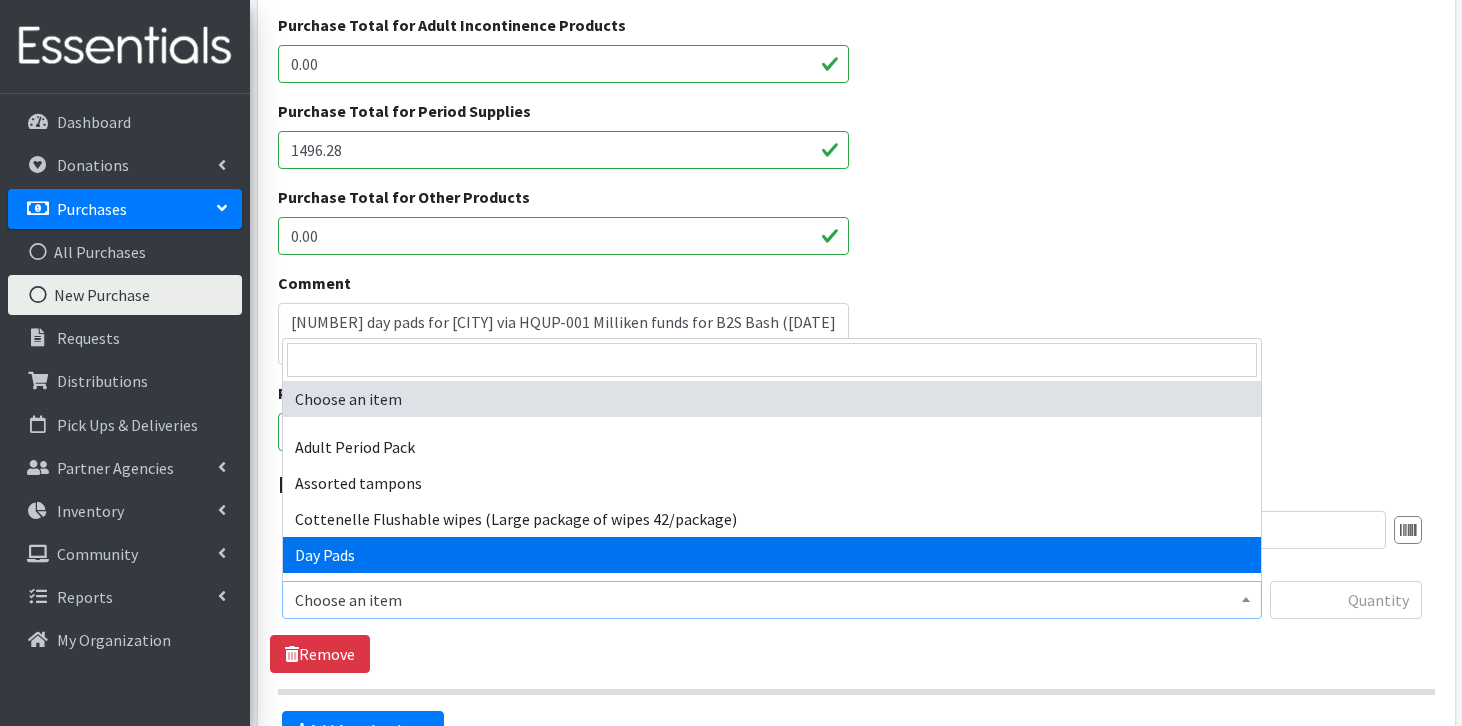 select on "7759" 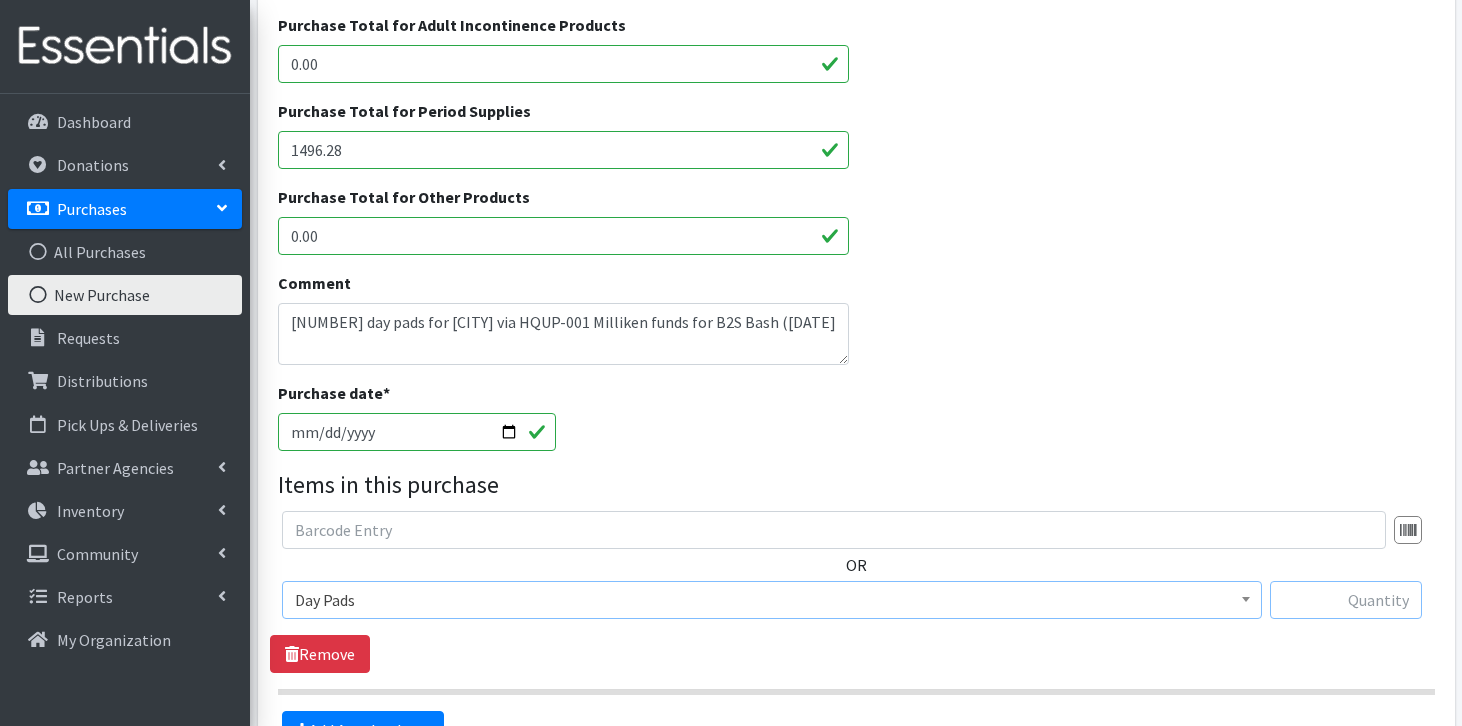 click at bounding box center [1346, 600] 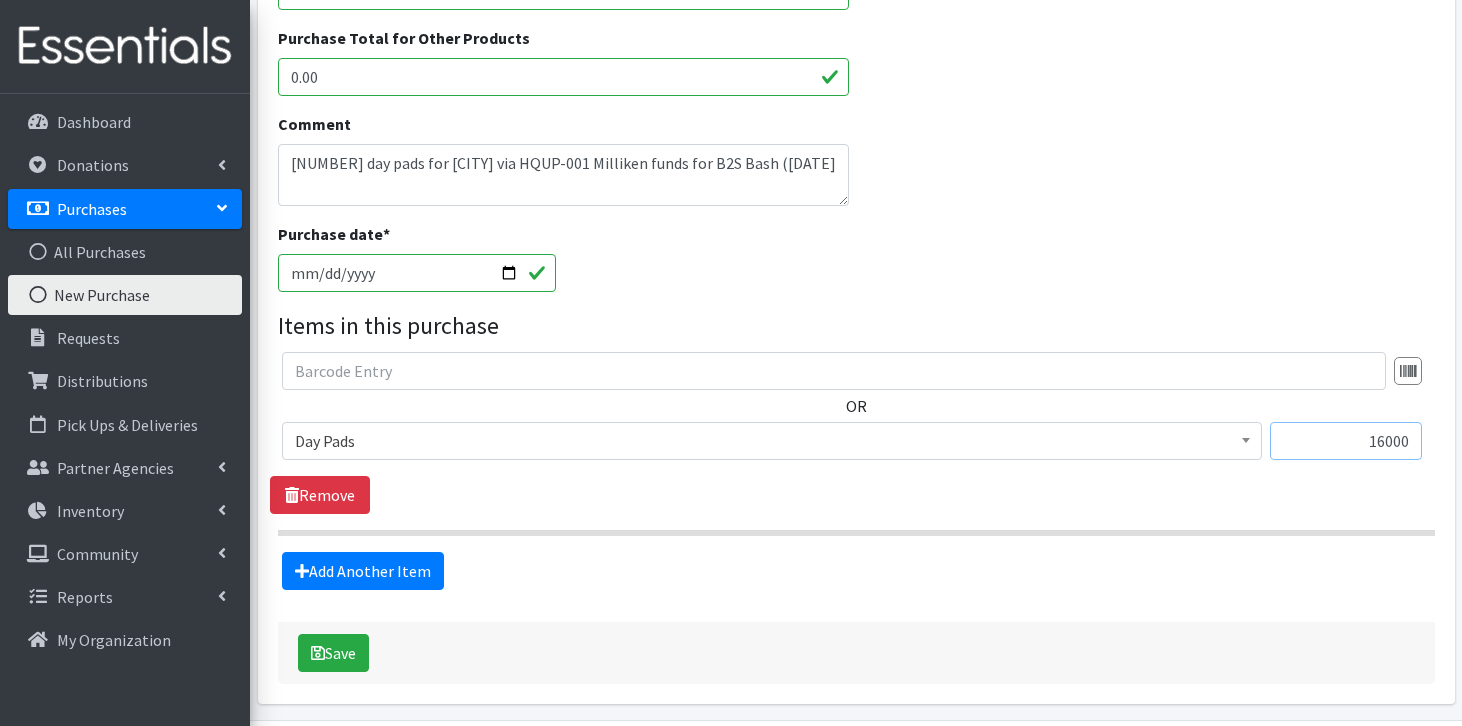 scroll, scrollTop: 641, scrollLeft: 0, axis: vertical 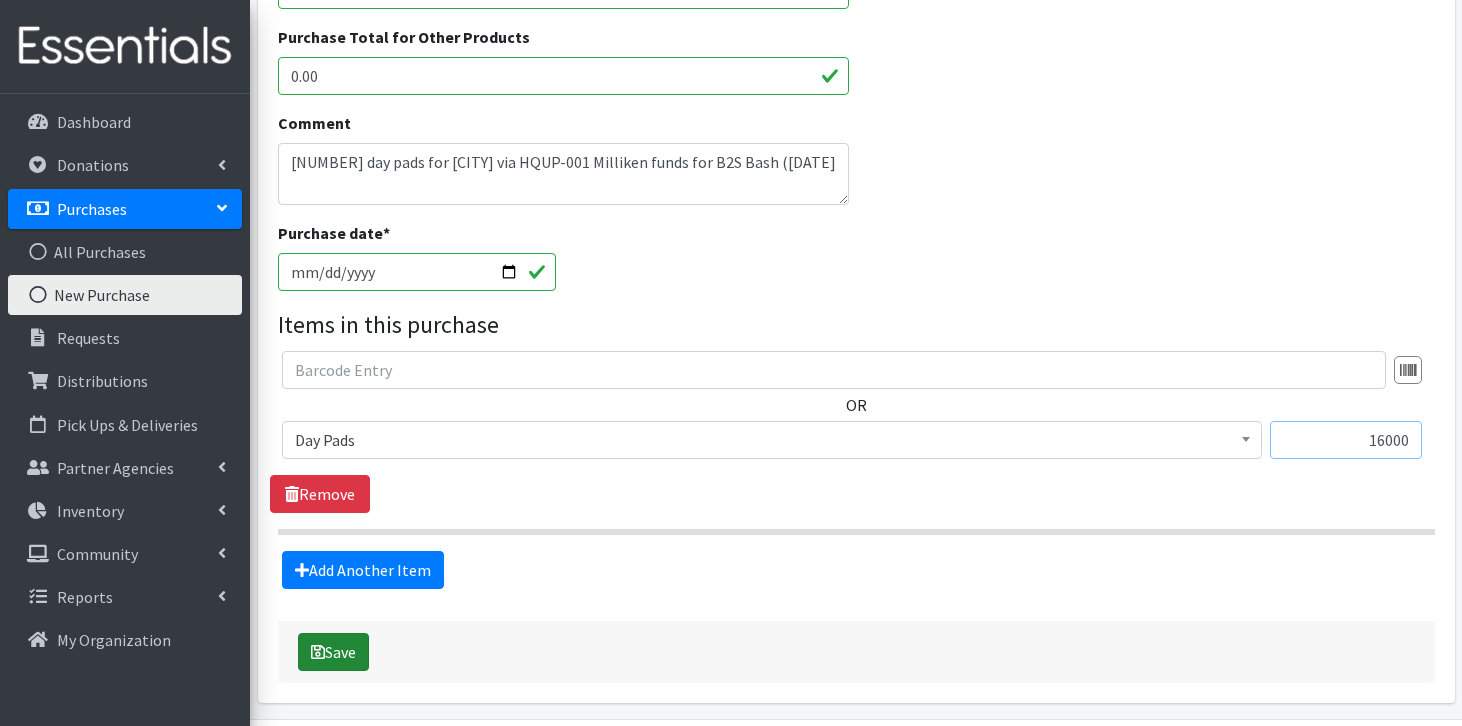 type on "16000" 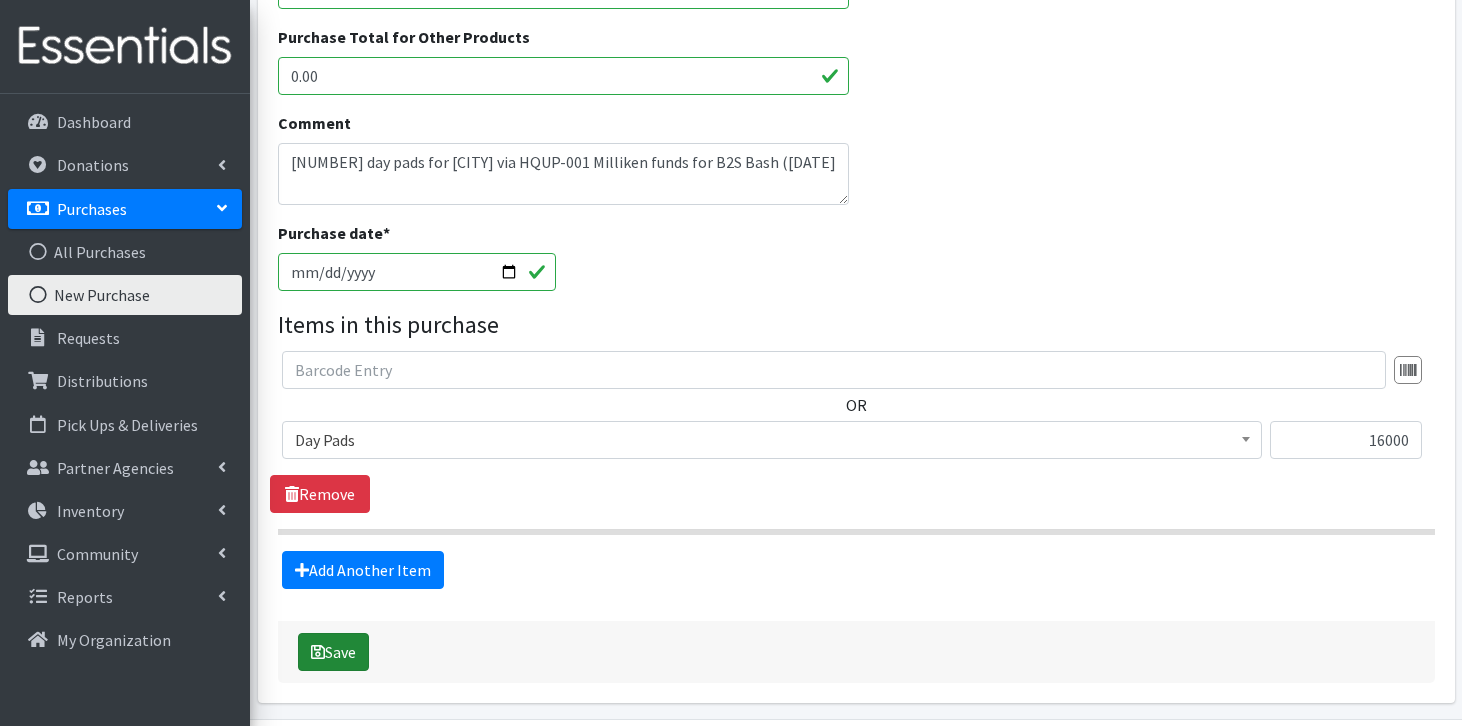 click on "Save" at bounding box center (333, 652) 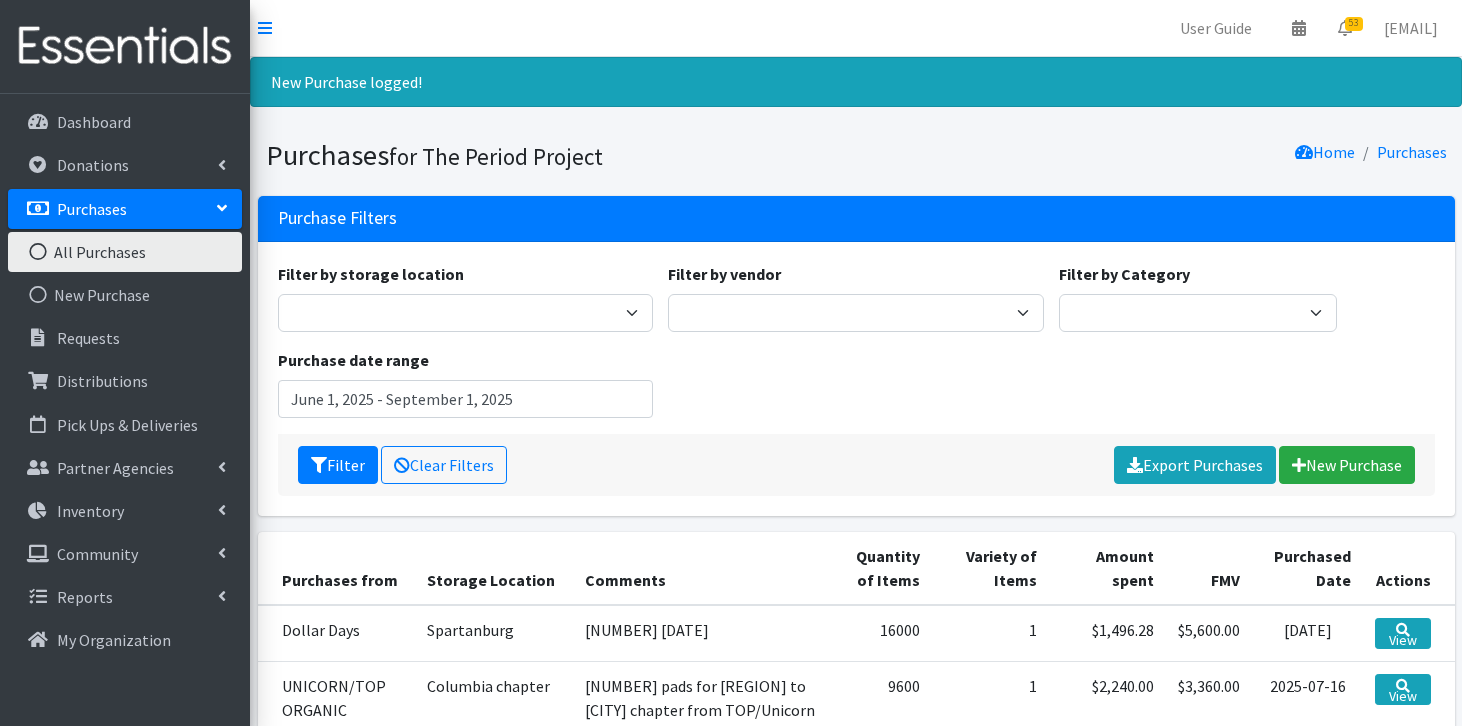 scroll, scrollTop: 0, scrollLeft: 0, axis: both 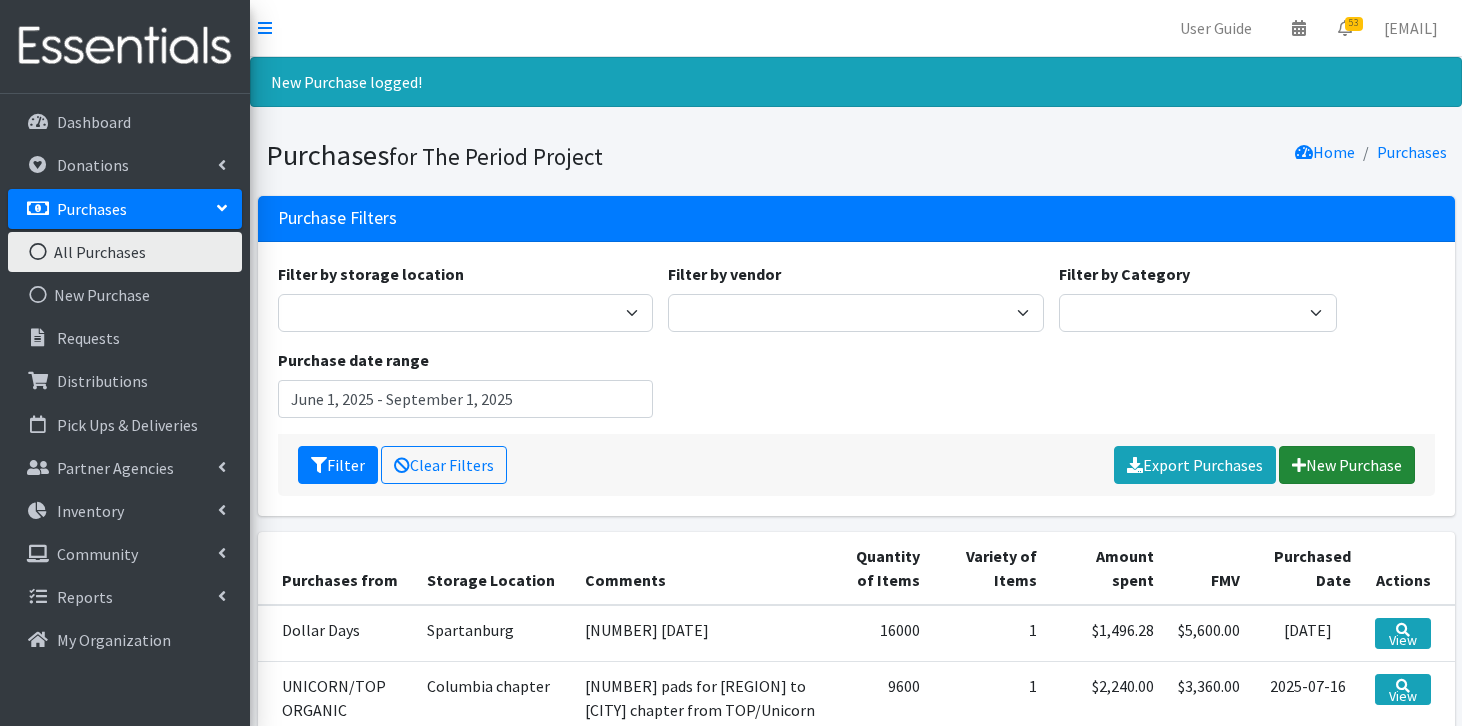 click on "New Purchase" at bounding box center (1347, 465) 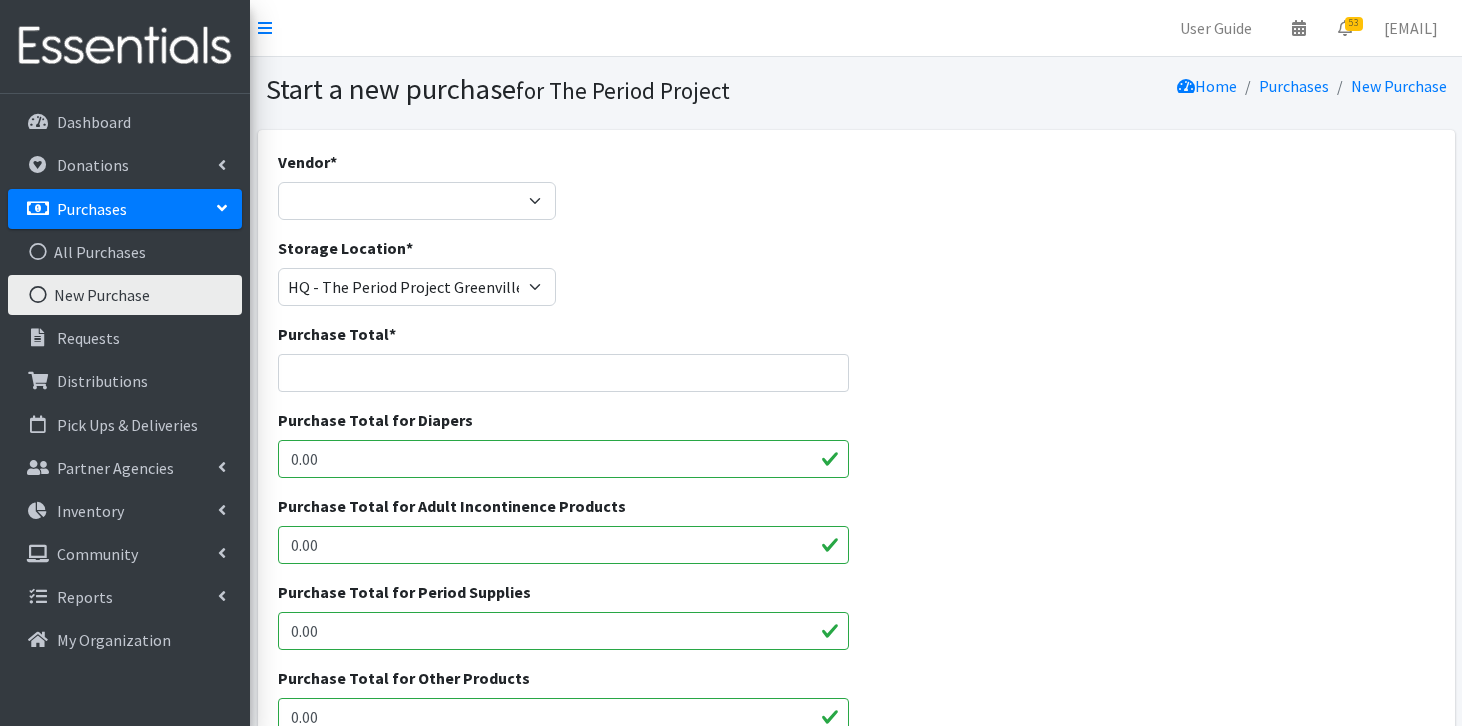 scroll, scrollTop: 0, scrollLeft: 0, axis: both 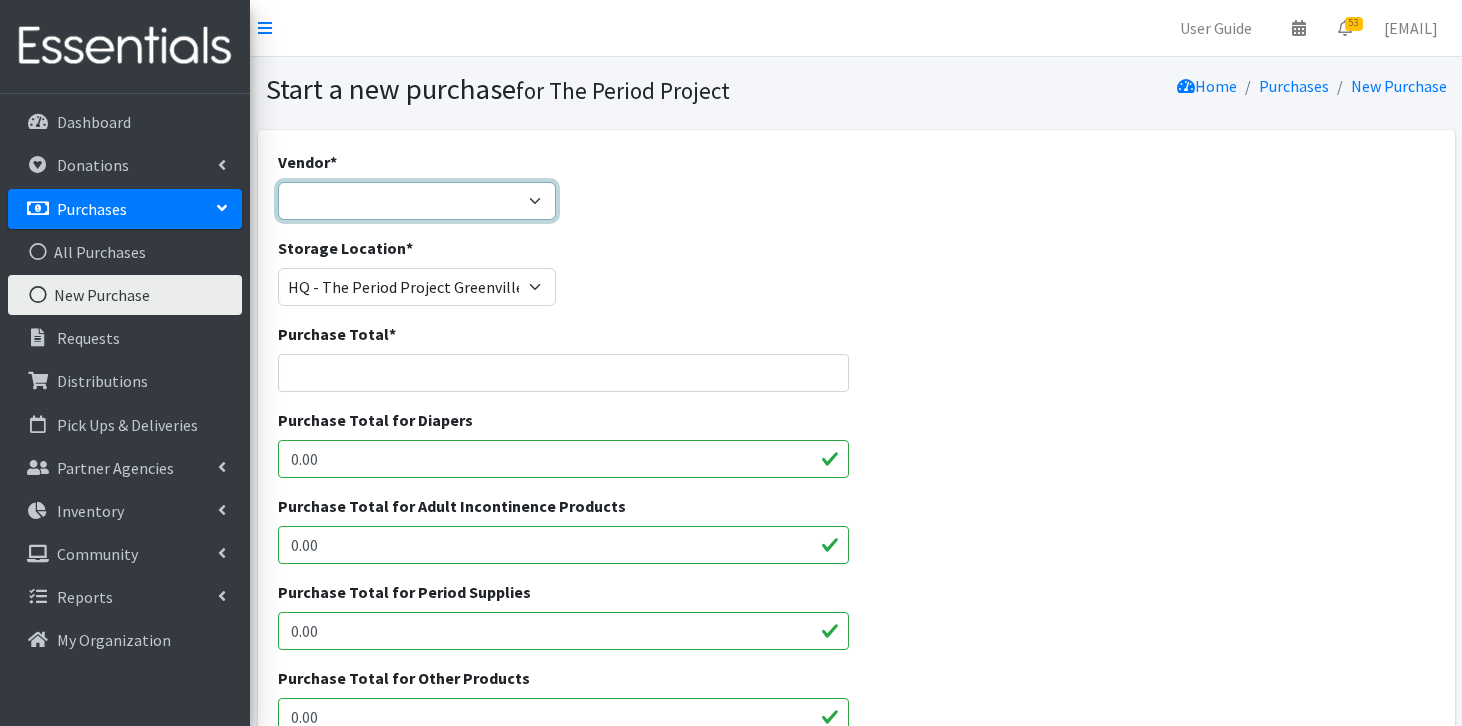 click on "ALLIANCE/KOTEX
Amazon
Costco
Dollar Days
PEP (Period Education Project)
Rhino Medical
Sam's Club
SAVEMORE SUPERSTORE: MYRTLE BEACH
UNICORN/TOP ORGANIC
Walmart ---Not Listed---" at bounding box center (417, 201) 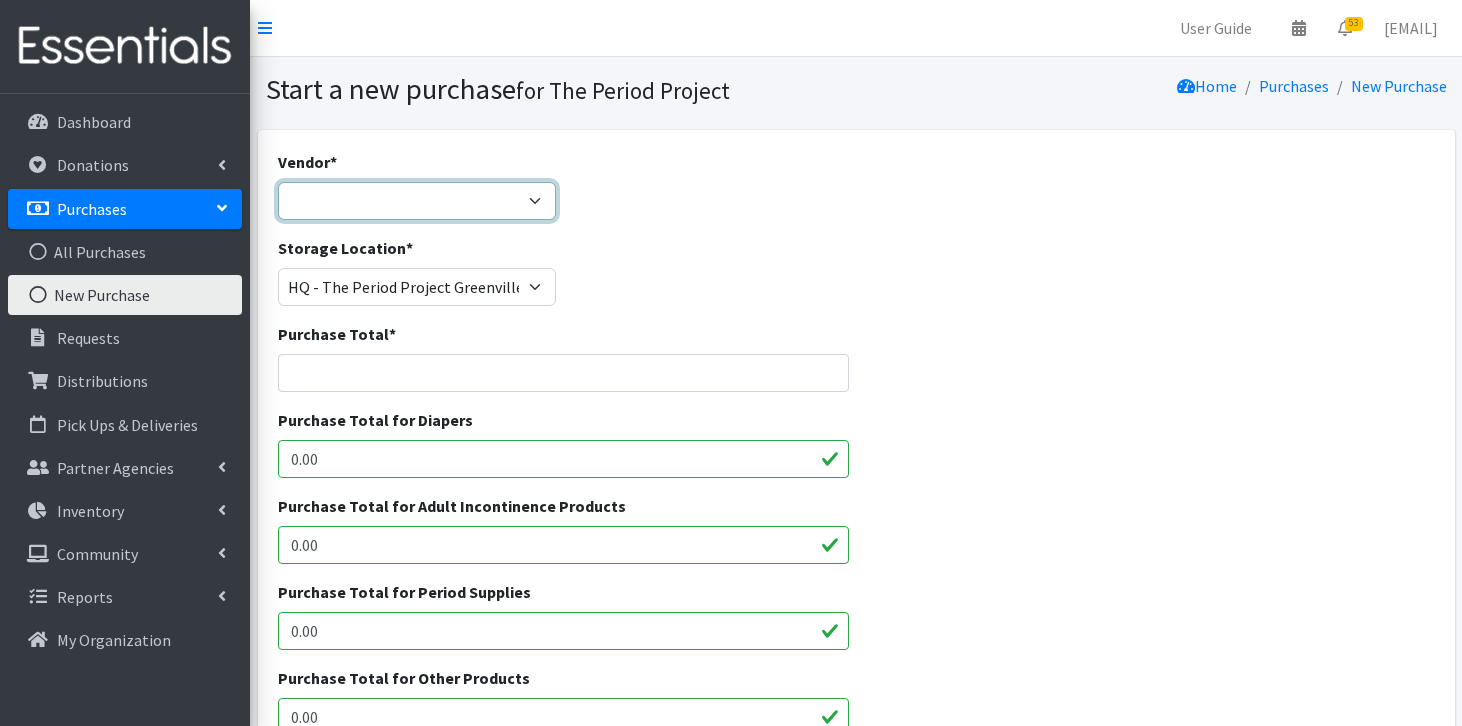 select on "605" 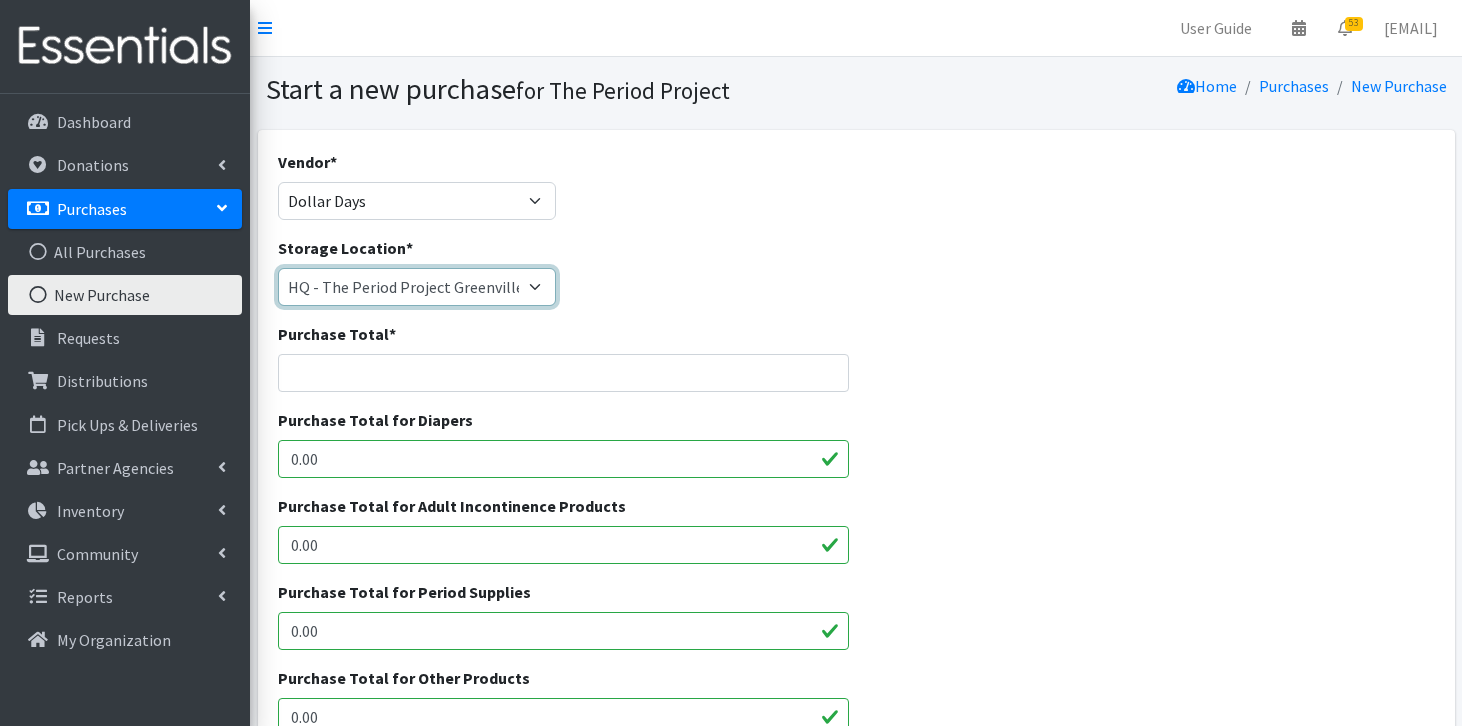 click on "Anderson HPP
Atlanta, GA
Charleston
Charlotte
Clemson University
Columbia chapter
Corpus Christi, TX
Henry County, GA
HQ - The Period Project  Greenville - HQ
Montogomery Co, MD
Myrtle Beach
Spartanburg
TRIAD TPP" at bounding box center (417, 287) 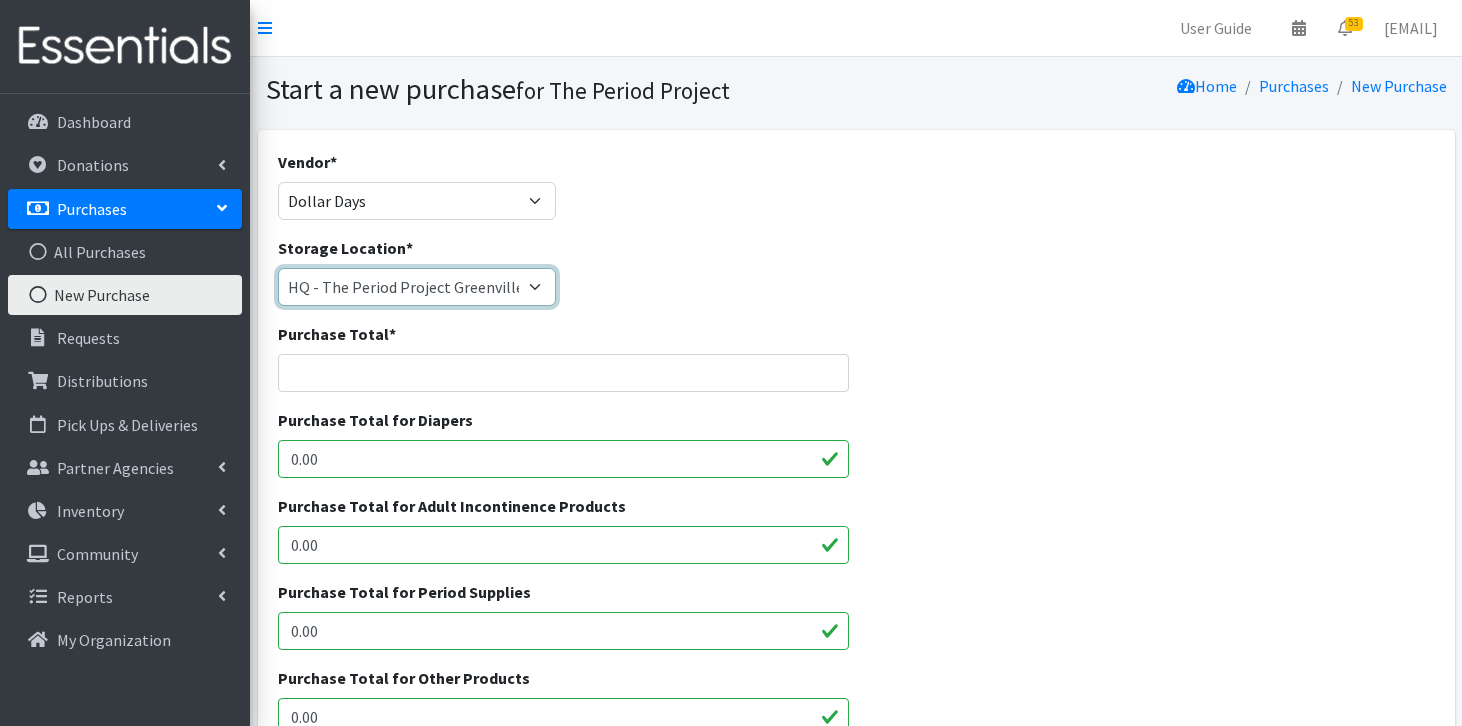 select on "266" 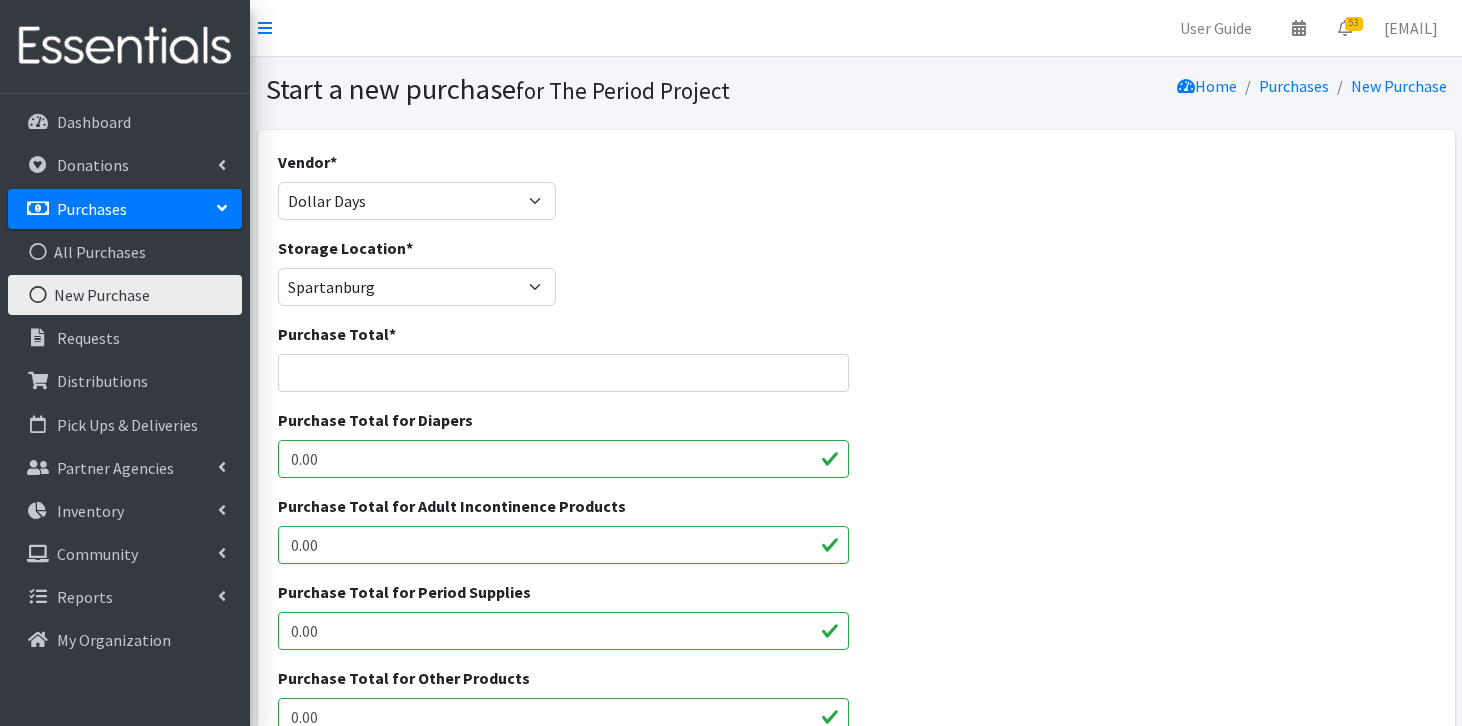 click on "0.00" at bounding box center [563, 459] 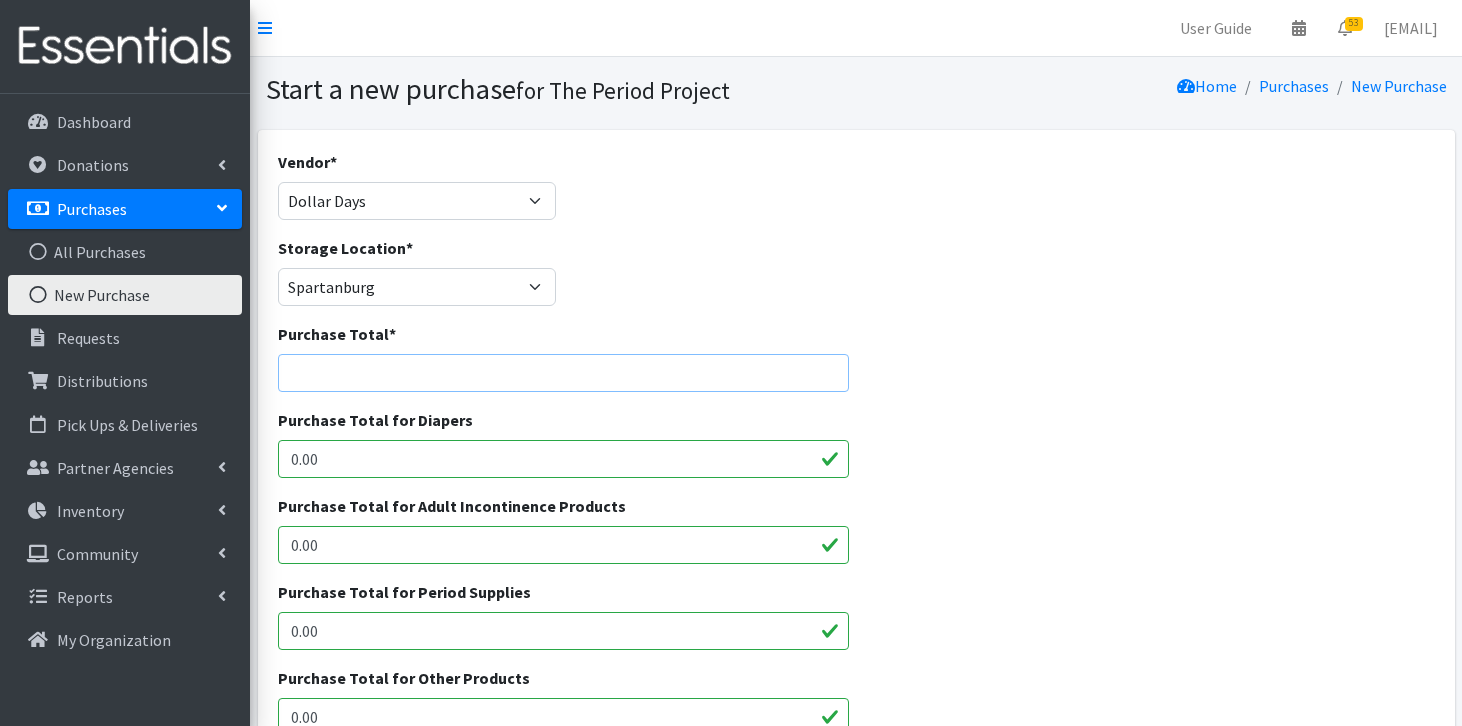 click on "Purchase Total  *" at bounding box center [563, 373] 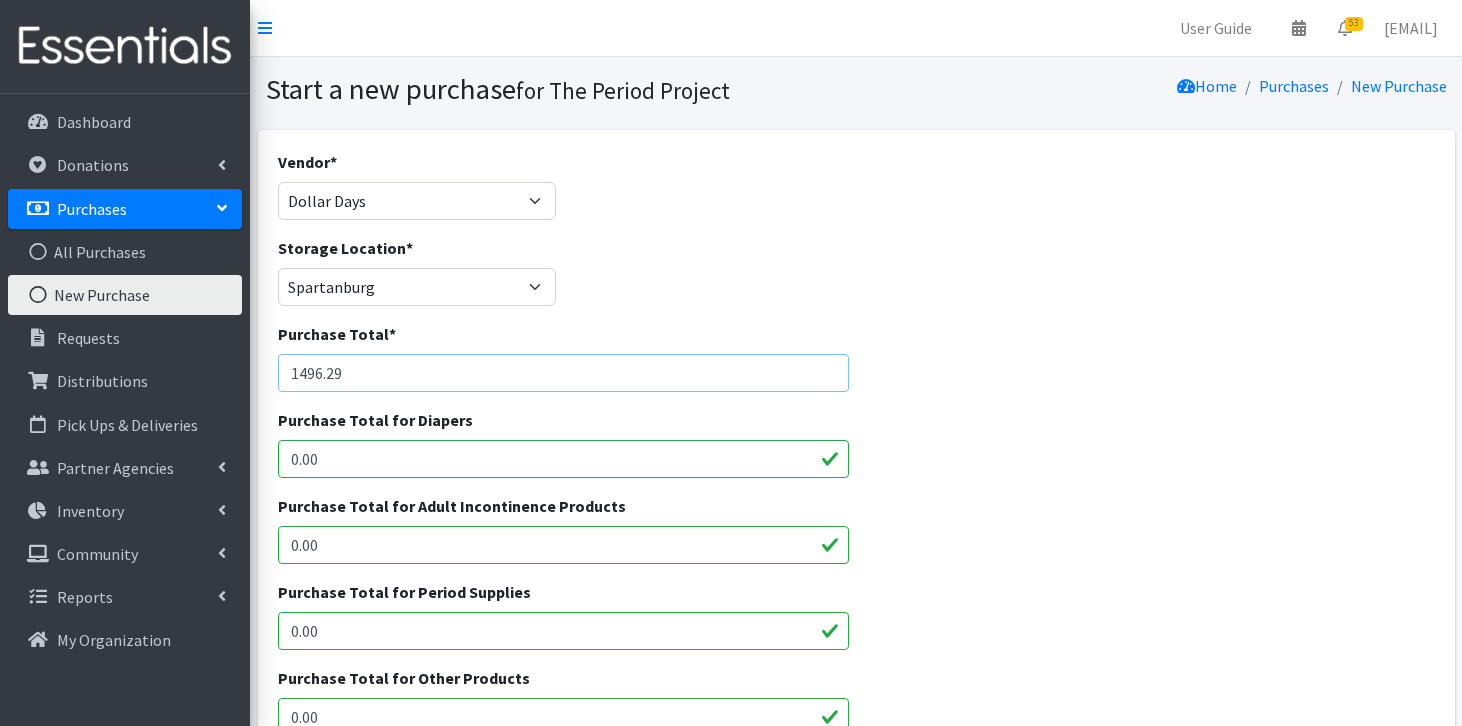 type on "1496.29" 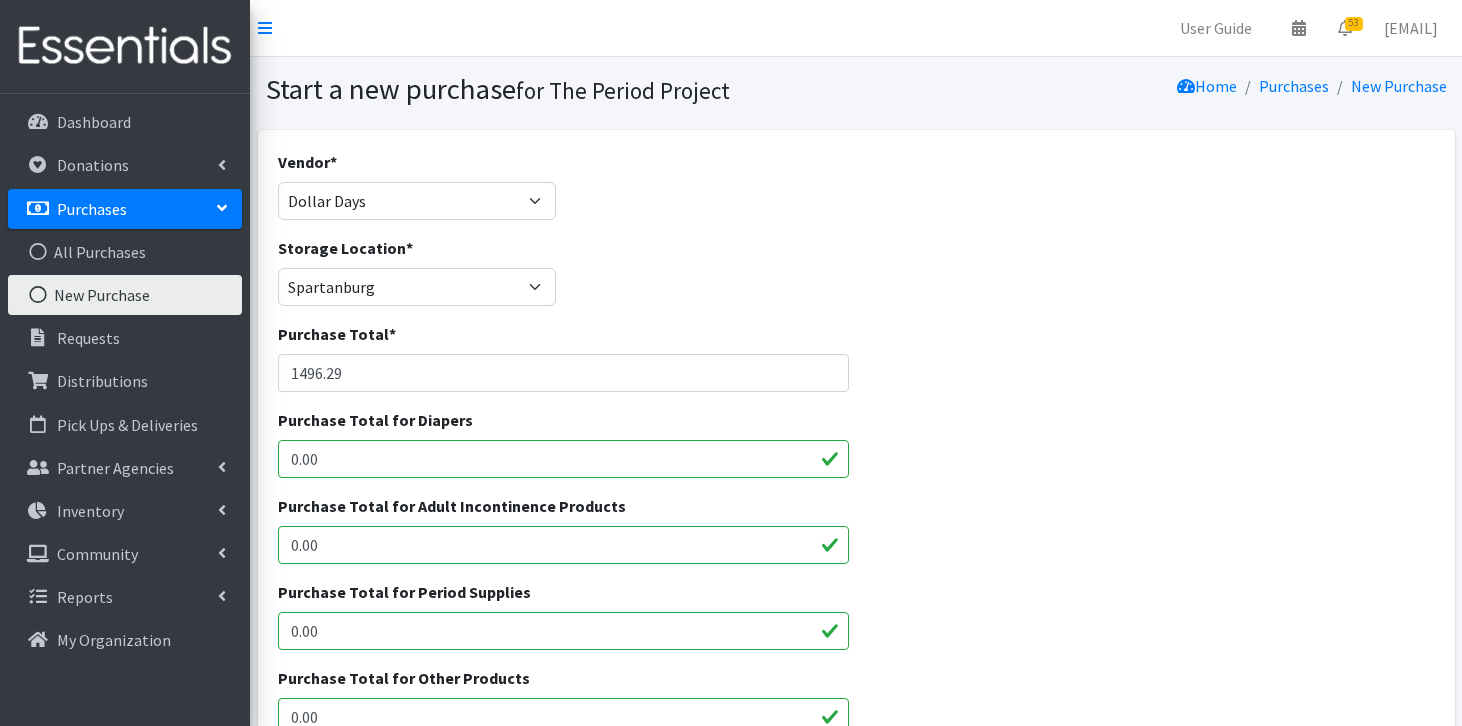 click on "0.00" at bounding box center (563, 631) 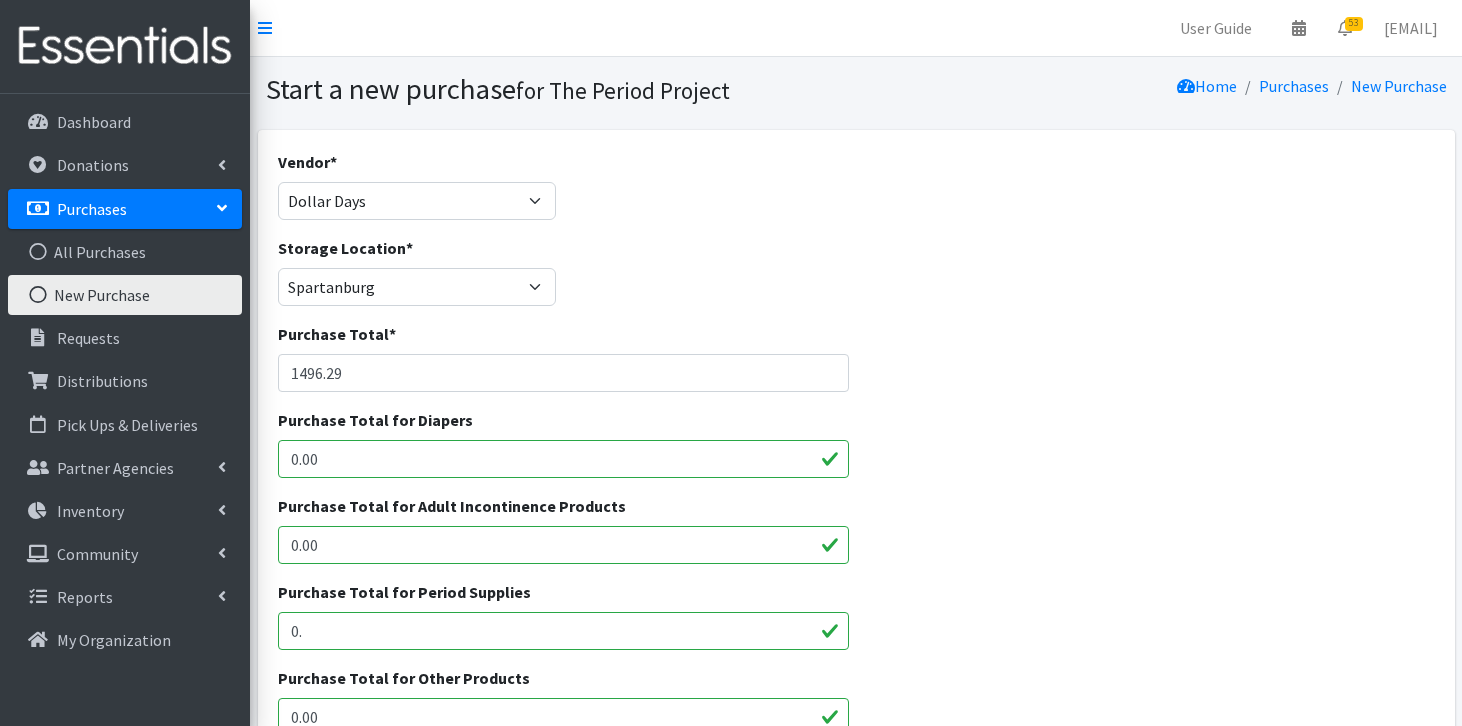 type on "0" 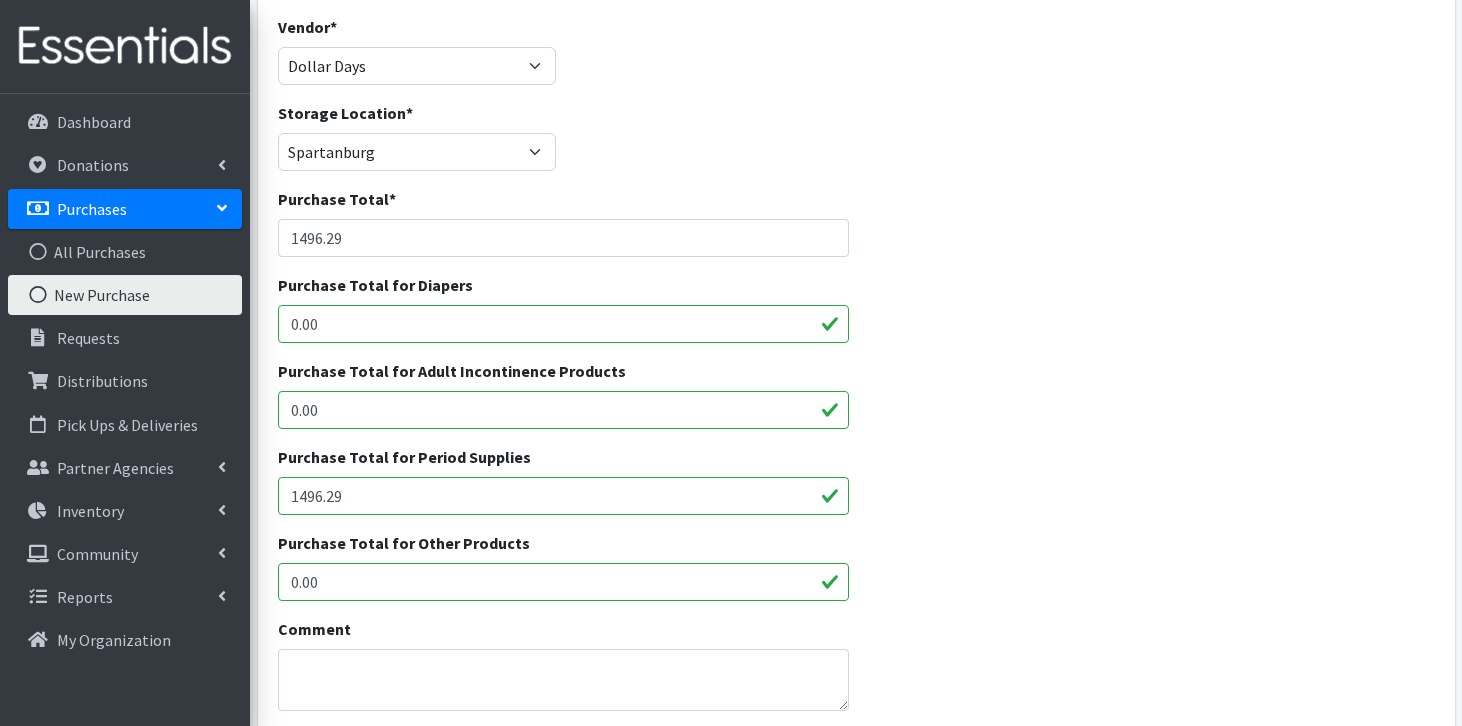 scroll, scrollTop: 138, scrollLeft: 0, axis: vertical 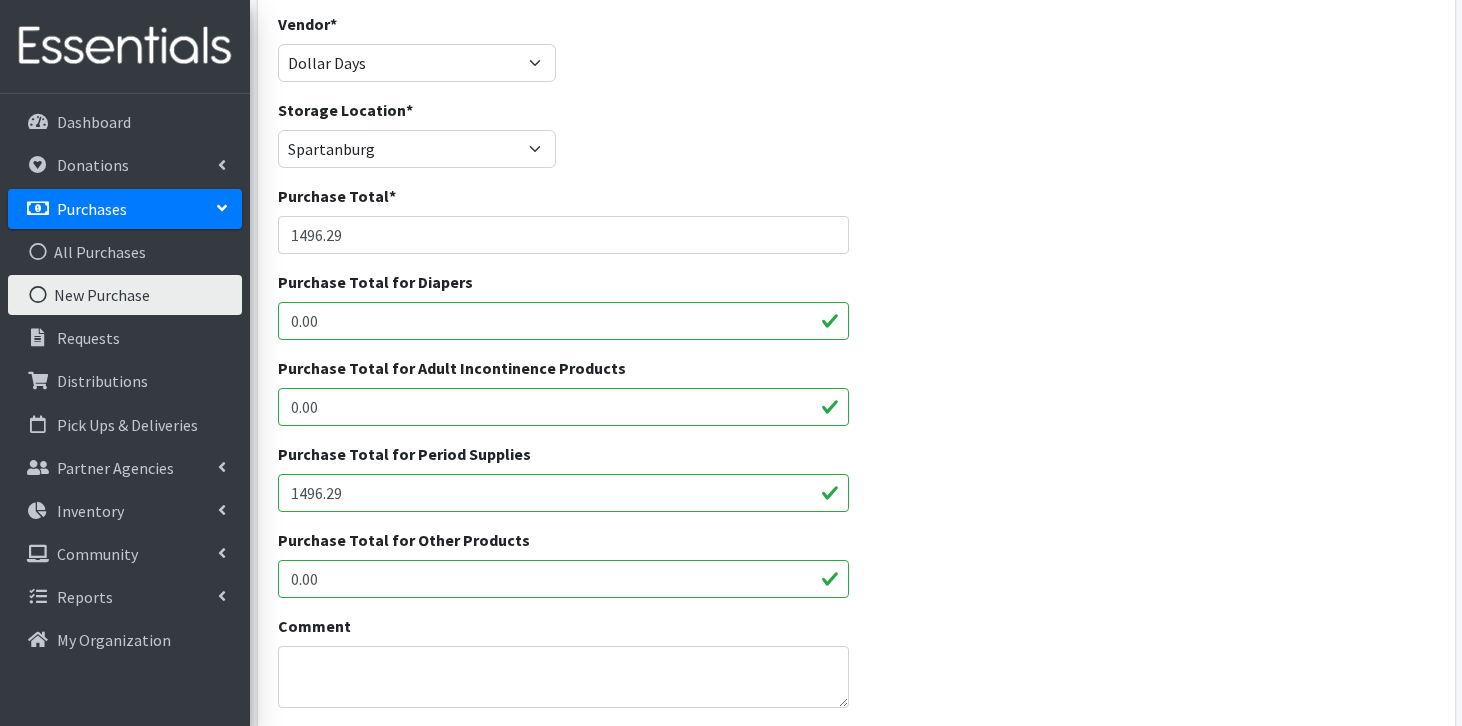 type on "1496.29" 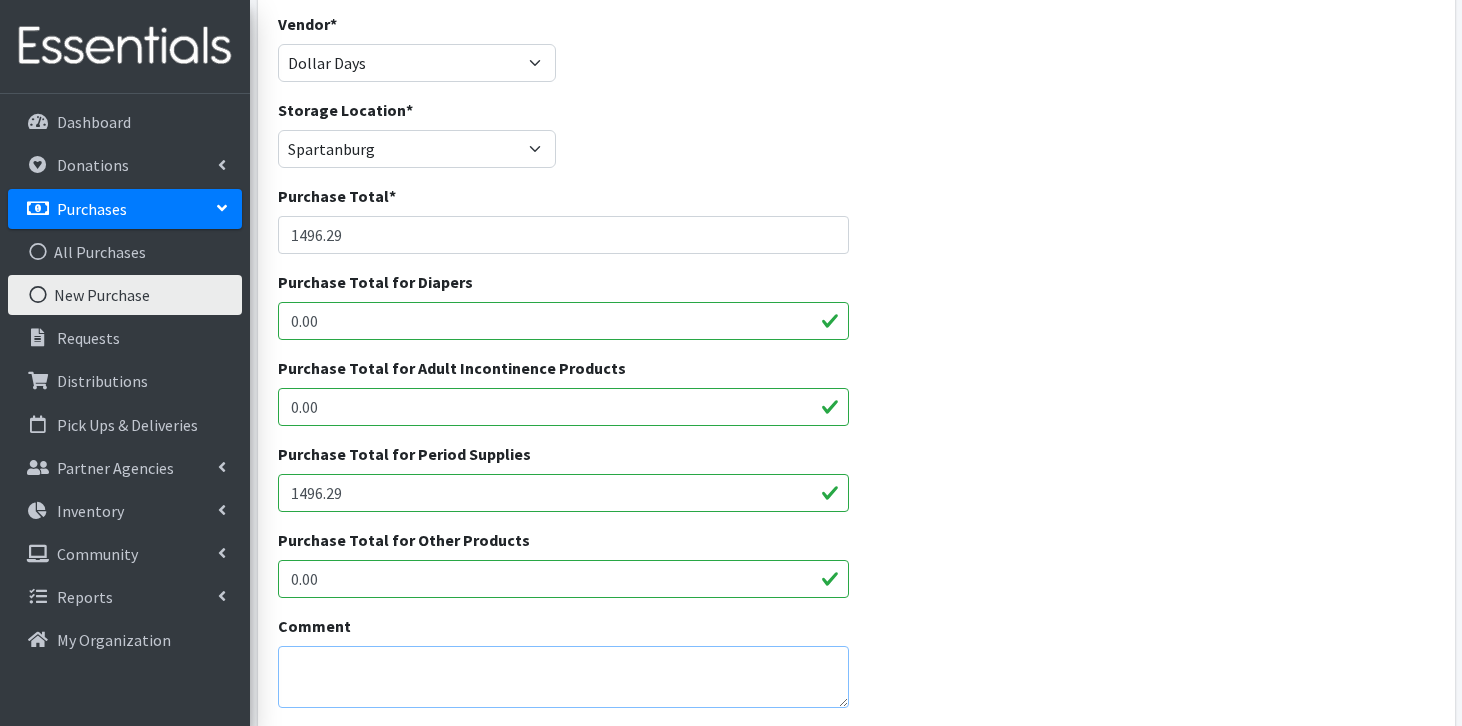 click on "Comment" at bounding box center (563, 677) 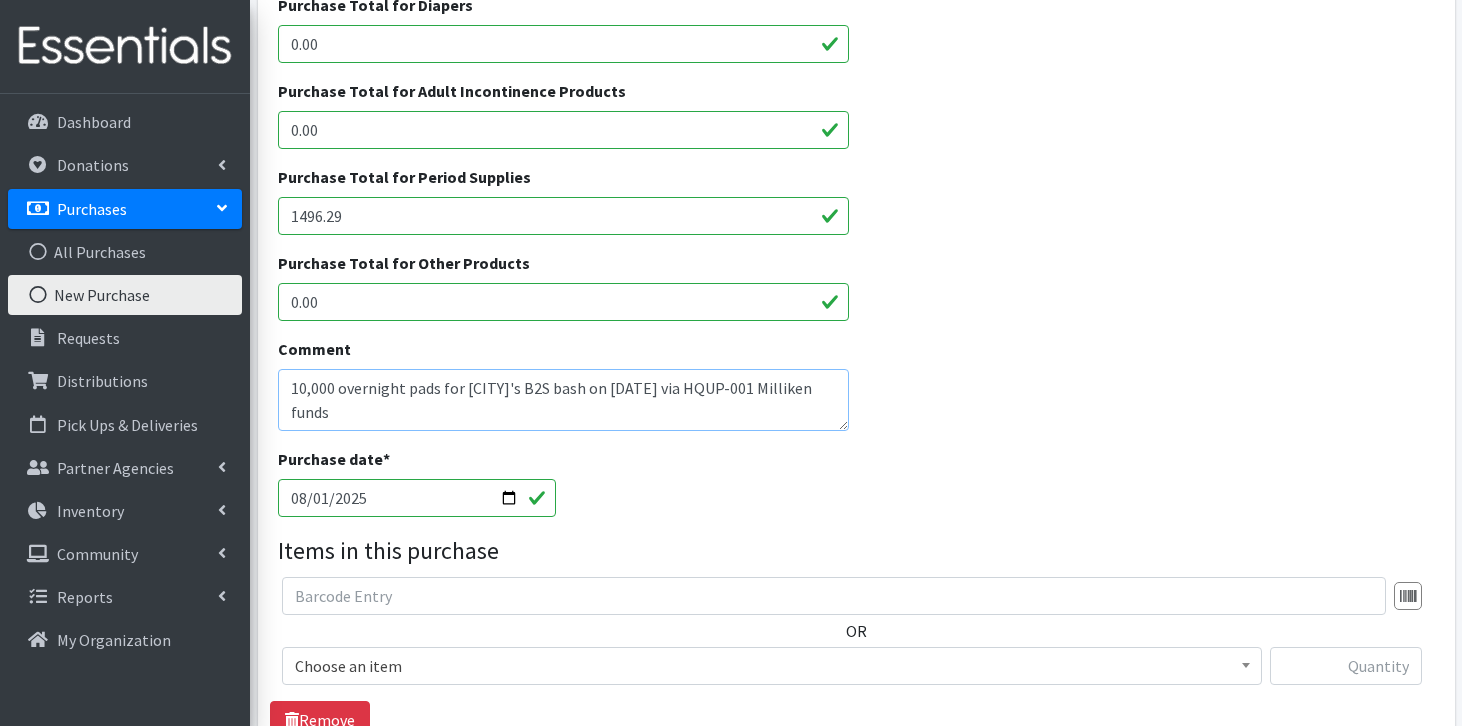 scroll, scrollTop: 423, scrollLeft: 0, axis: vertical 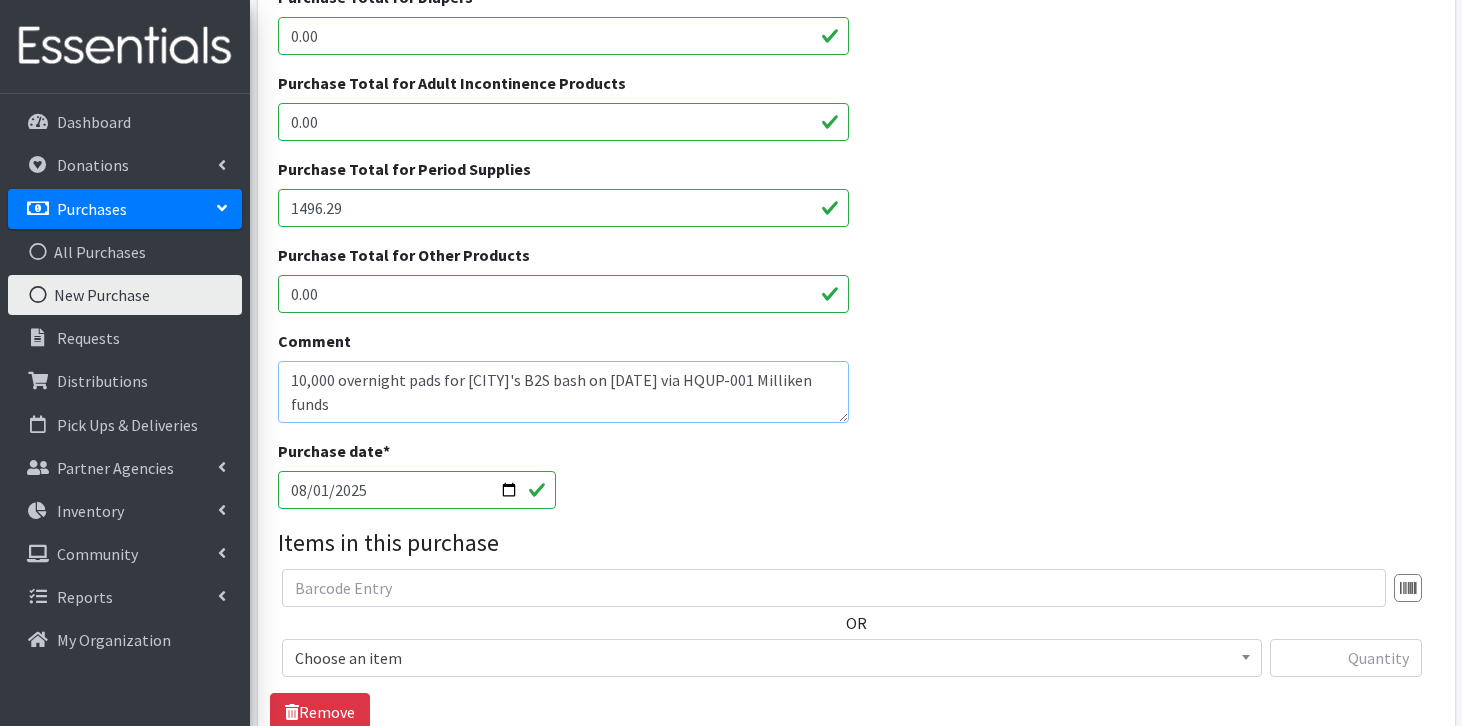 type on "[NUMBER] overnight pads for [CITY]'s B2S bash on [DATE] via [PRODUCT] [PRODUCT] [PRODUCT] funds" 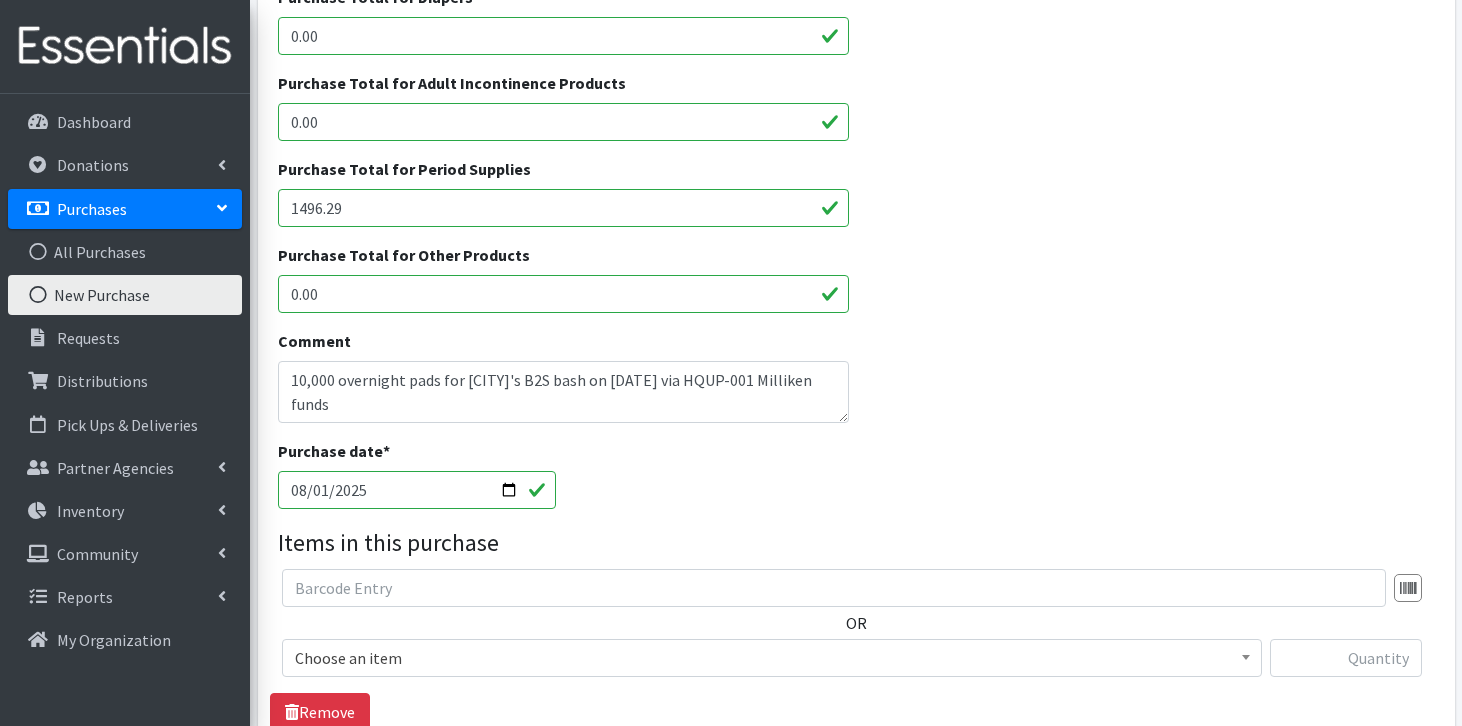 click on "2025-08-01" at bounding box center (417, 490) 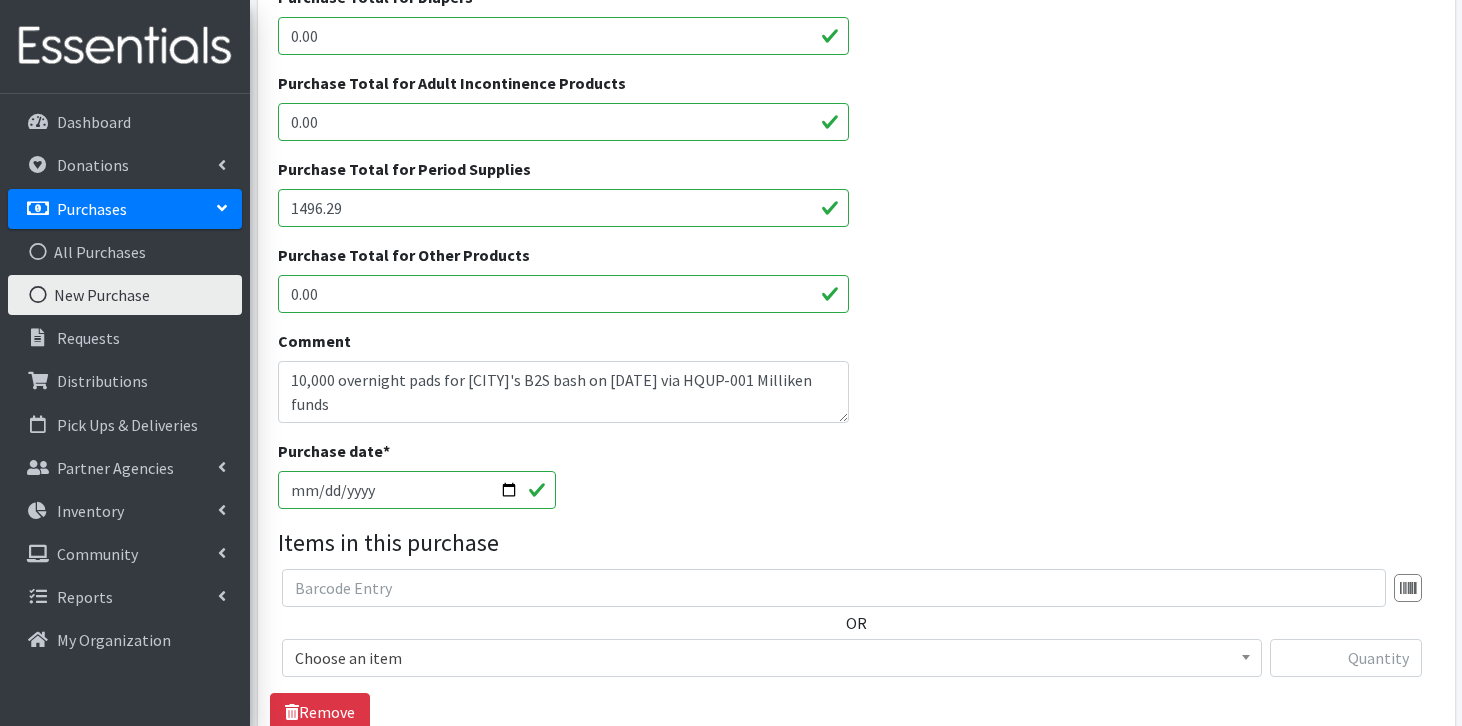 type on "2025-07-01" 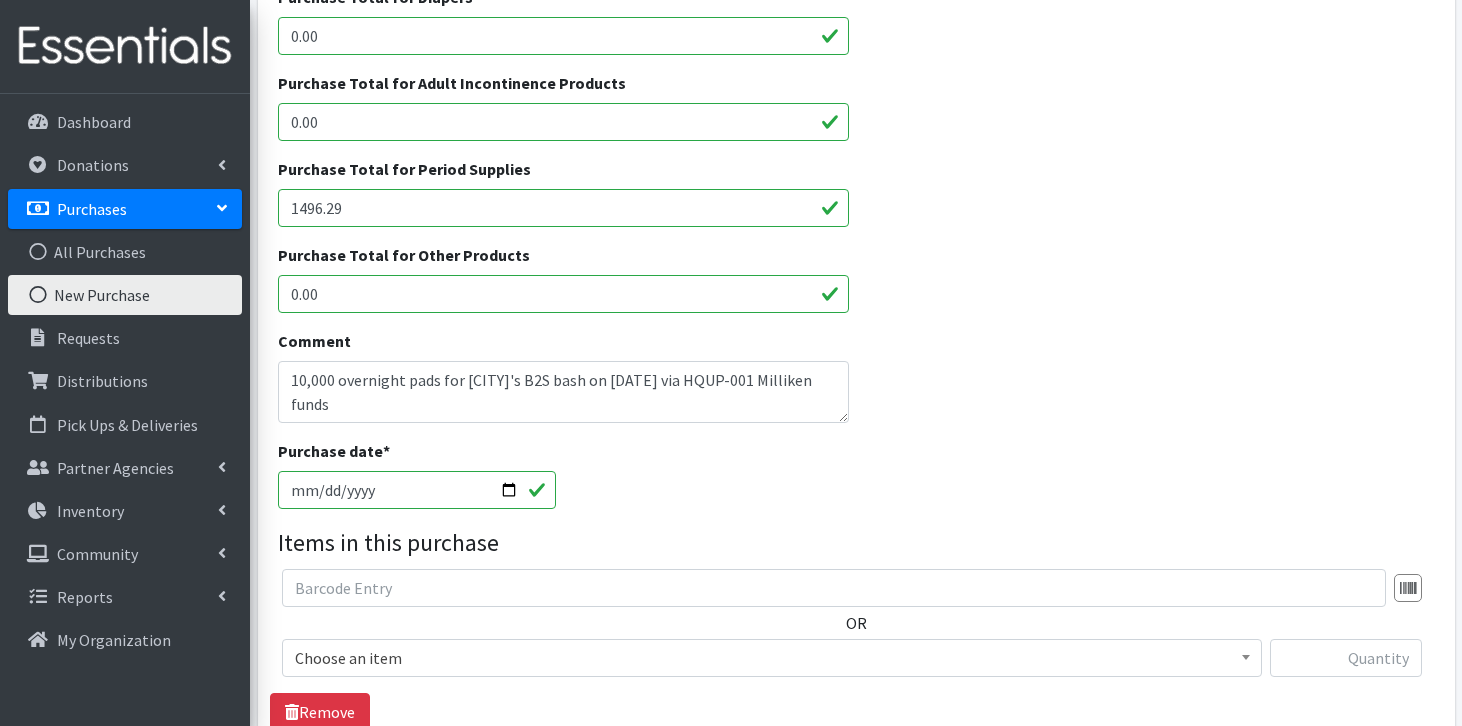 type on "[DATE]" 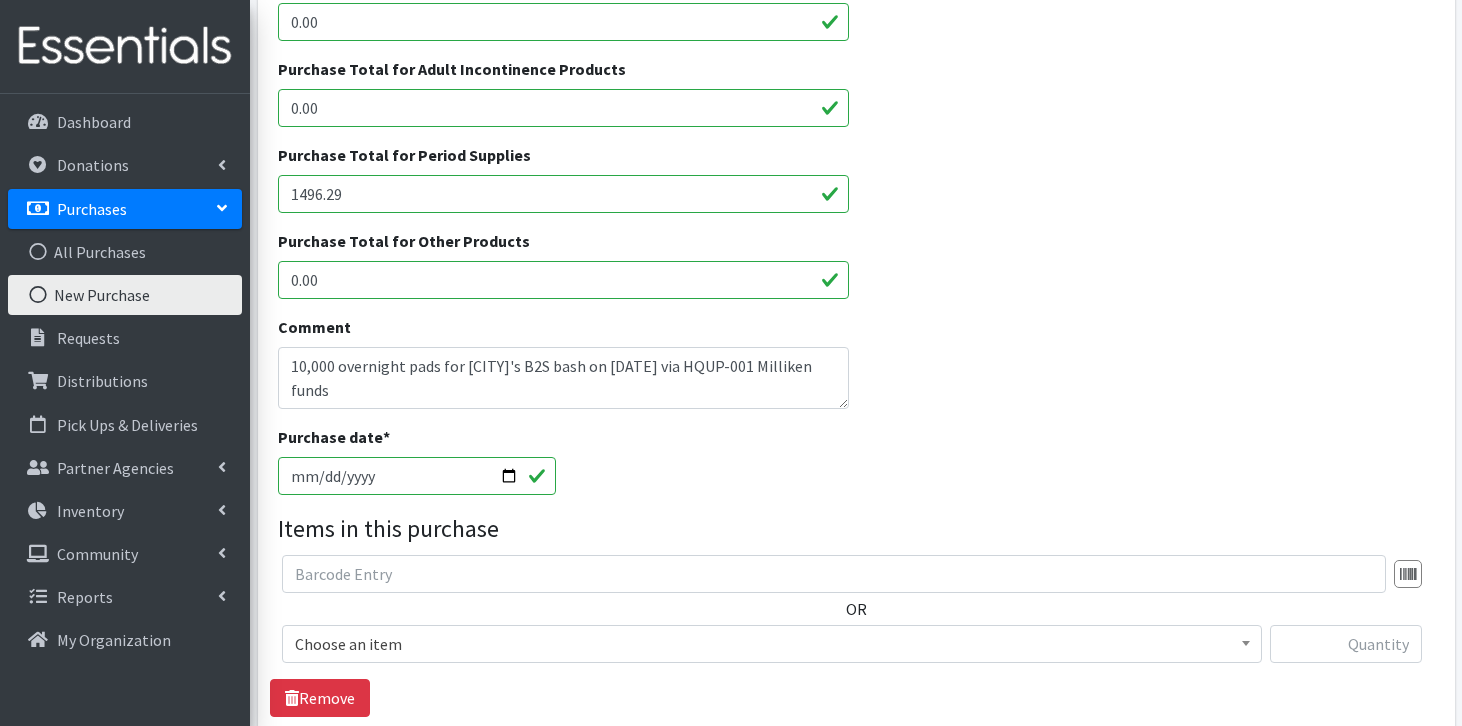 scroll, scrollTop: 534, scrollLeft: 0, axis: vertical 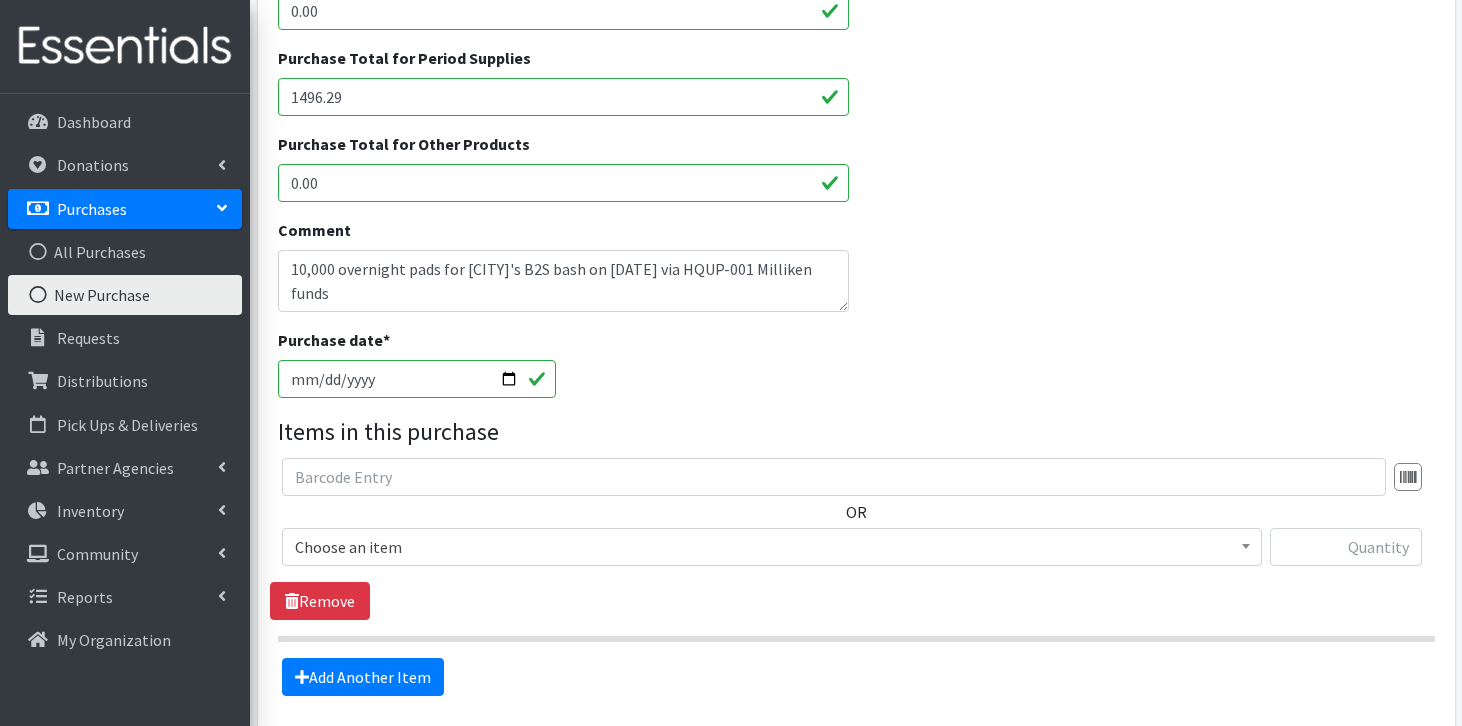 click on "Choose an item" at bounding box center [772, 547] 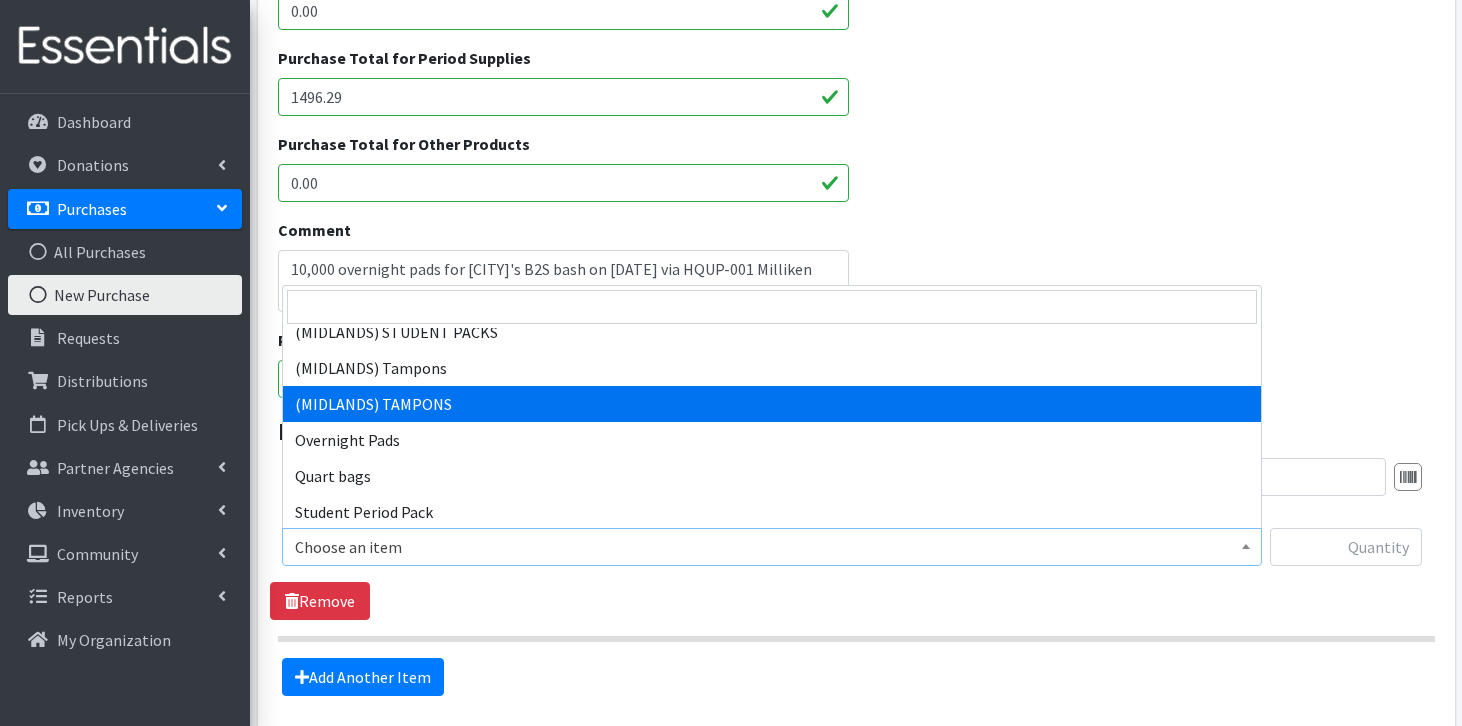 scroll, scrollTop: 1791, scrollLeft: 0, axis: vertical 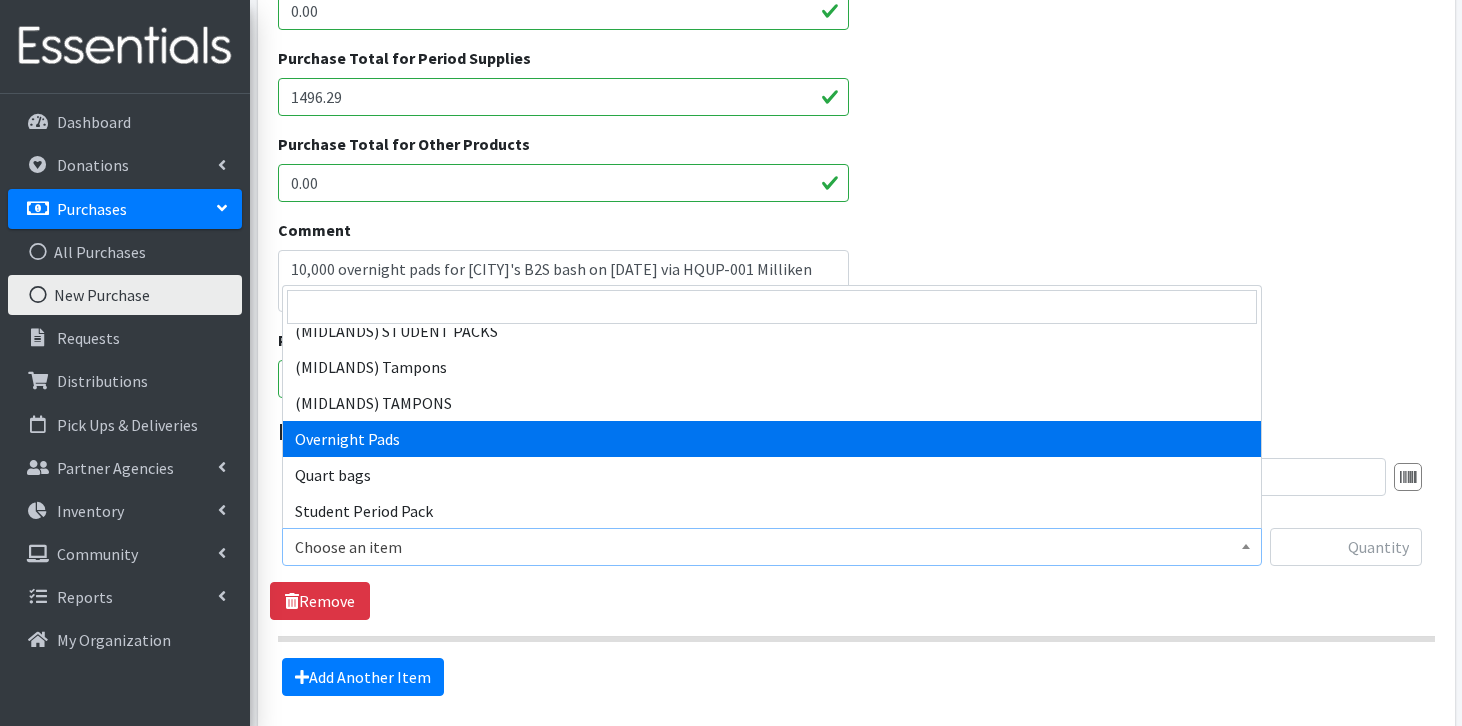 select on "7593" 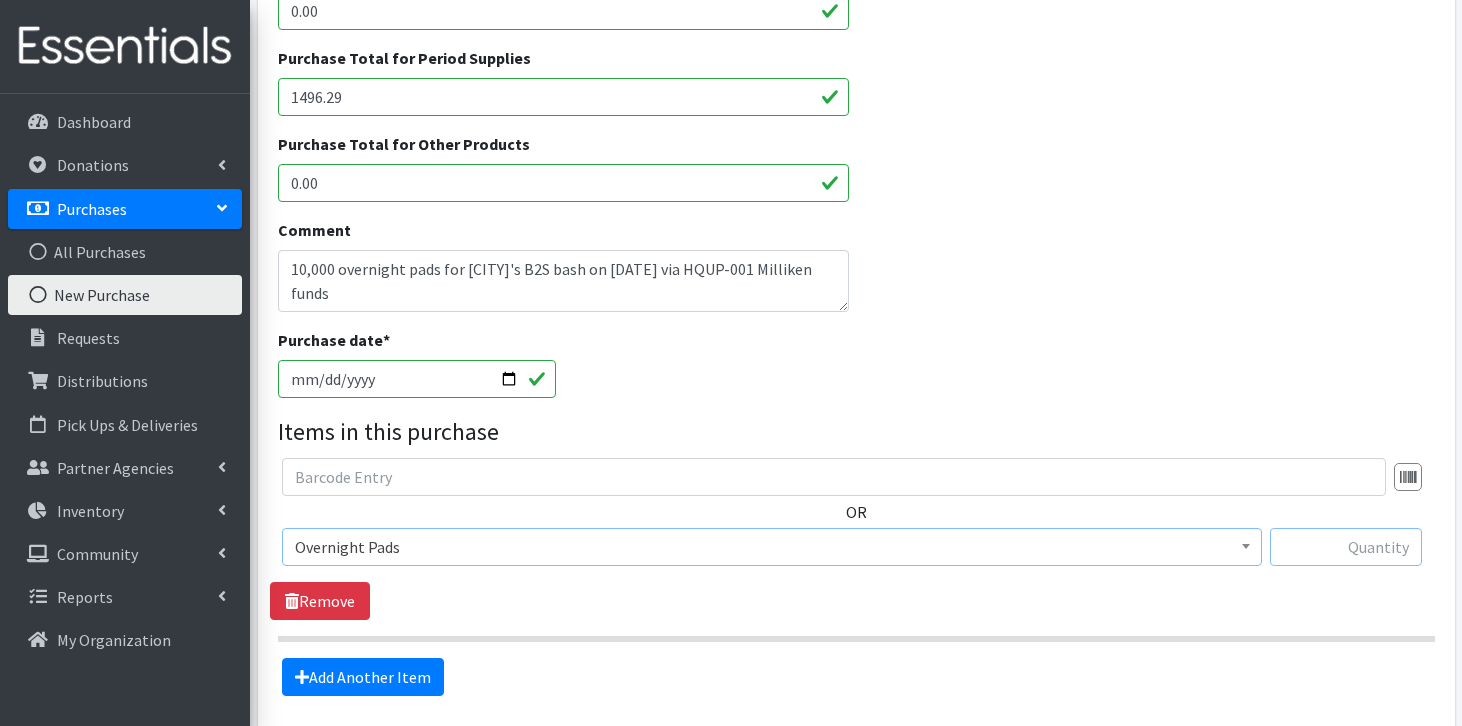 click at bounding box center [1346, 547] 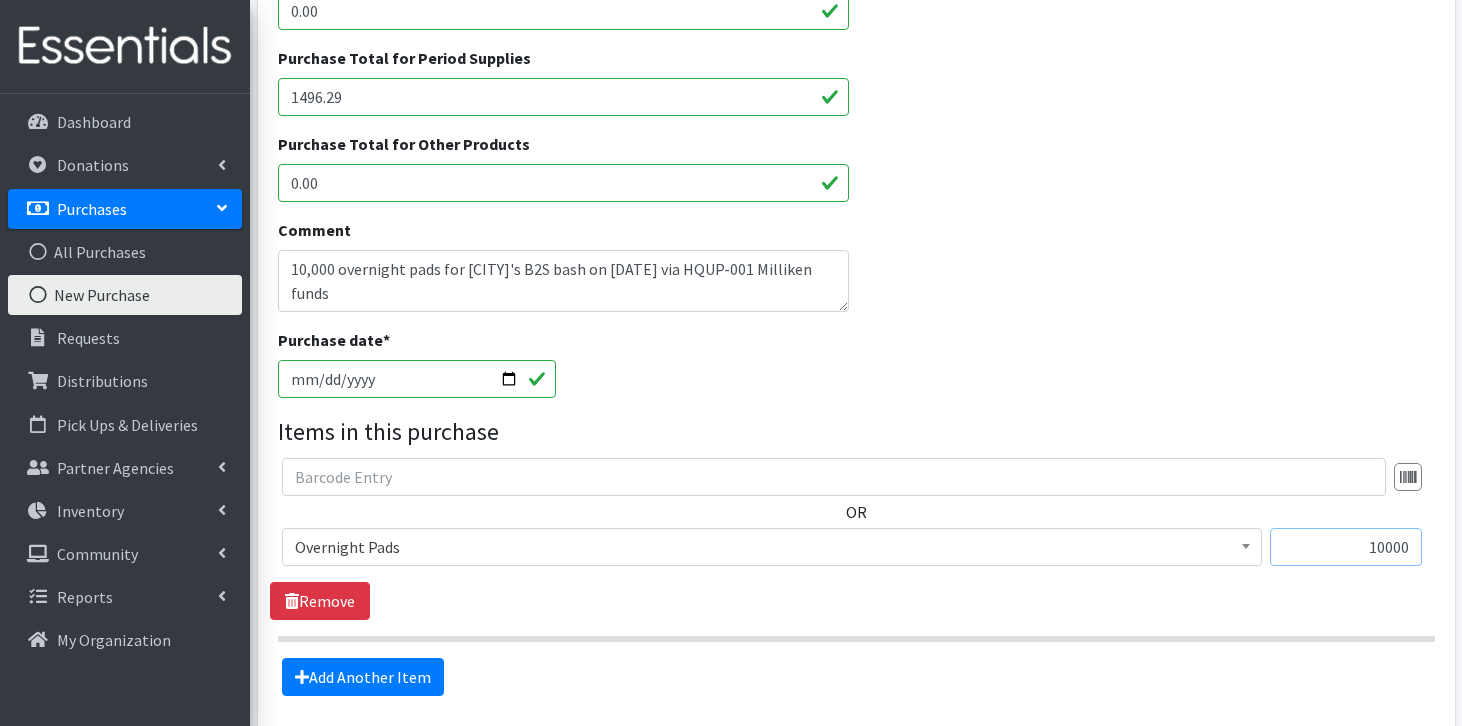 scroll, scrollTop: 708, scrollLeft: 0, axis: vertical 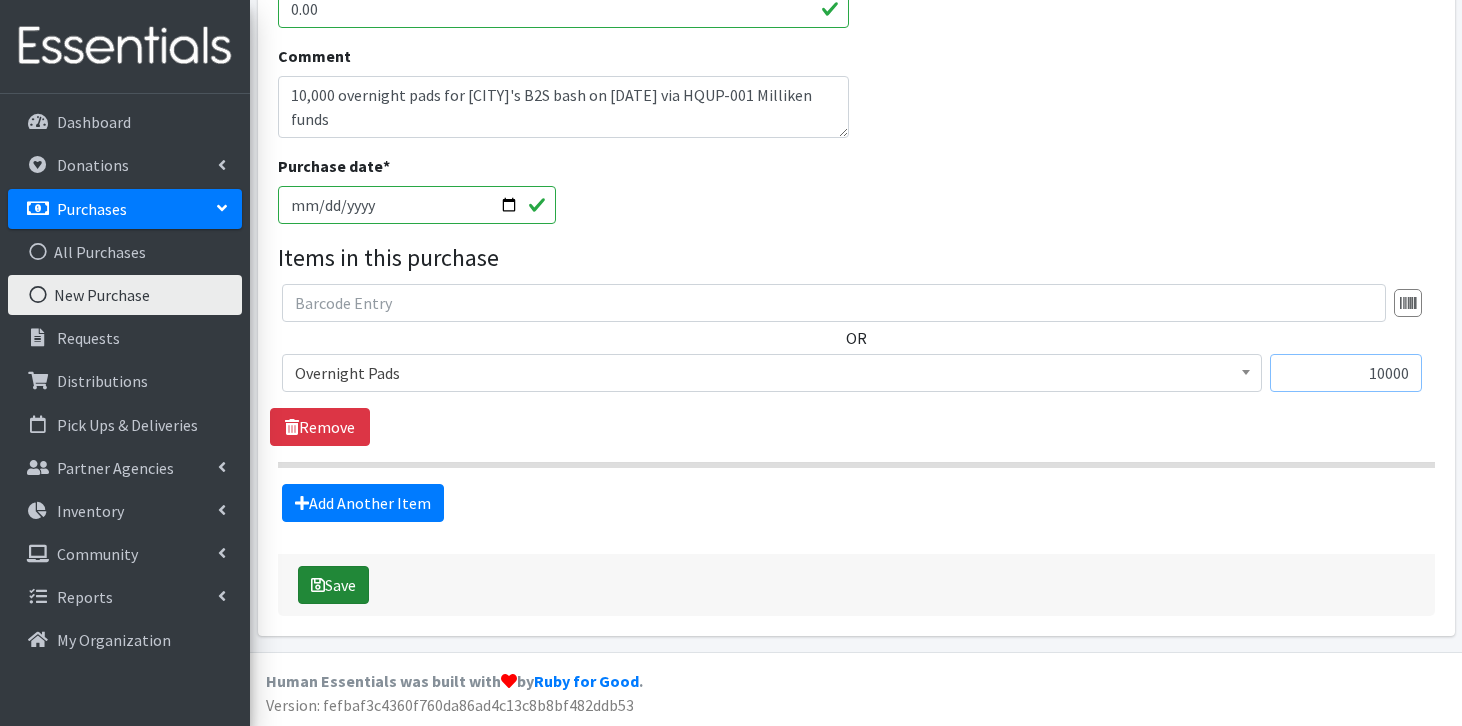type on "10000" 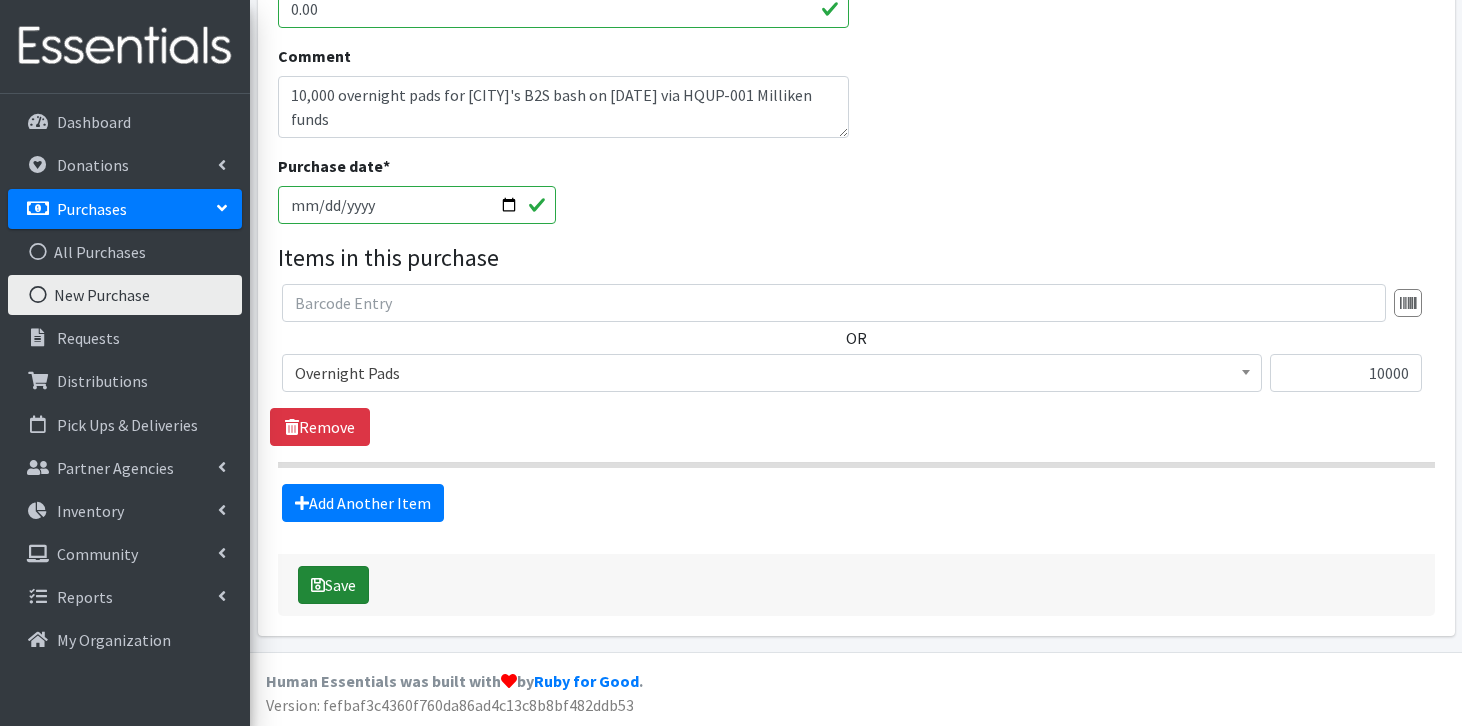 click on "Save" at bounding box center (333, 585) 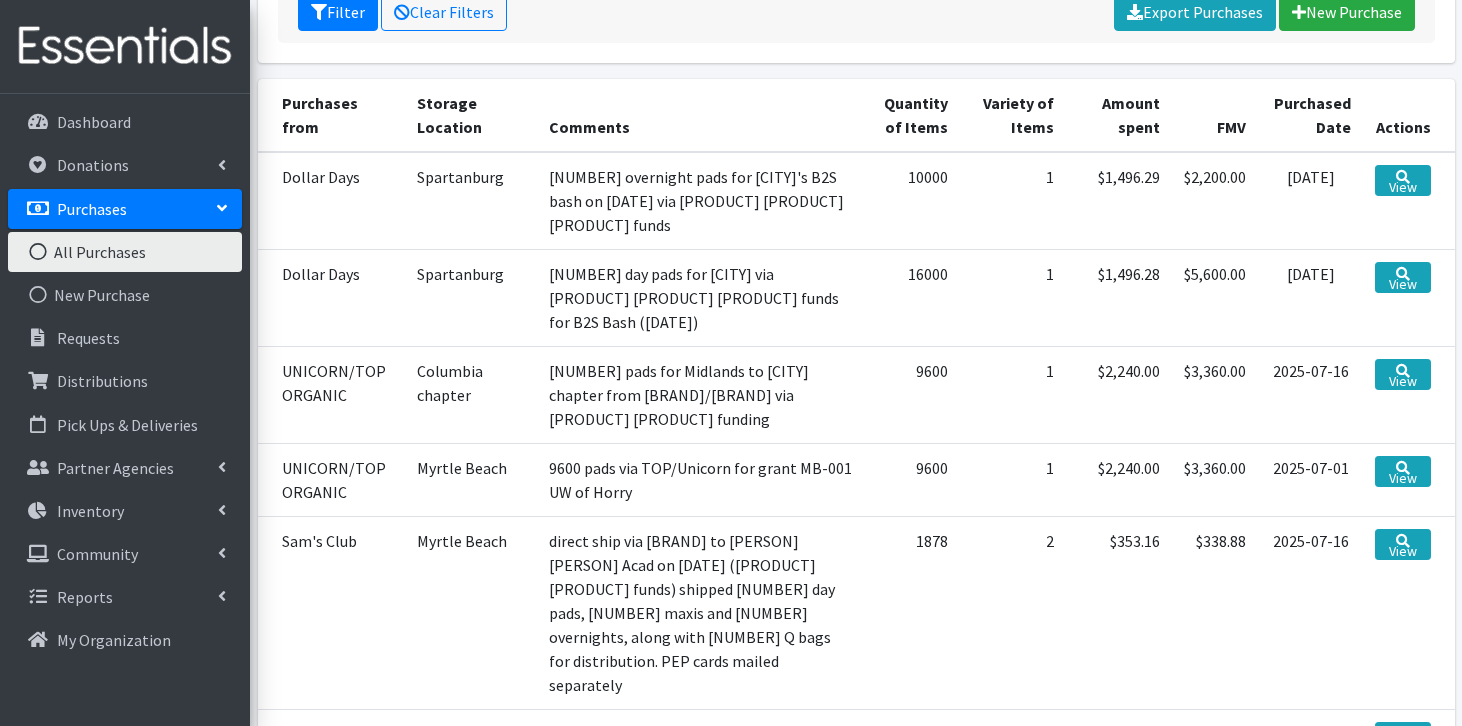 scroll, scrollTop: 457, scrollLeft: 0, axis: vertical 